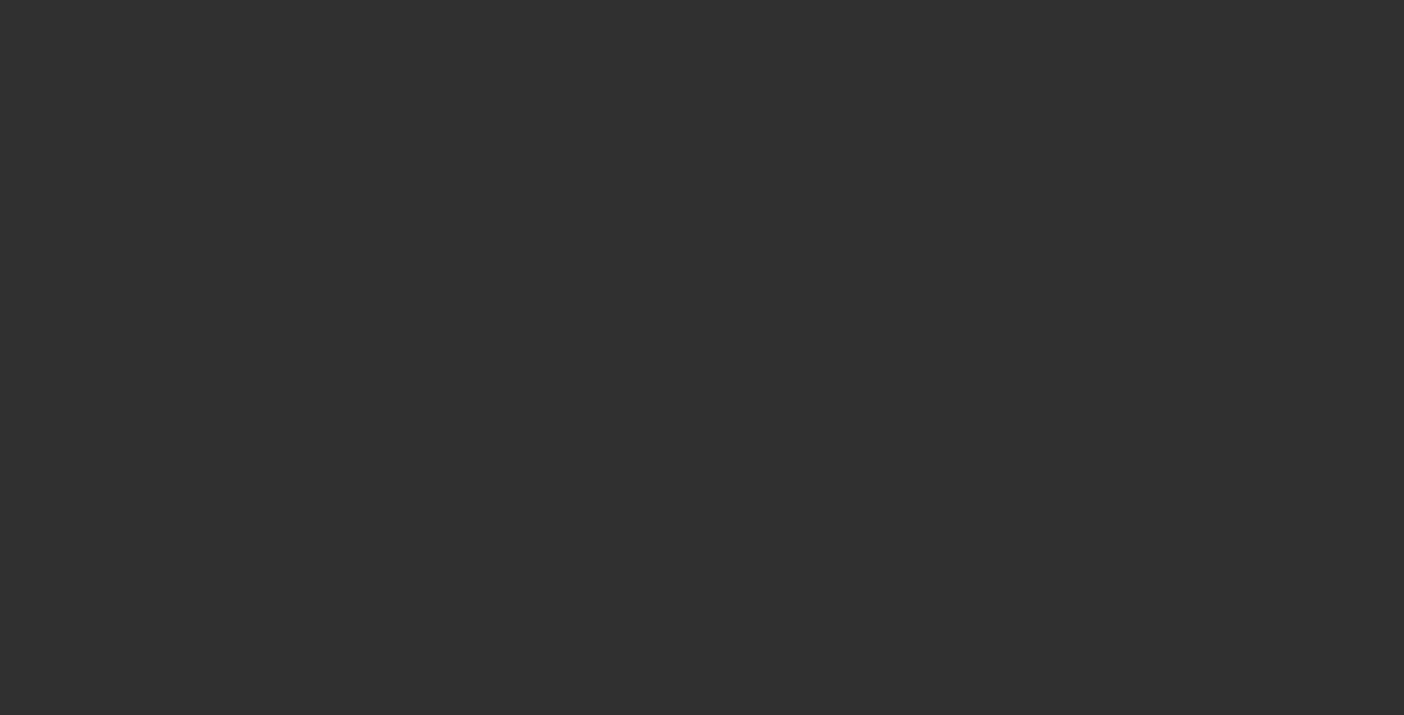 scroll, scrollTop: 0, scrollLeft: 0, axis: both 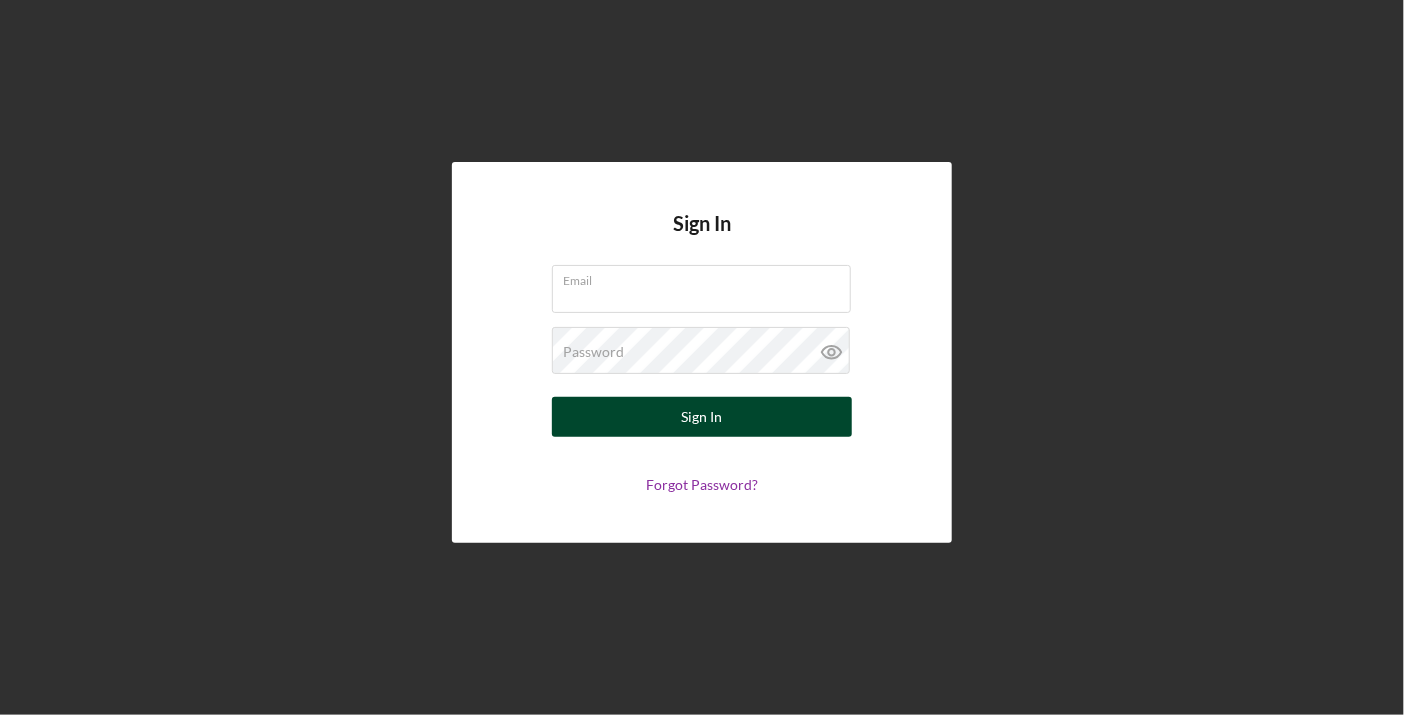 type on "[EMAIL]" 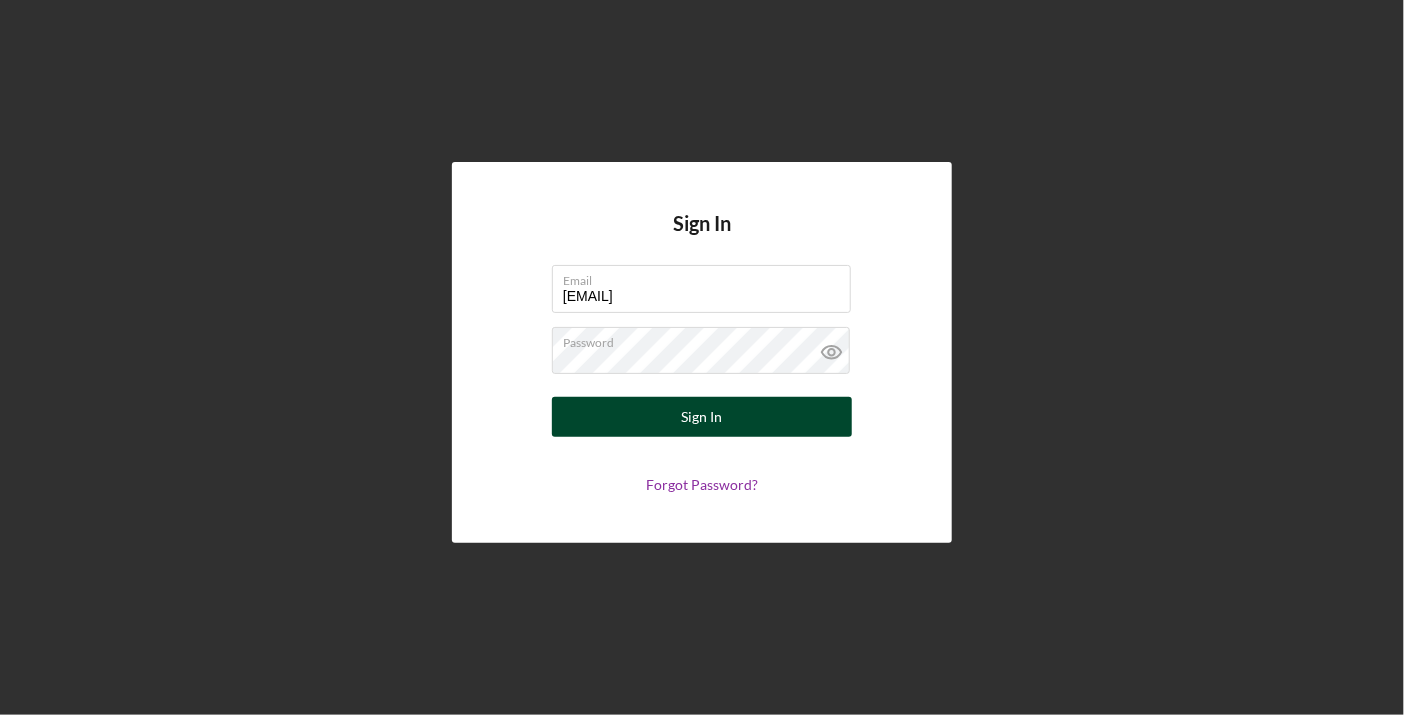 click on "Sign In" at bounding box center (702, 417) 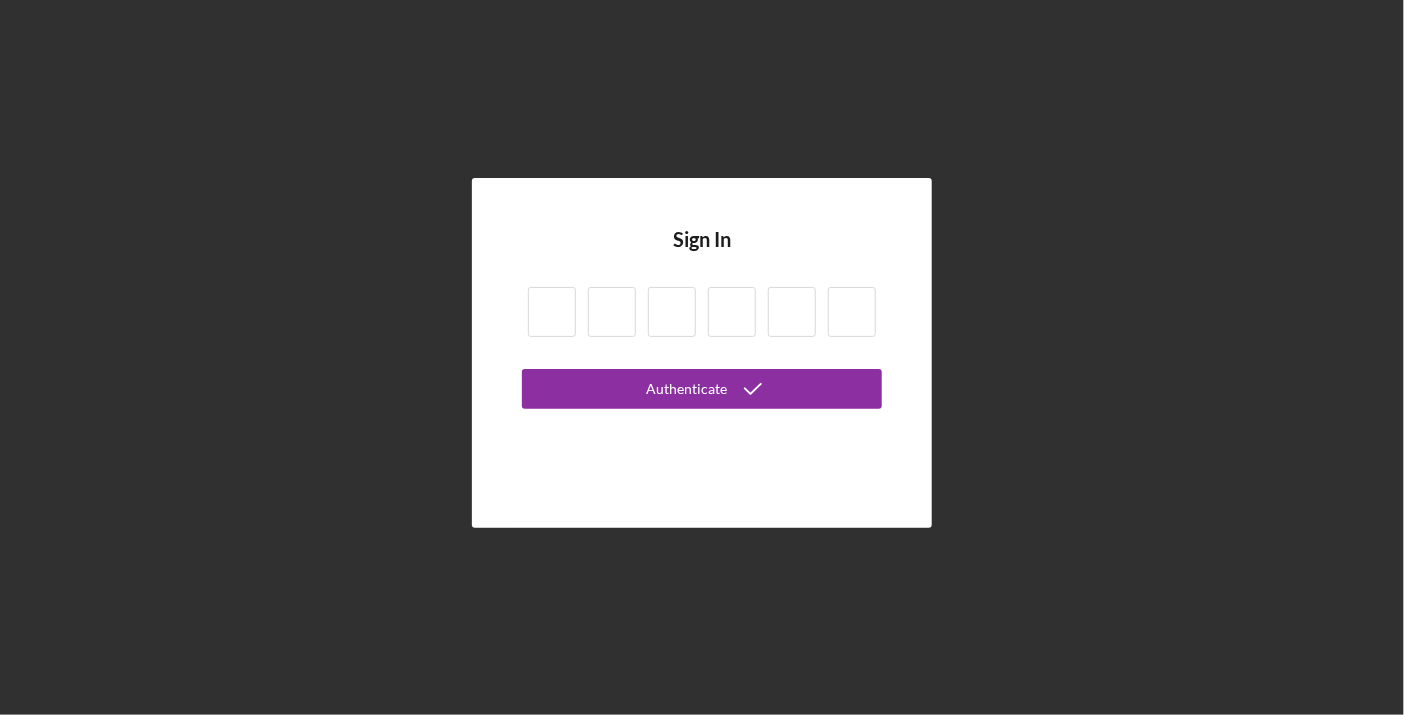 click at bounding box center (702, 315) 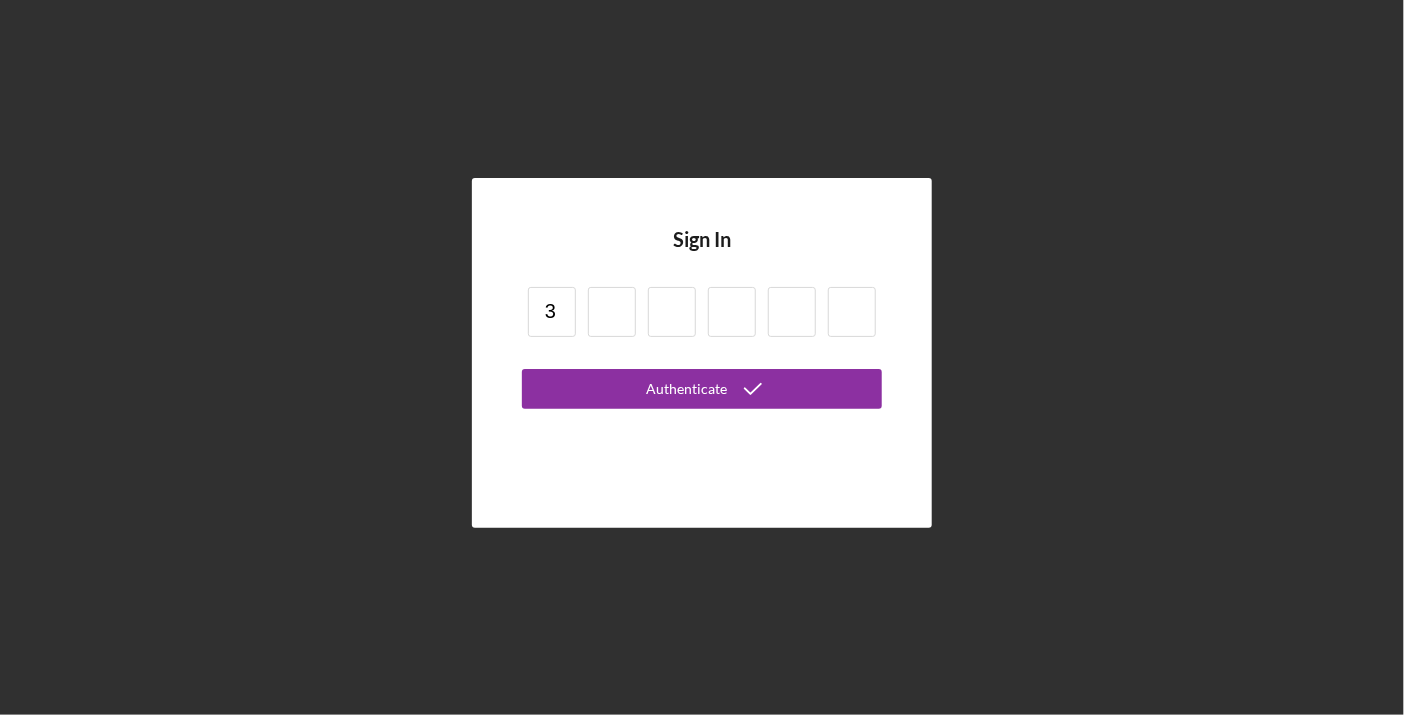 type on "3" 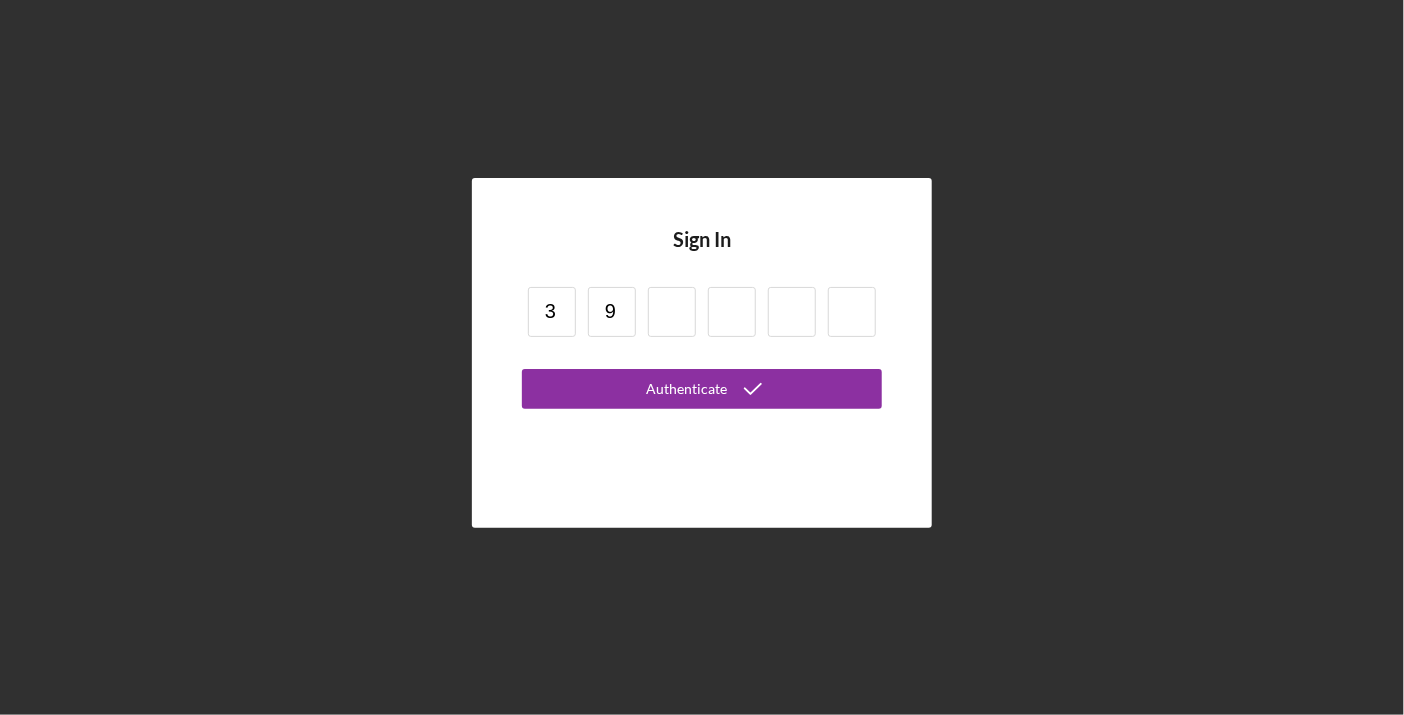 type on "9" 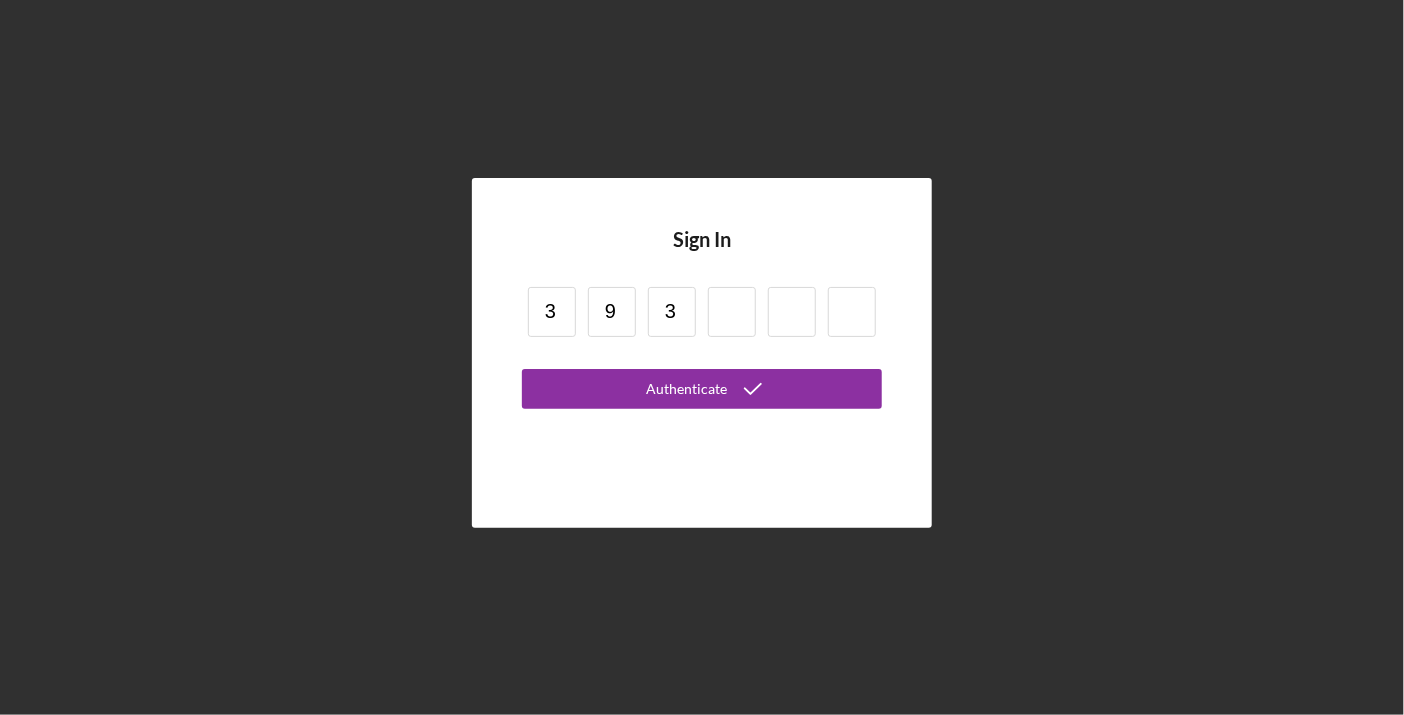 type on "3" 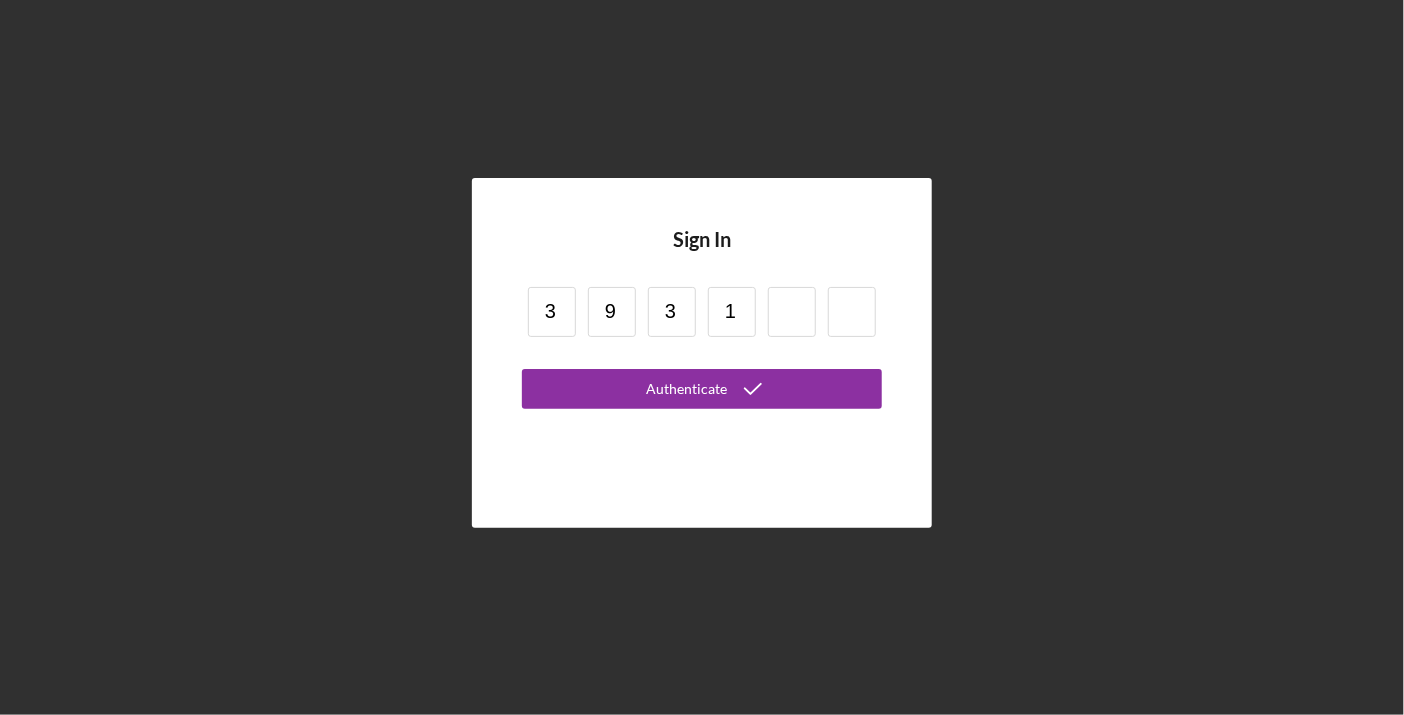 type on "1" 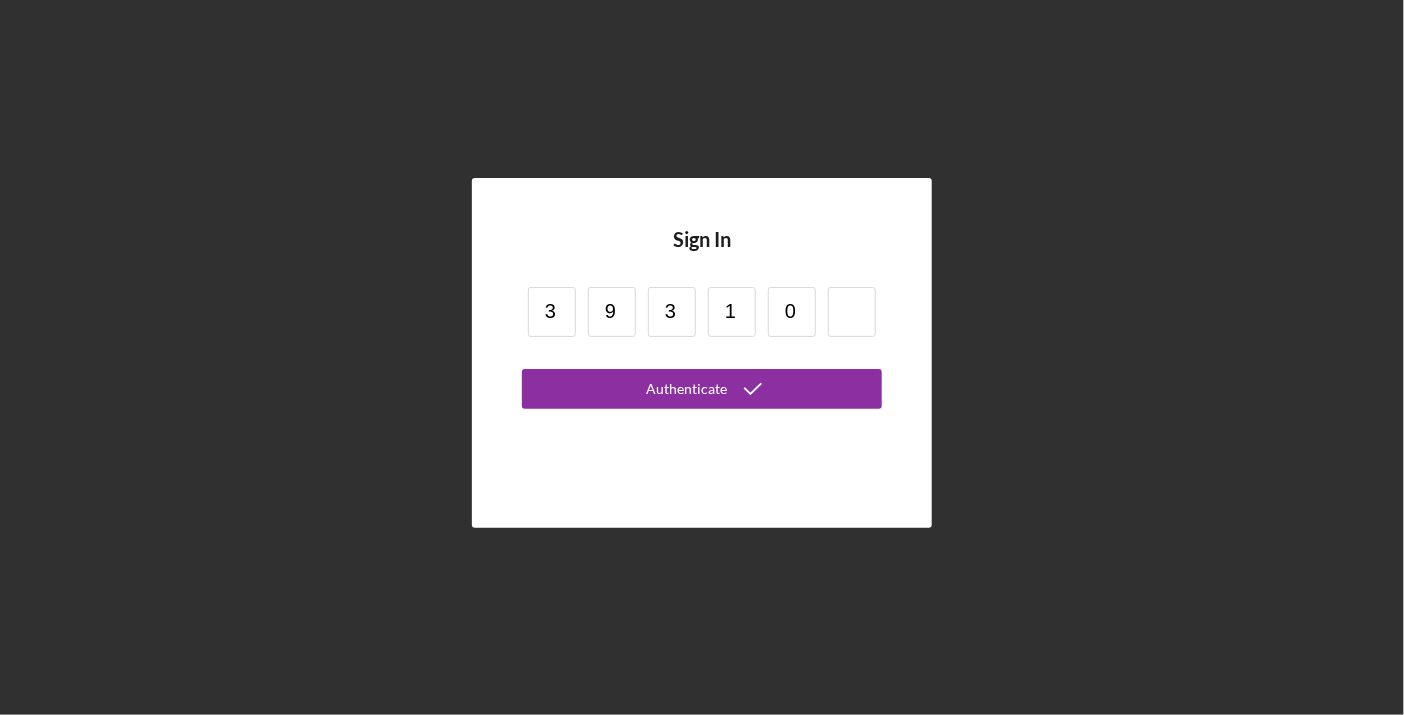 type on "0" 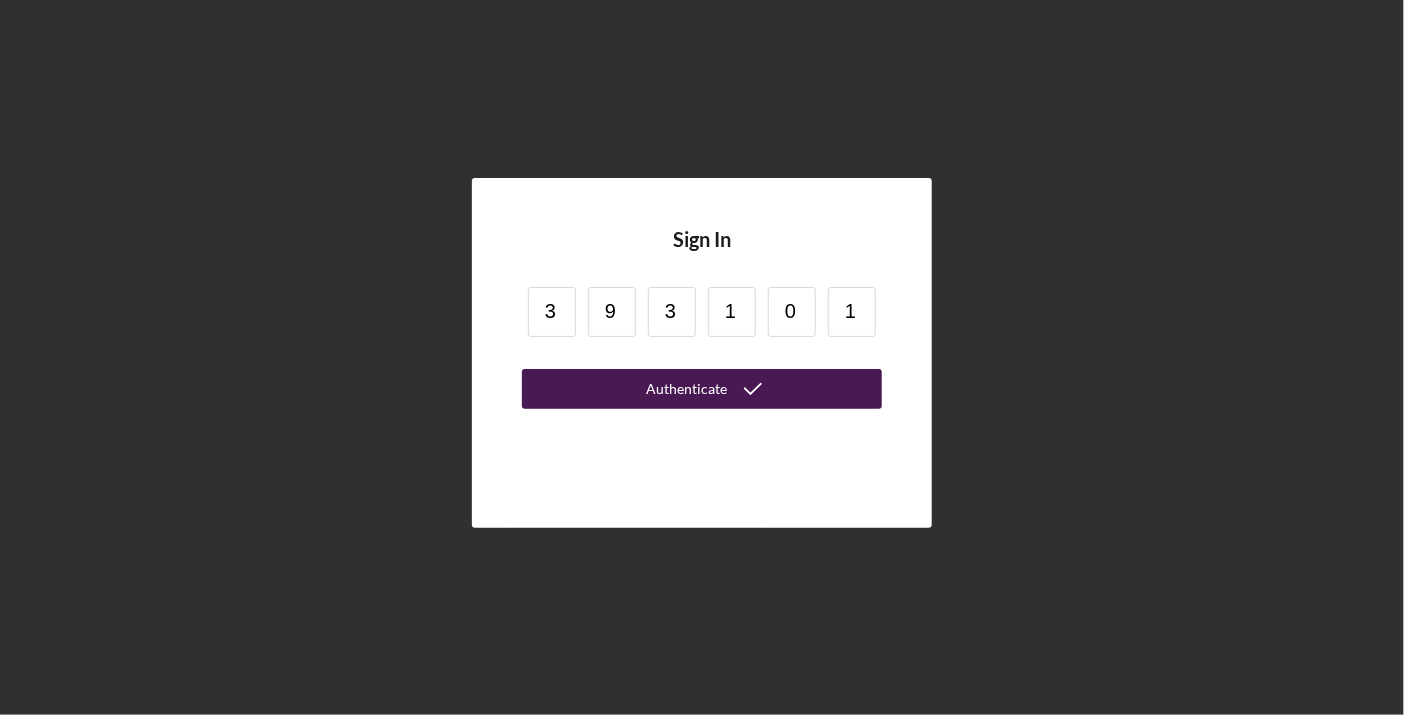 type on "1" 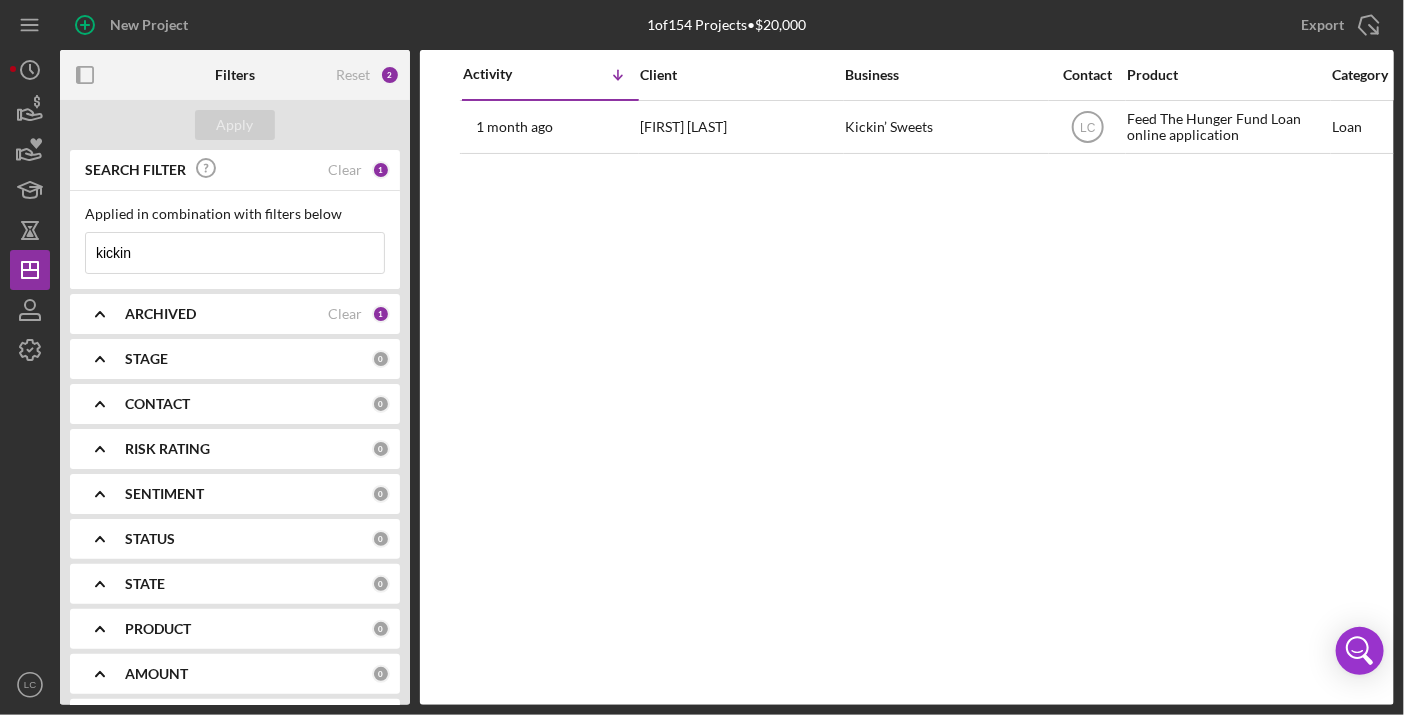 type 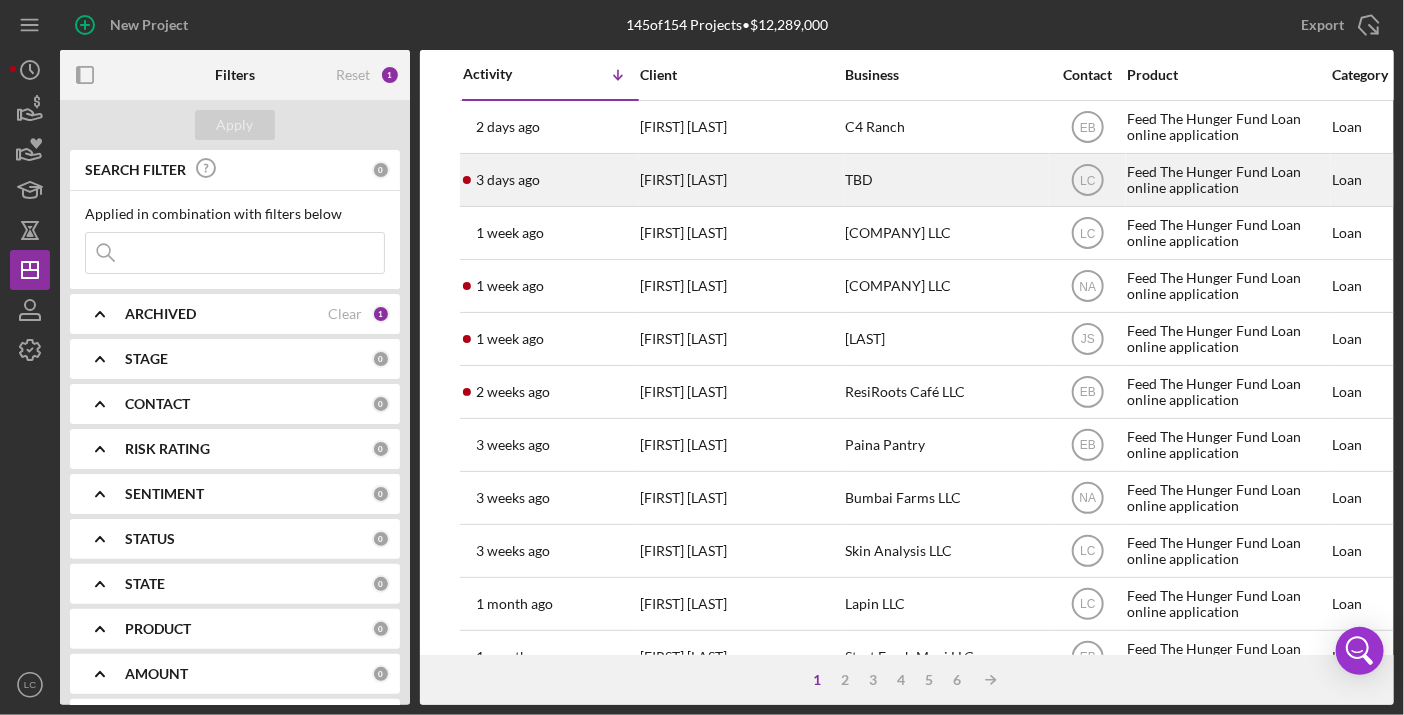 click on "[NUMBER] days ago [FIRST] [LAST]" at bounding box center (550, 180) 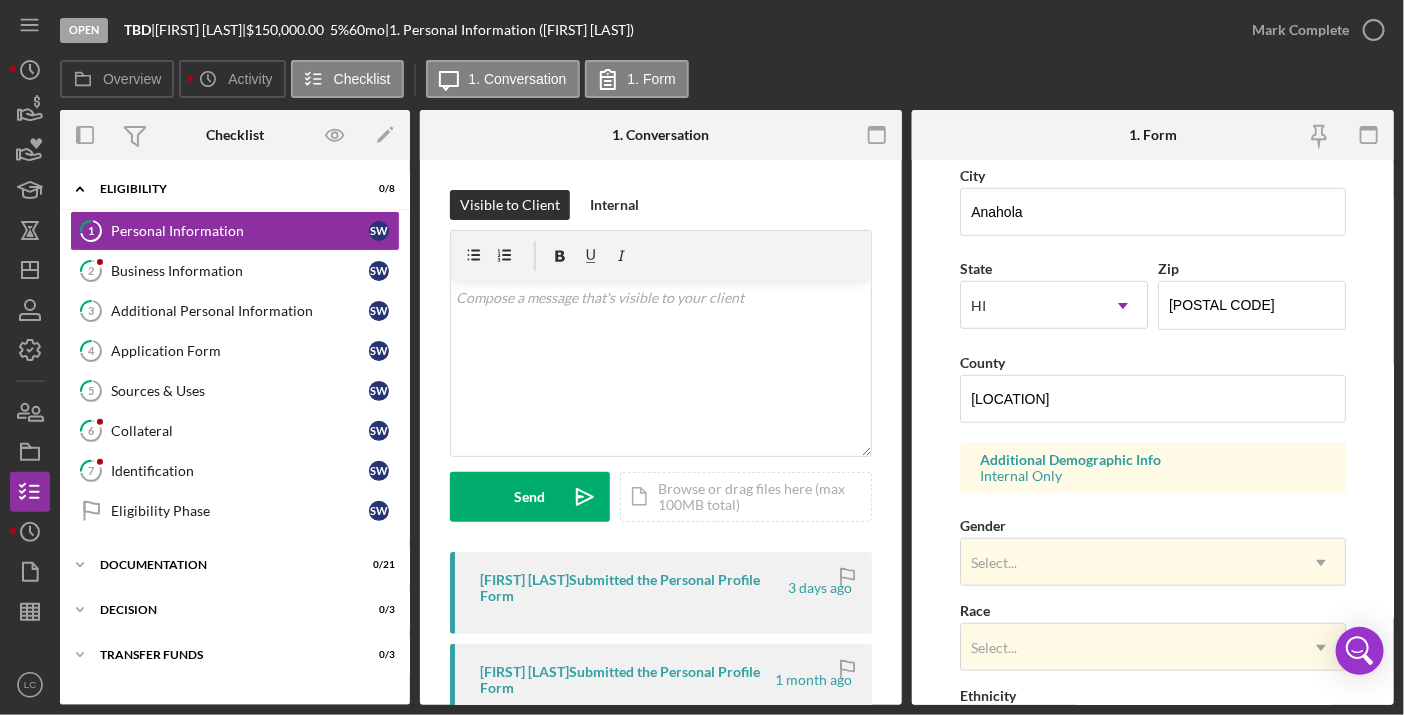 scroll, scrollTop: 781, scrollLeft: 0, axis: vertical 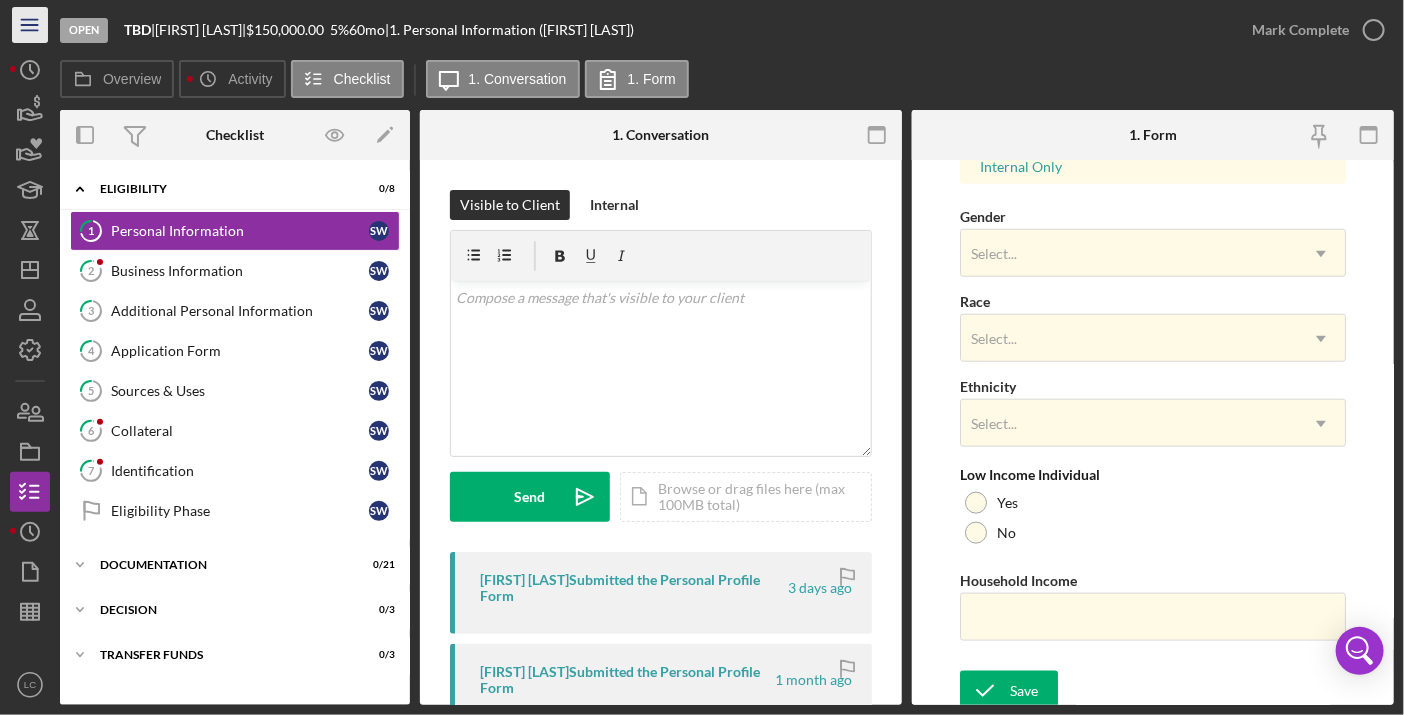 click on "Icon/Menu" 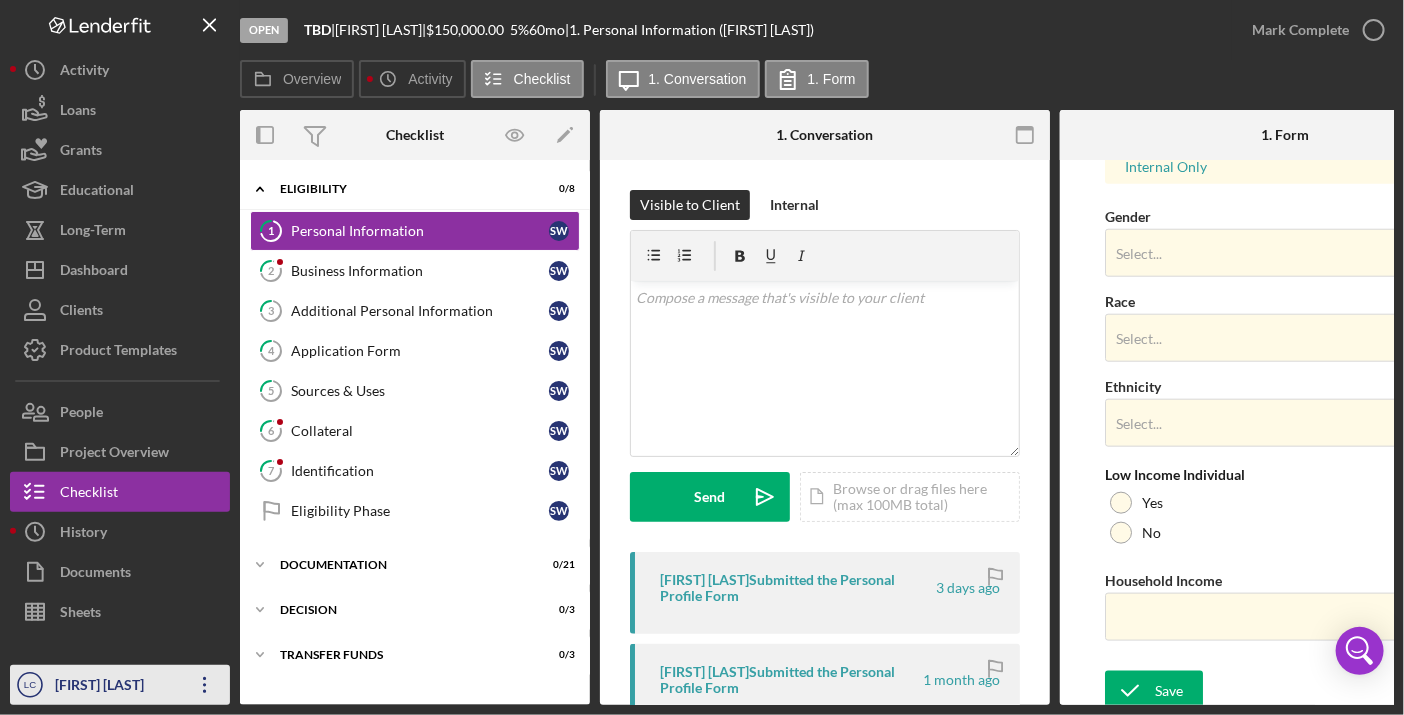 click on "Icon/Overflow" 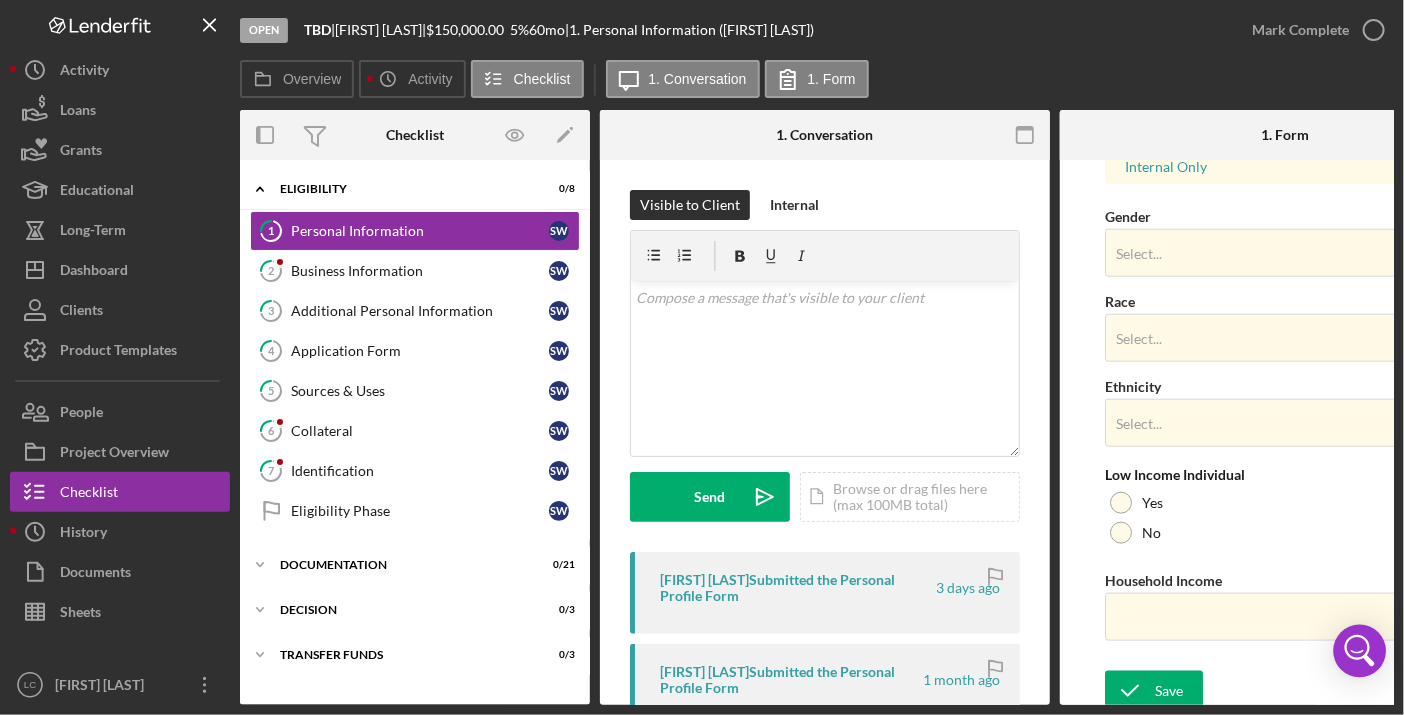 click 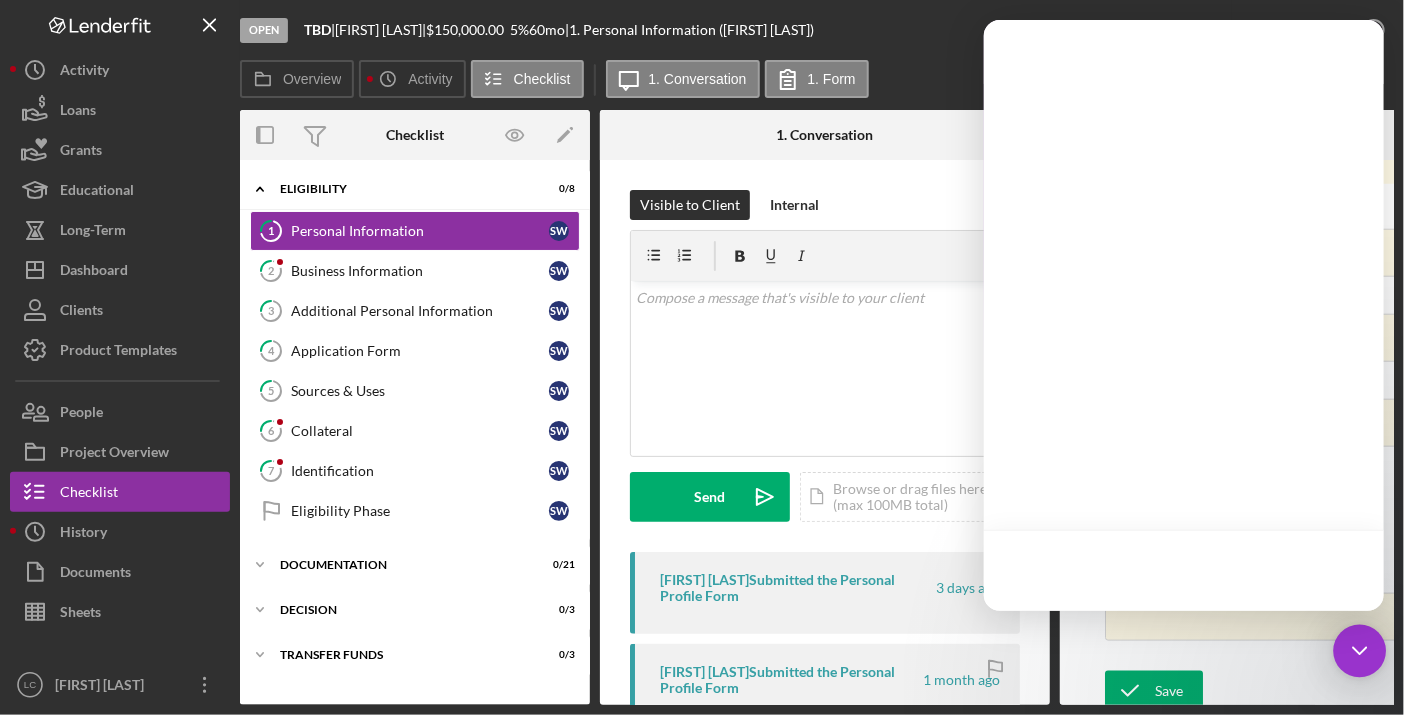 scroll, scrollTop: 0, scrollLeft: 0, axis: both 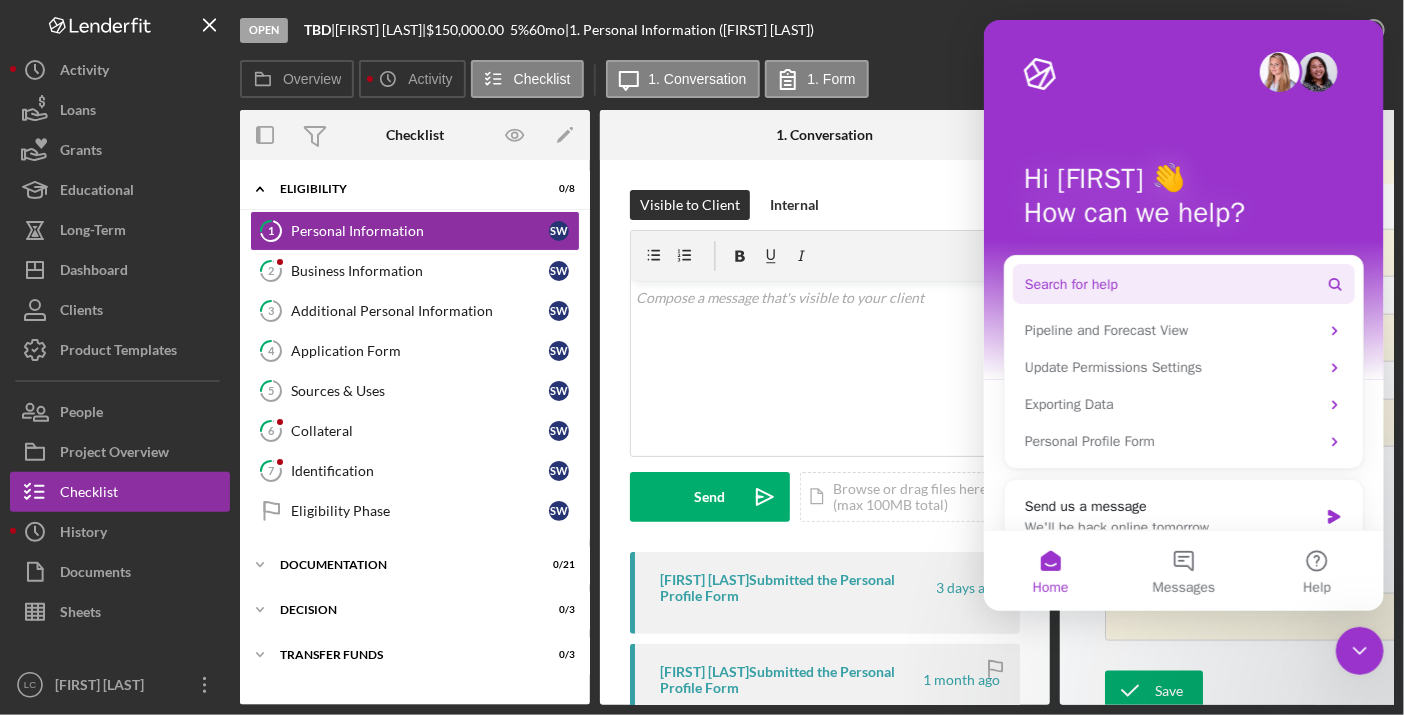 click on "Search for help" at bounding box center (1183, 284) 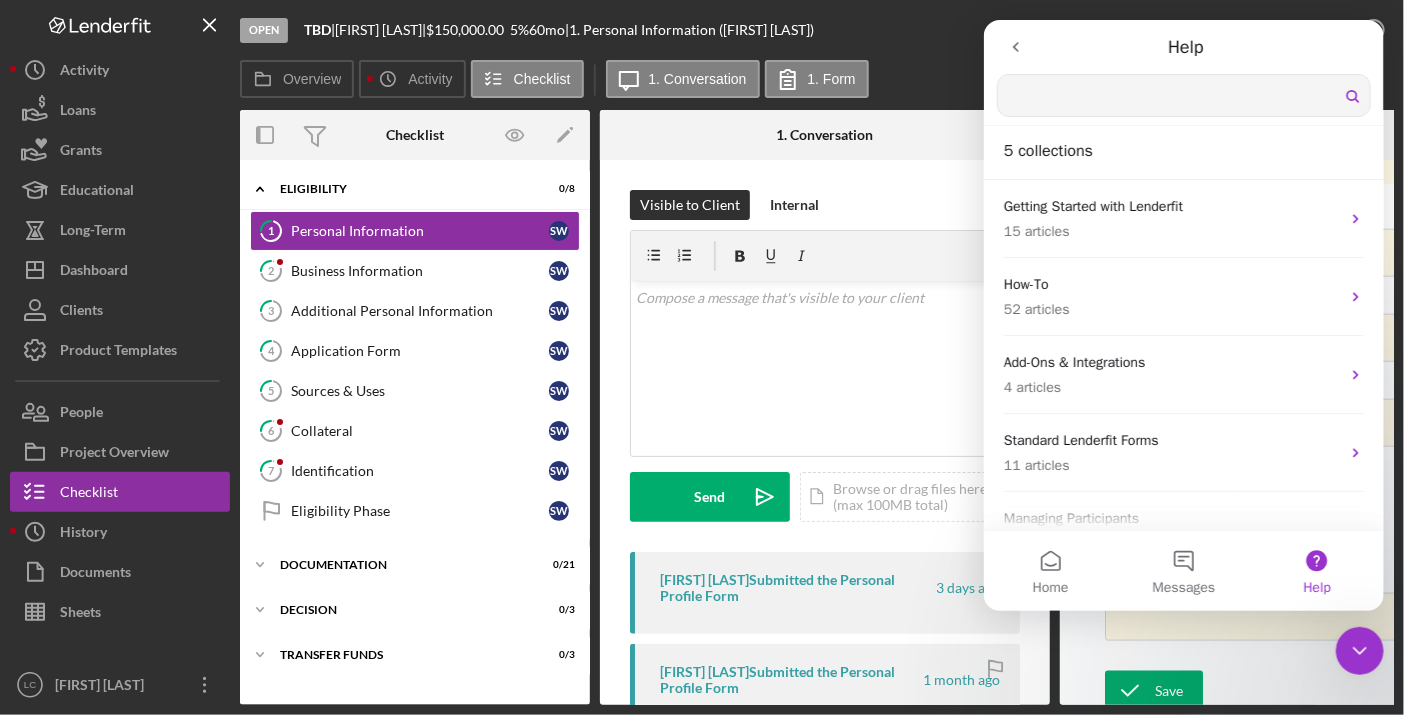 scroll, scrollTop: 0, scrollLeft: 0, axis: both 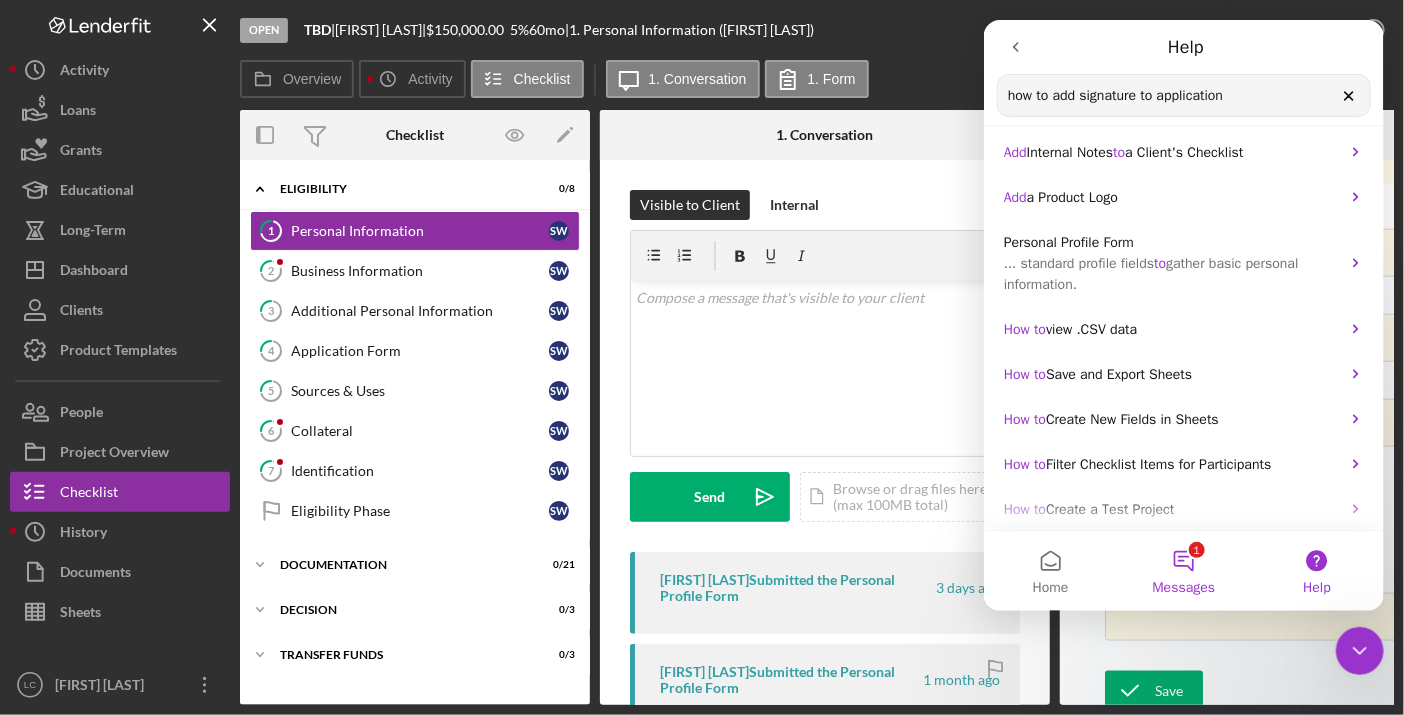 type on "how to add signature to application" 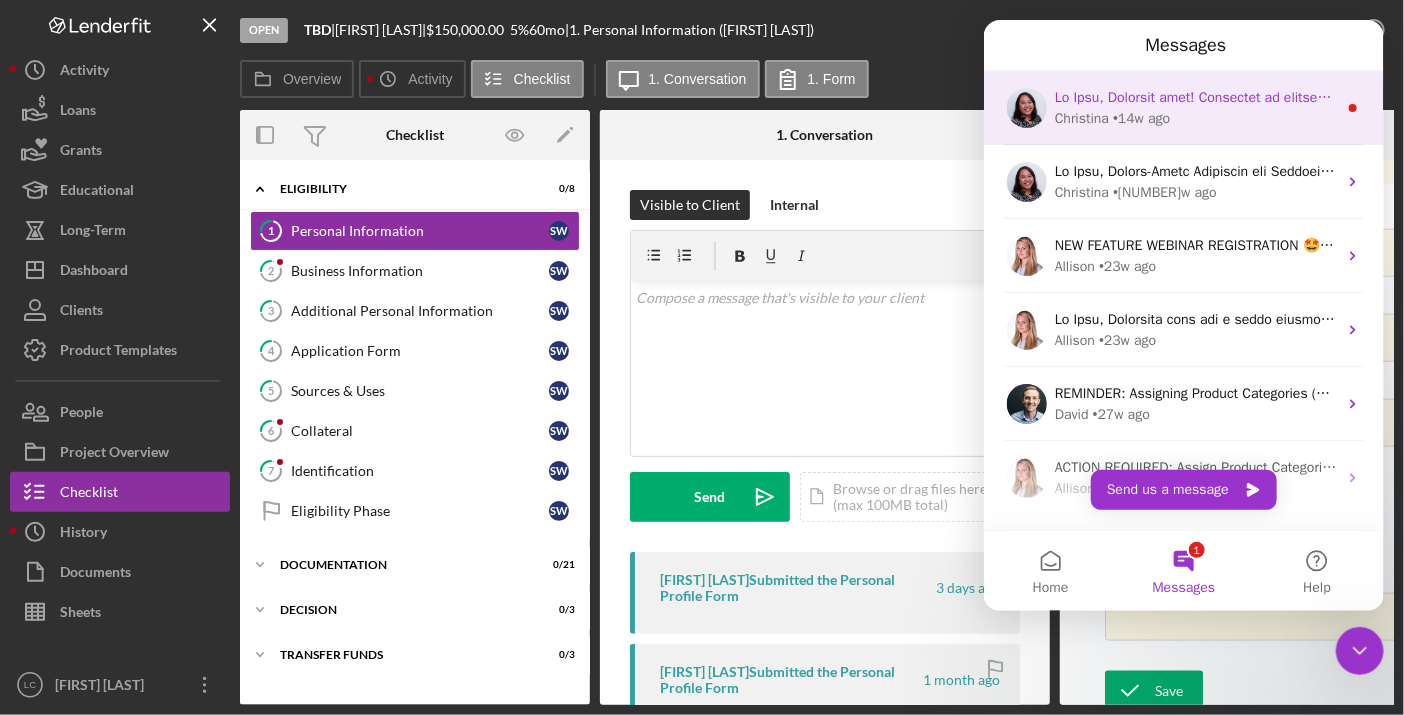 click at bounding box center (1195, 97) 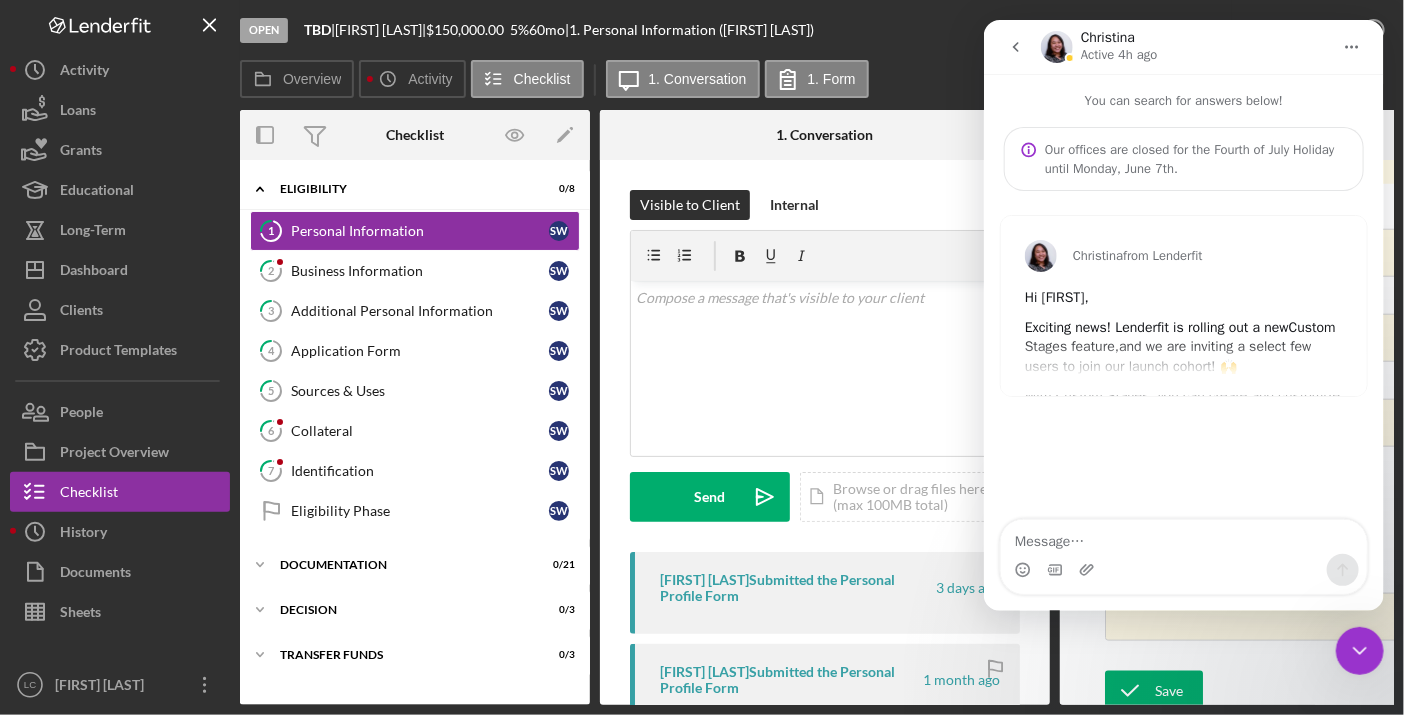 click on "[FIRST] from Lenderfit Hi [FIRST], Exciting news! Lenderfit is rolling out a new  Custom Stages feature,  and we are inviting a select few users to join our launch cohort! 🙌 With Custom Stages, you can create and customize your own stages in Lenderfit to match your internal workflow for different product categories.    What Does It Entail?  As the first few exclusive customers, you will be able to use the Custom Stages feature before we roll it out to everyone. This will allow you to test and give feedback on the overall product development before we officially launch it! Selected participants will be asked to attend a one-hour cohort launch meeting, and we will guide you through setting up the Custom Stages You will be required to implement and start using Custom Stage within a week of our launch meeting  At the end of the cohort, you will be asked to attend a group feedback meeting where you will be able to directly influence this feature How Can You Participate?  Friday, [DATE], at noon PST" at bounding box center (1183, 306) 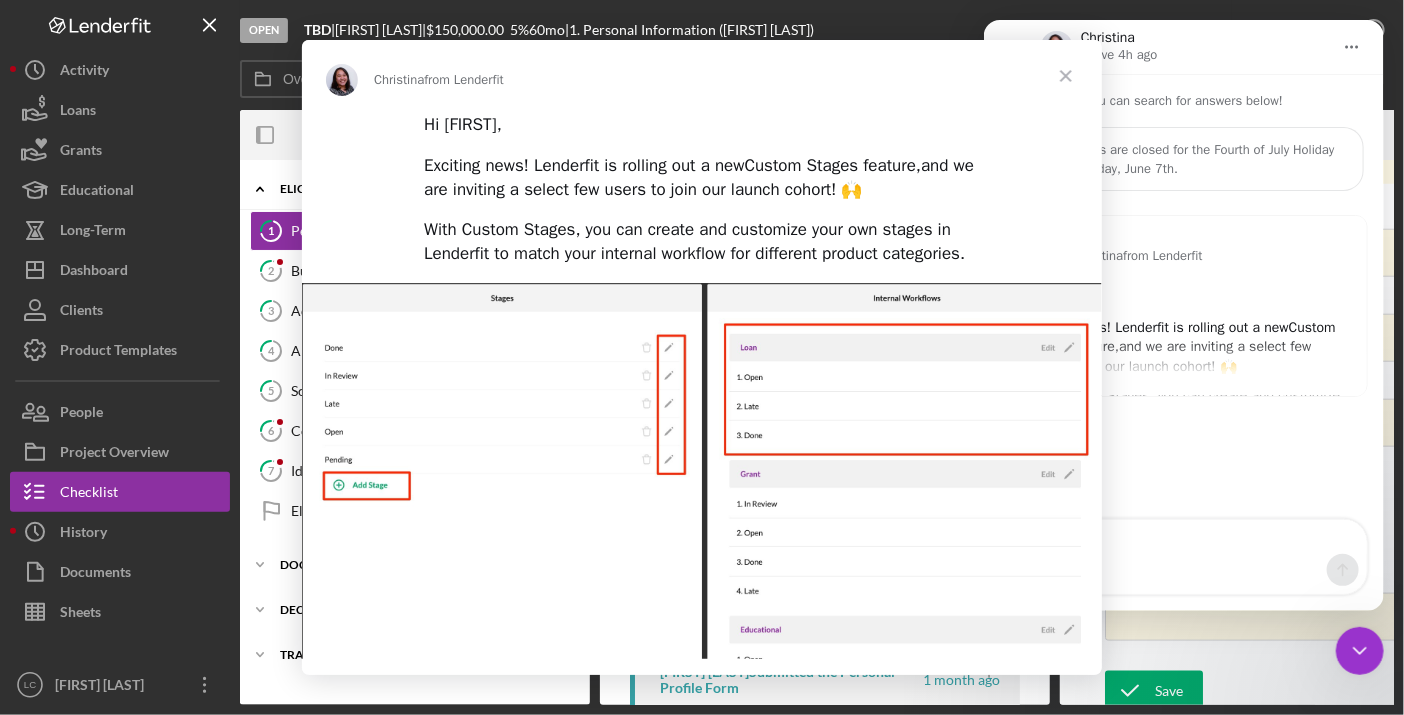 scroll, scrollTop: 0, scrollLeft: 0, axis: both 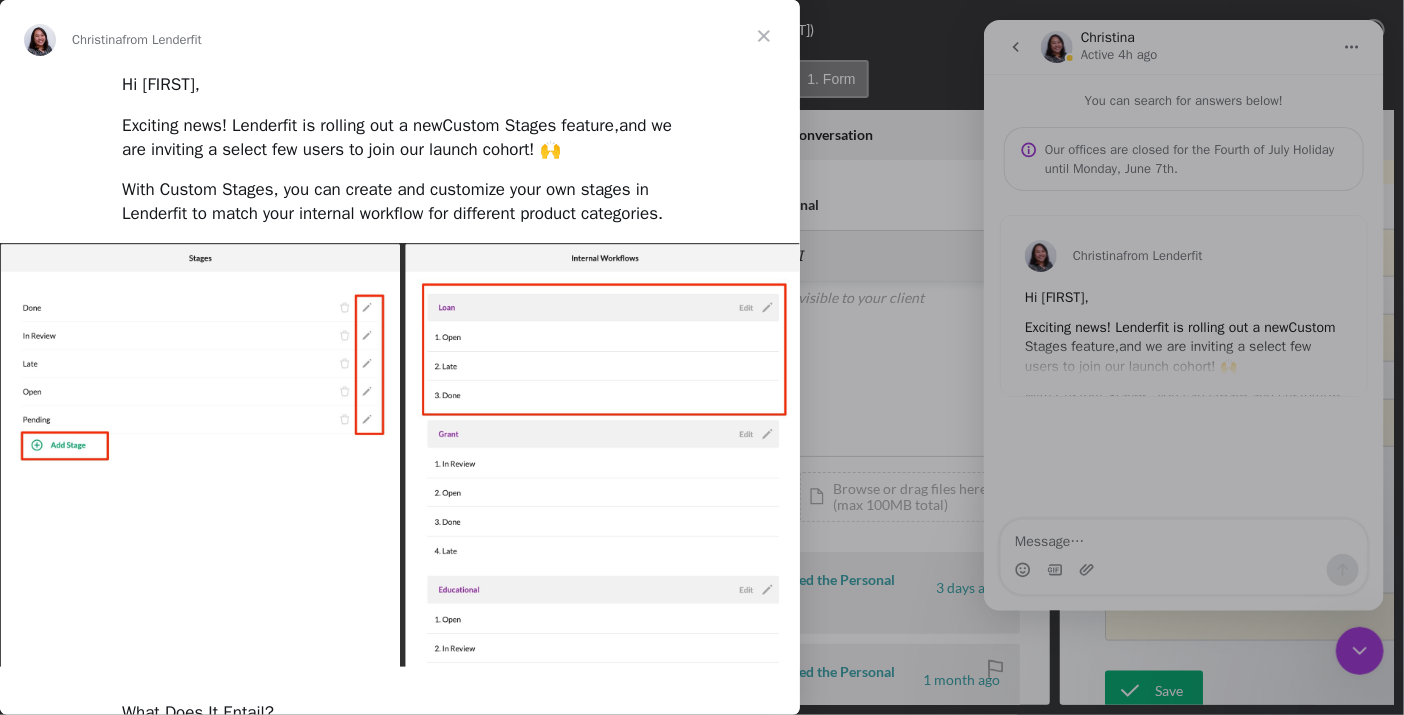 click at bounding box center [764, 36] 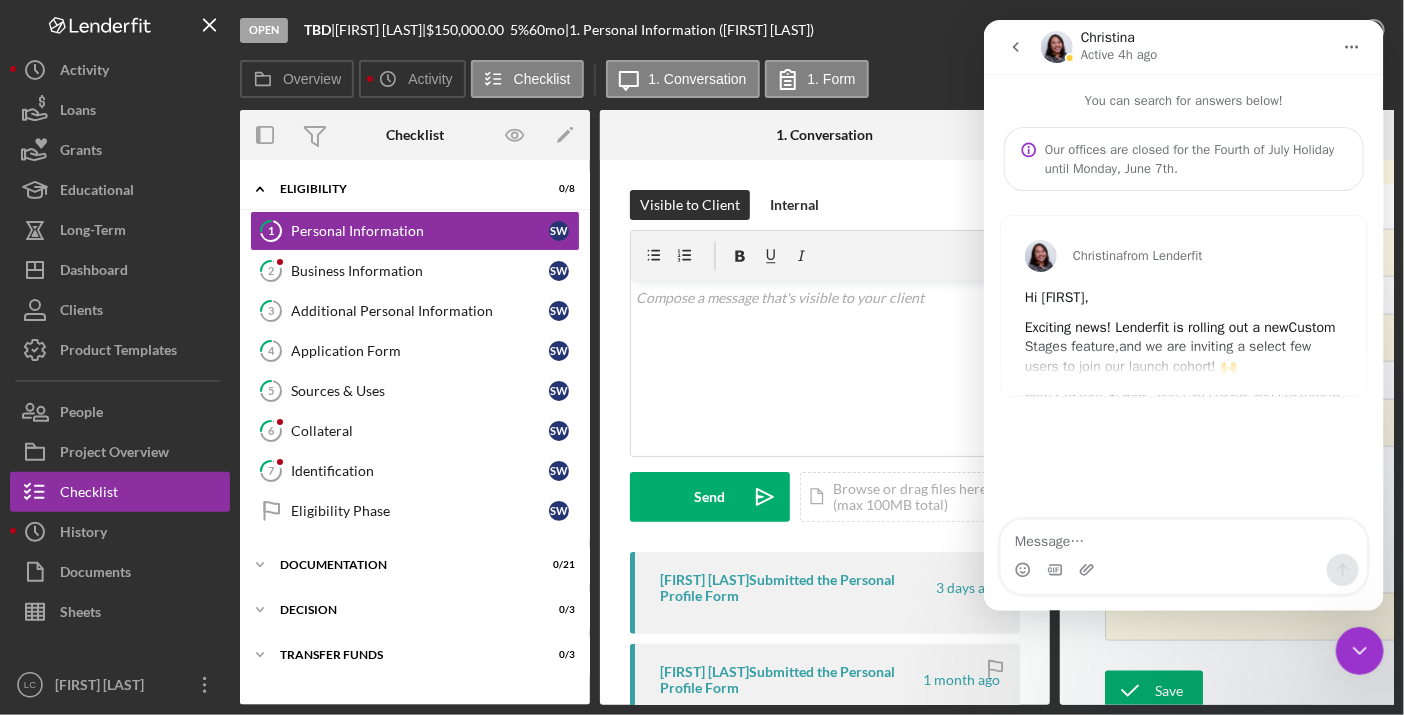click on "Exciting news! Lenderfit is rolling out a new  Custom Stages feature,  and we are inviting a select few users to join our launch cohort! 🙌" at bounding box center (1183, 347) 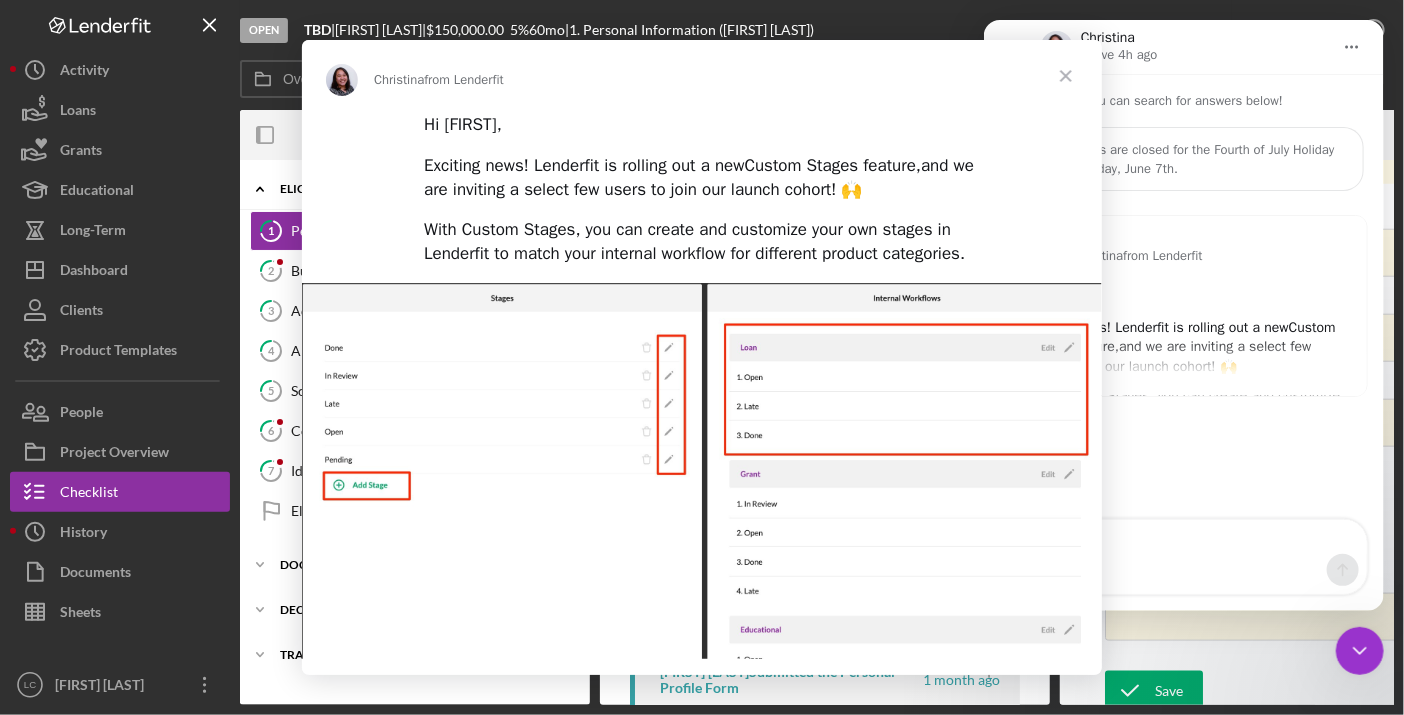 scroll, scrollTop: 0, scrollLeft: 0, axis: both 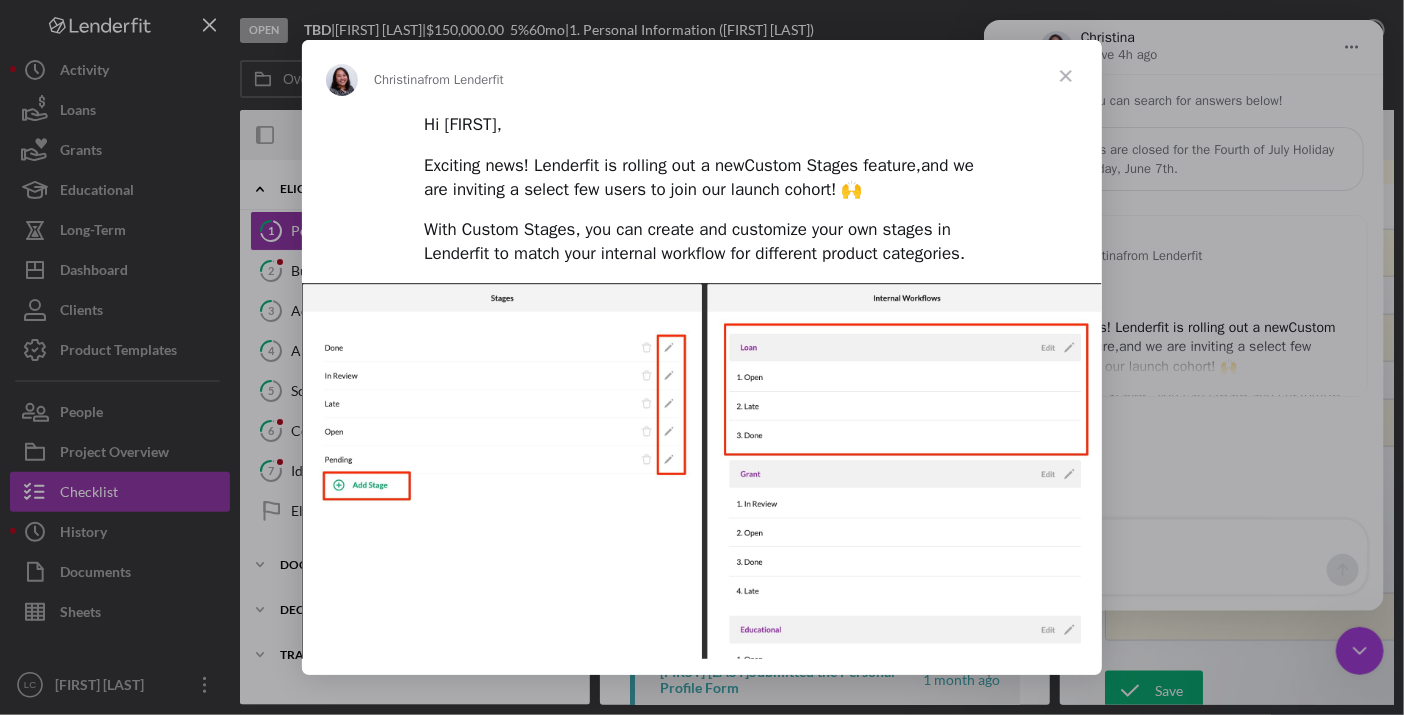 click at bounding box center [702, 357] 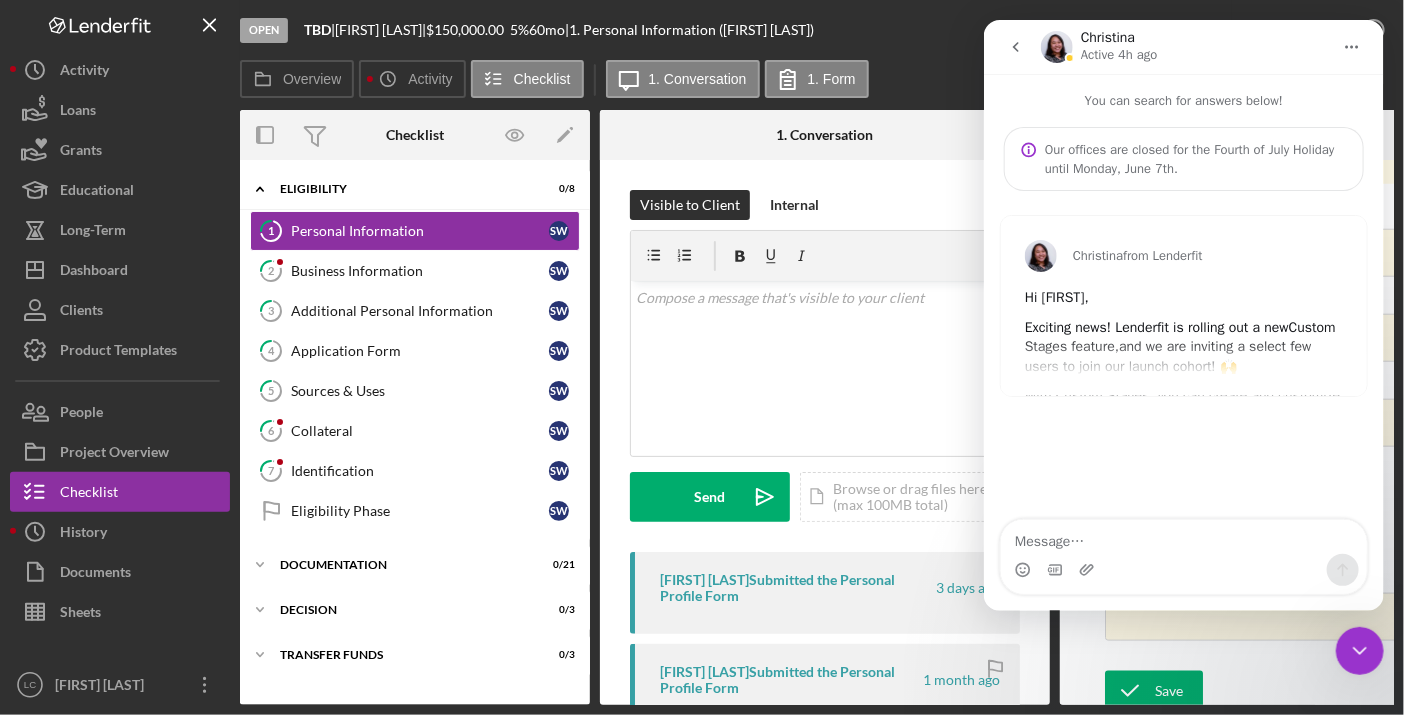 click 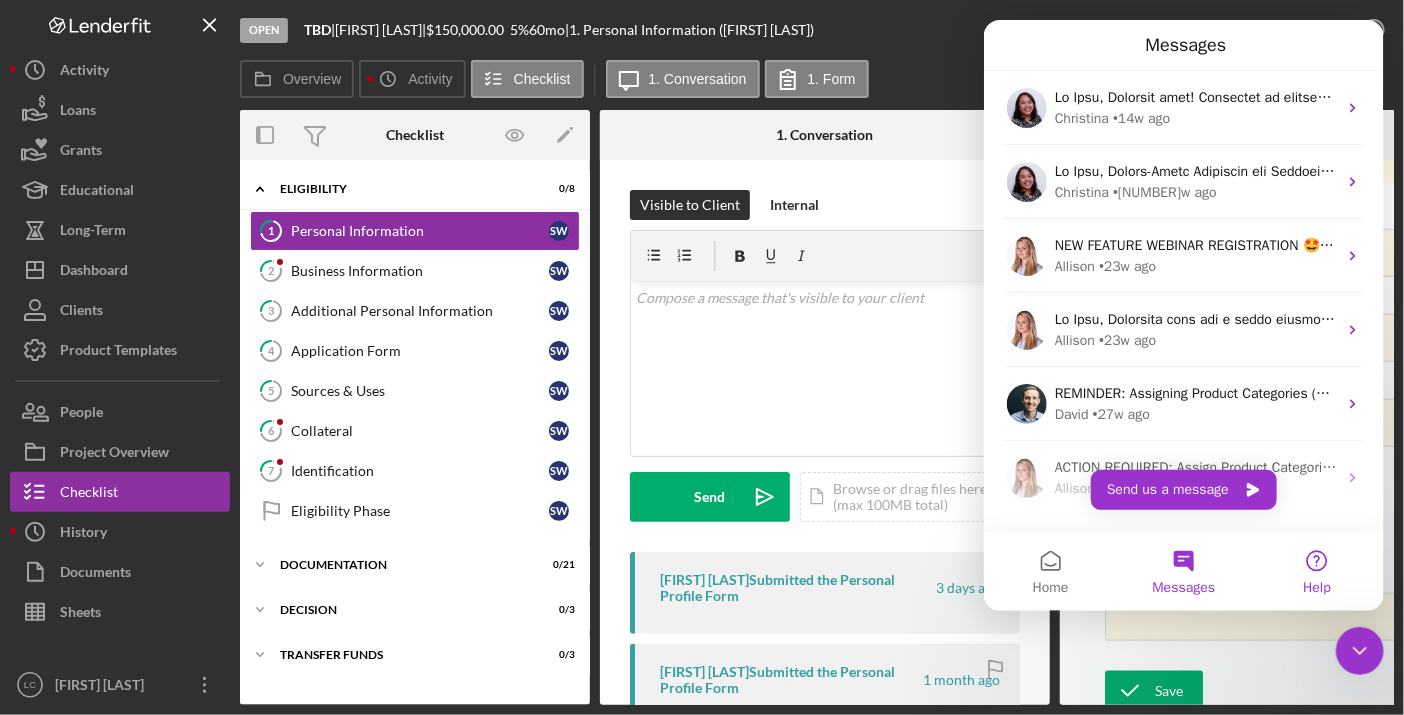 click on "Help" at bounding box center [1316, 571] 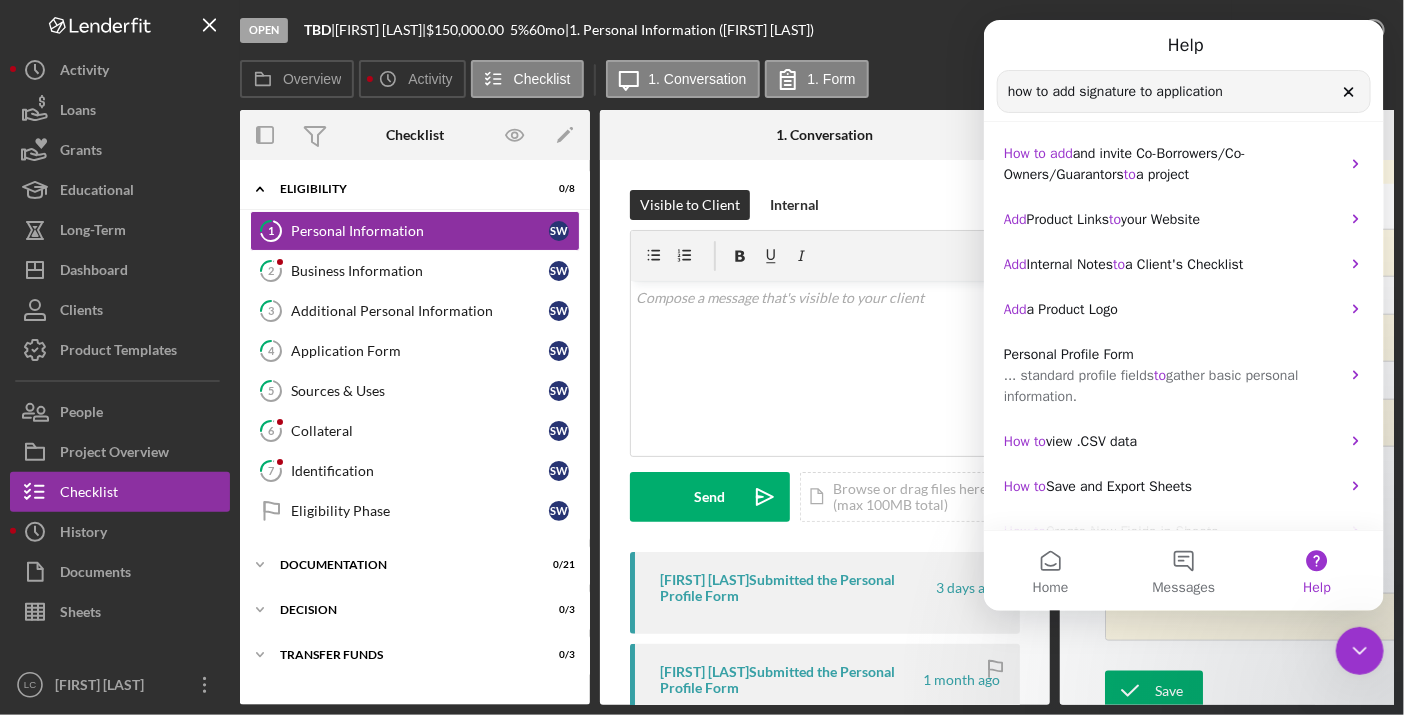 click on "how to add signature to application" at bounding box center (1183, 91) 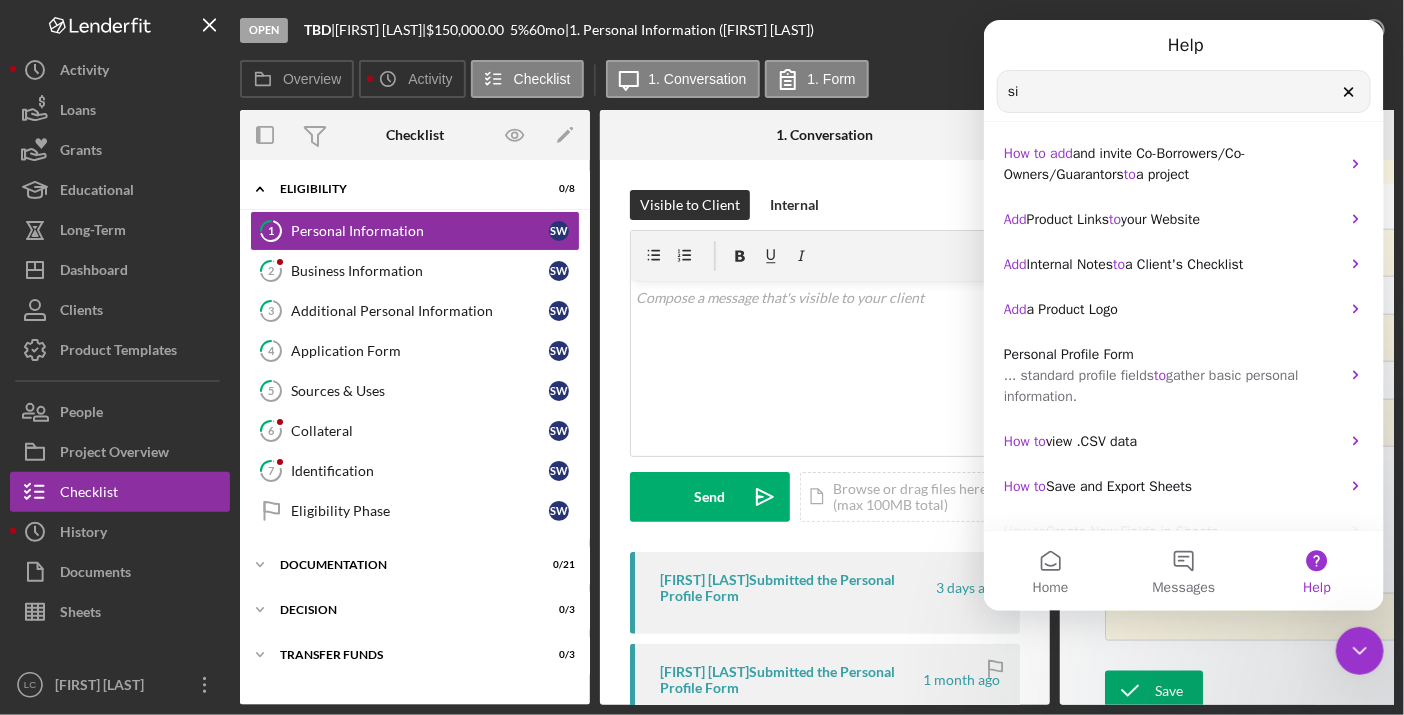 type on "s" 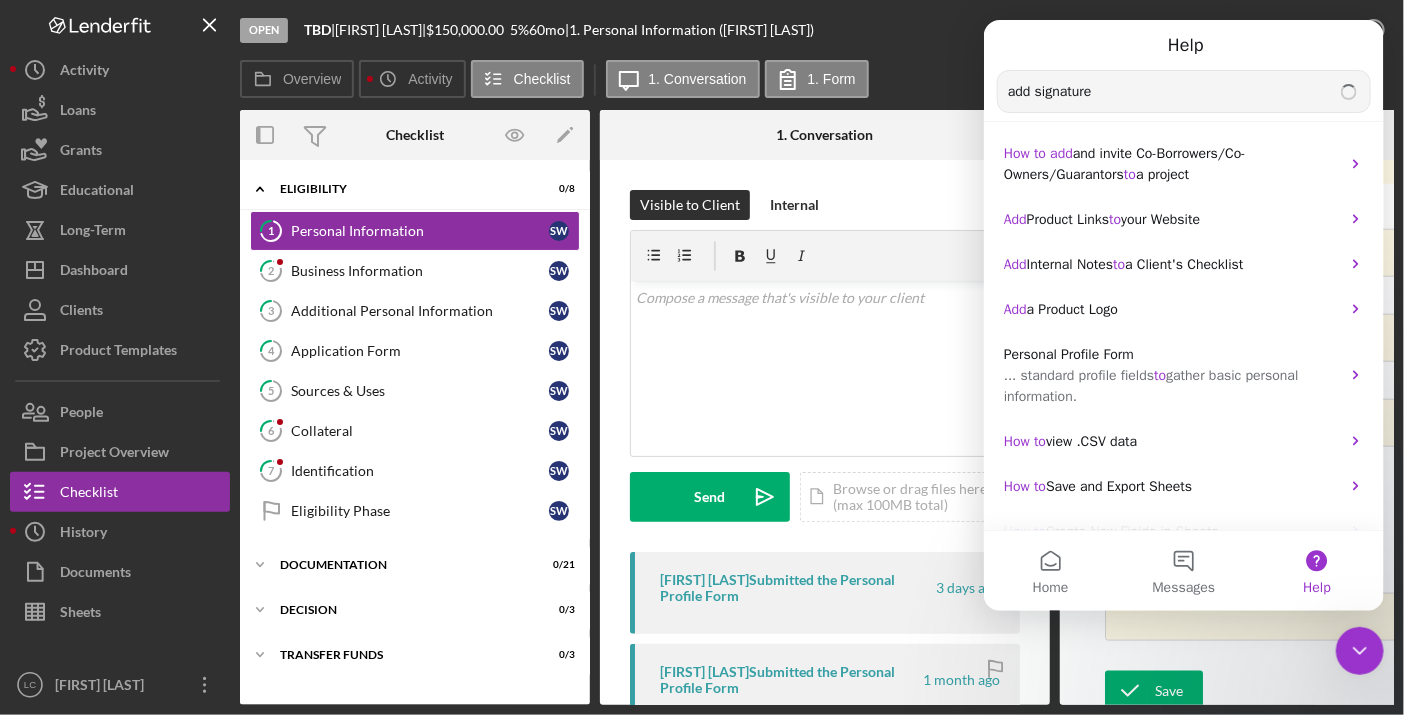 type on "add signature" 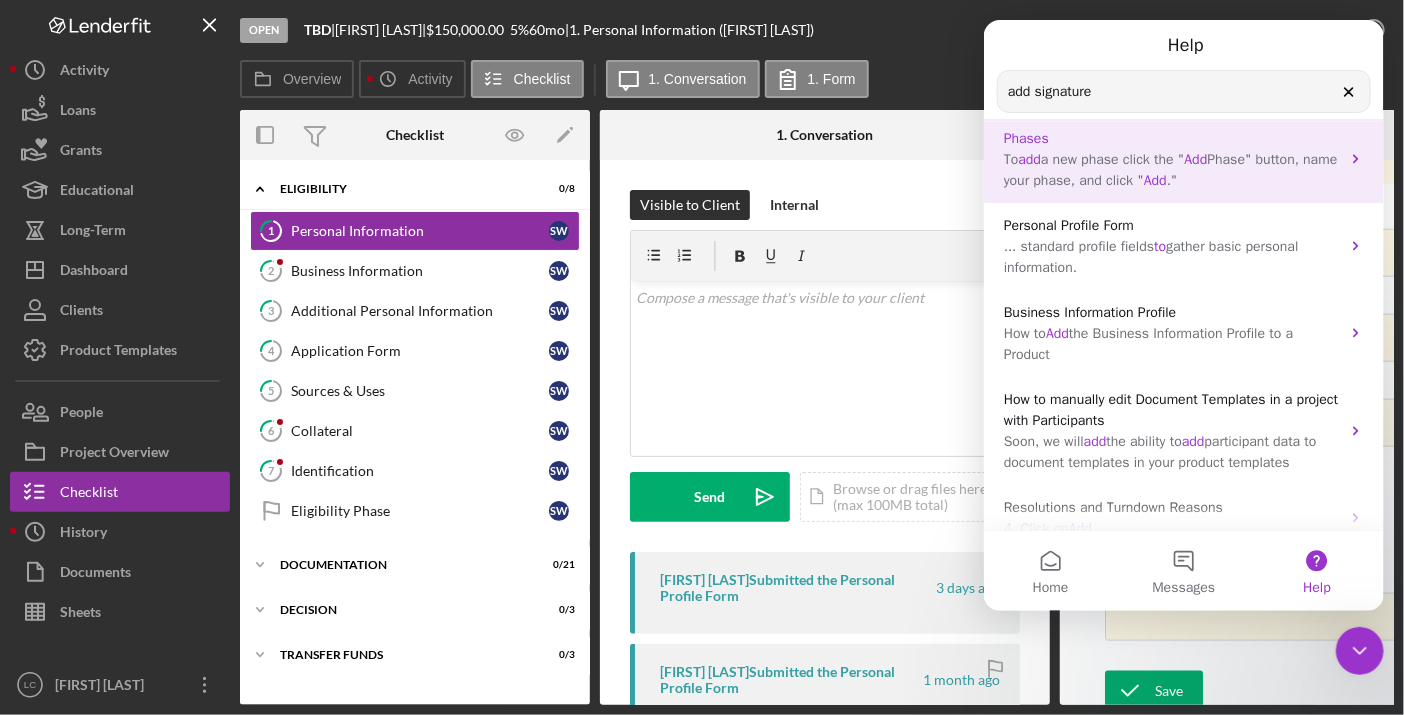 scroll, scrollTop: 280, scrollLeft: 0, axis: vertical 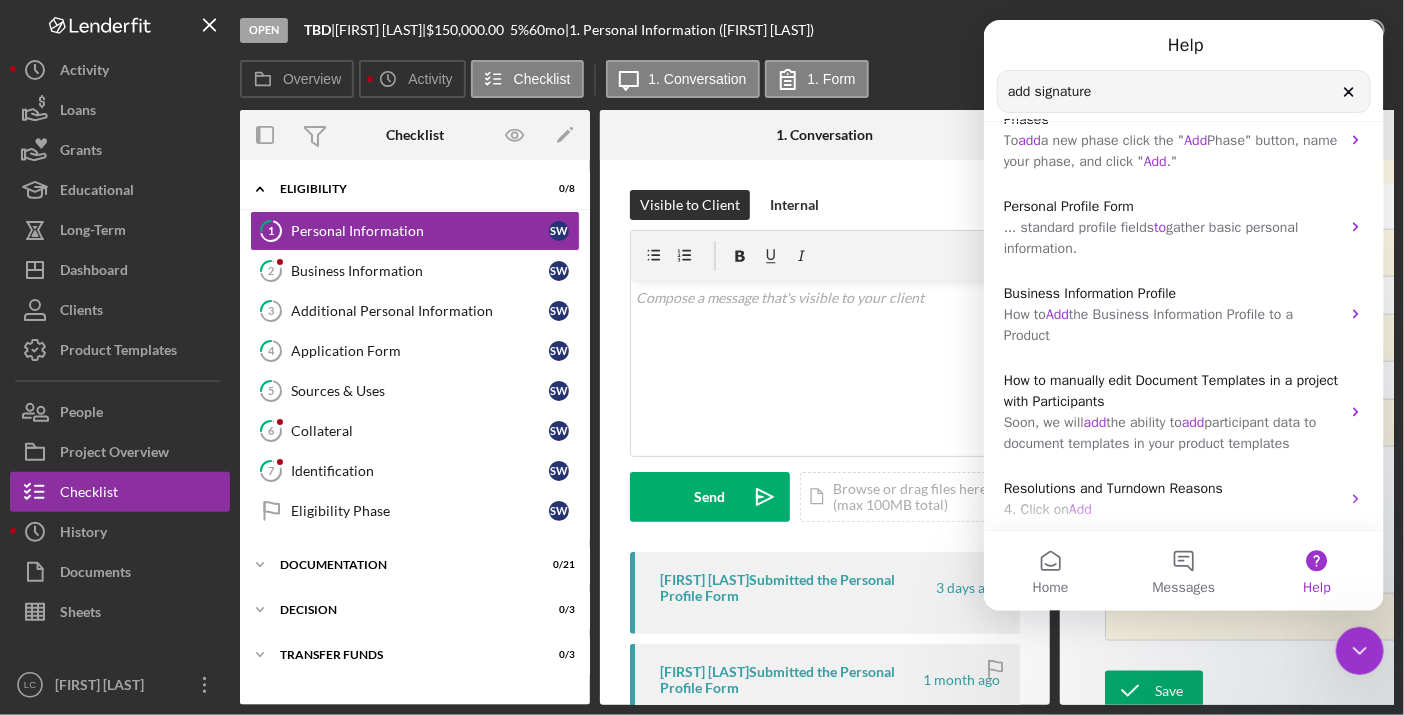 click 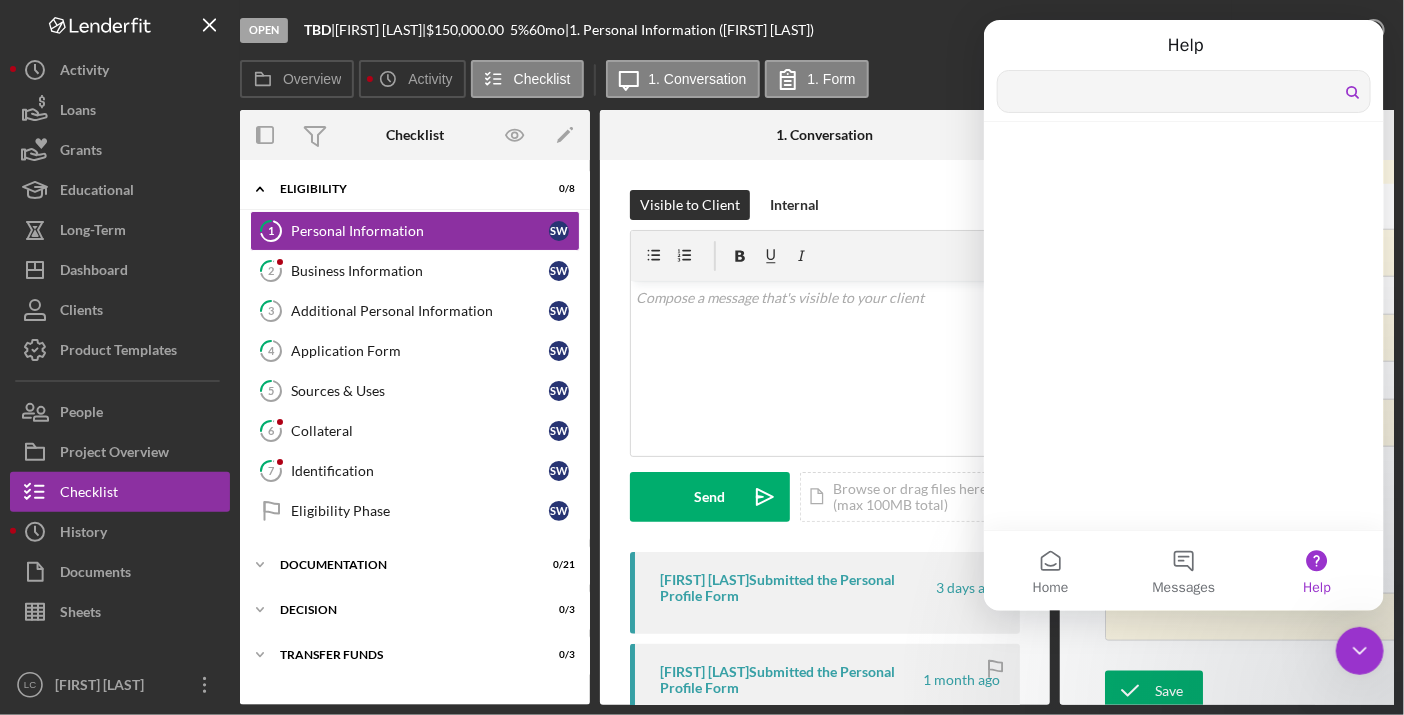 scroll, scrollTop: 101, scrollLeft: 0, axis: vertical 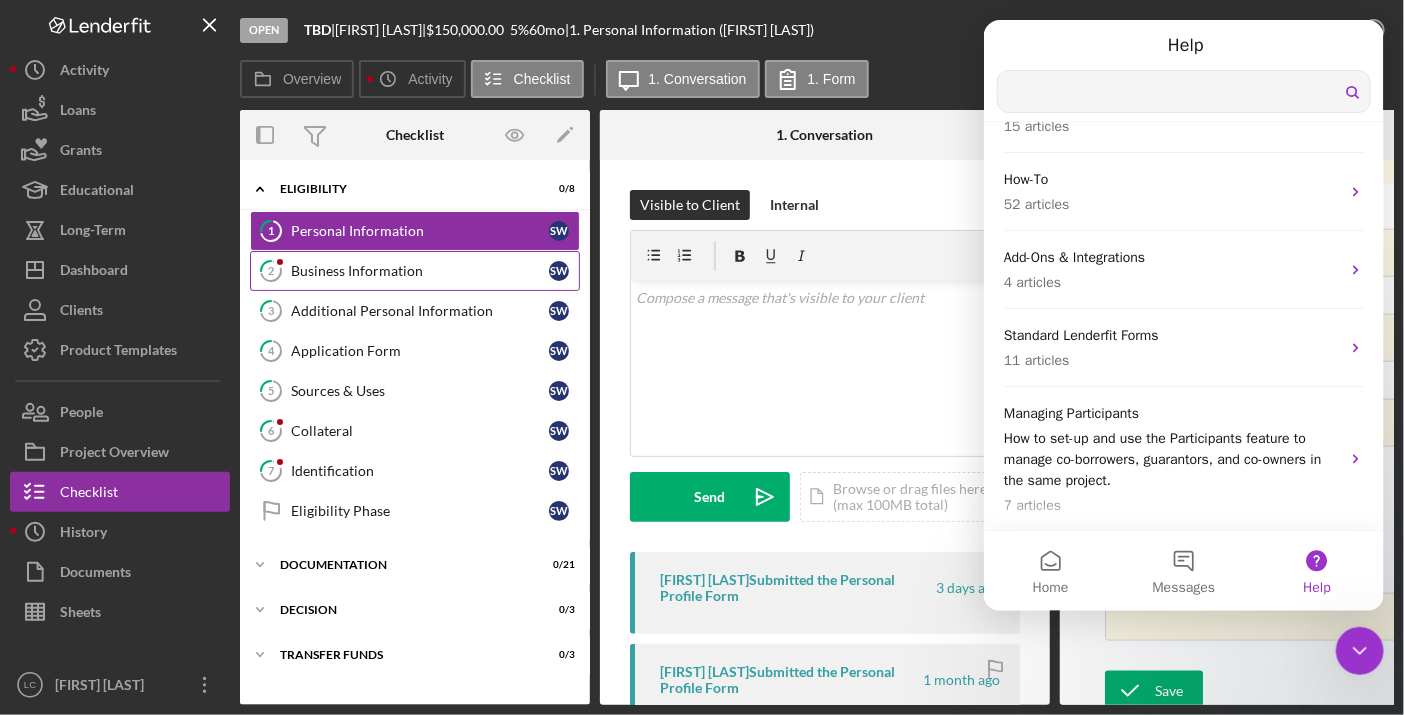 click on "2 Business Information S W" at bounding box center (415, 271) 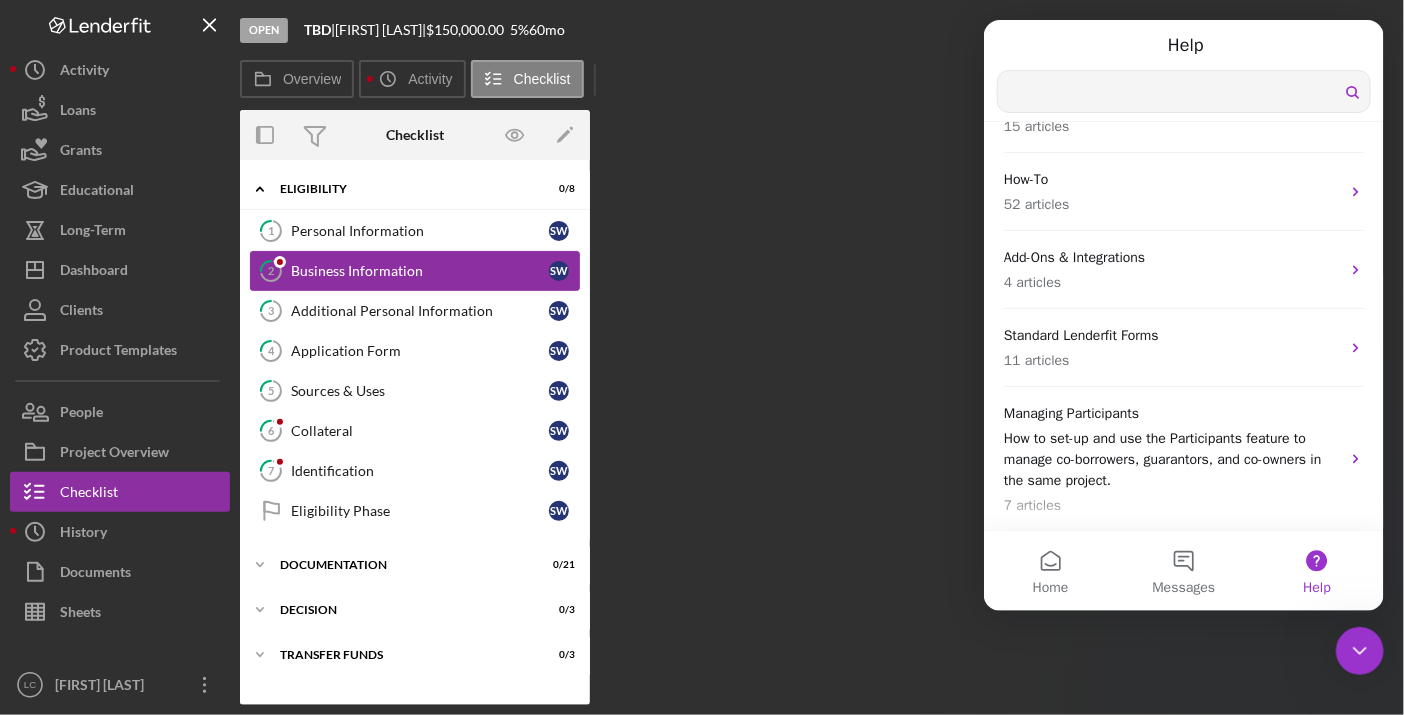 scroll, scrollTop: 100, scrollLeft: 0, axis: vertical 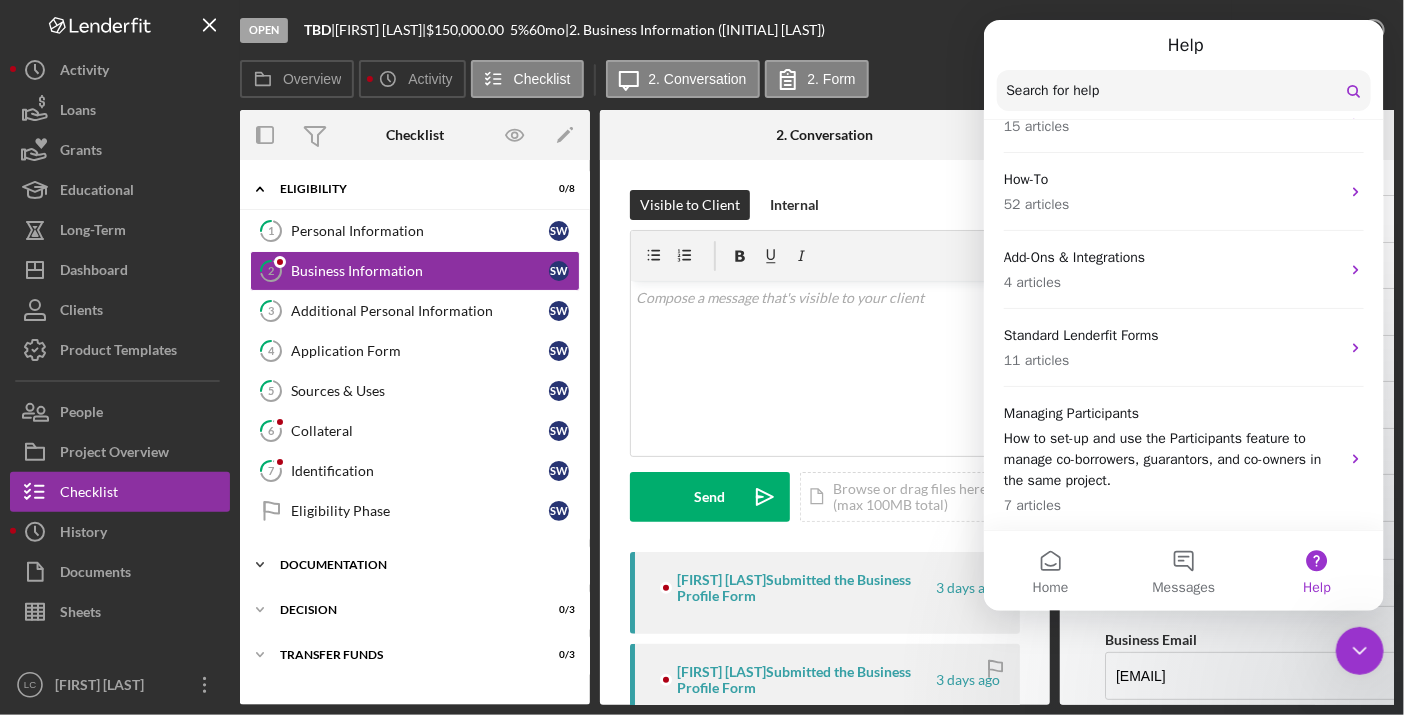 click on "Icon/Expander Documentation 0 / 21" at bounding box center [415, 565] 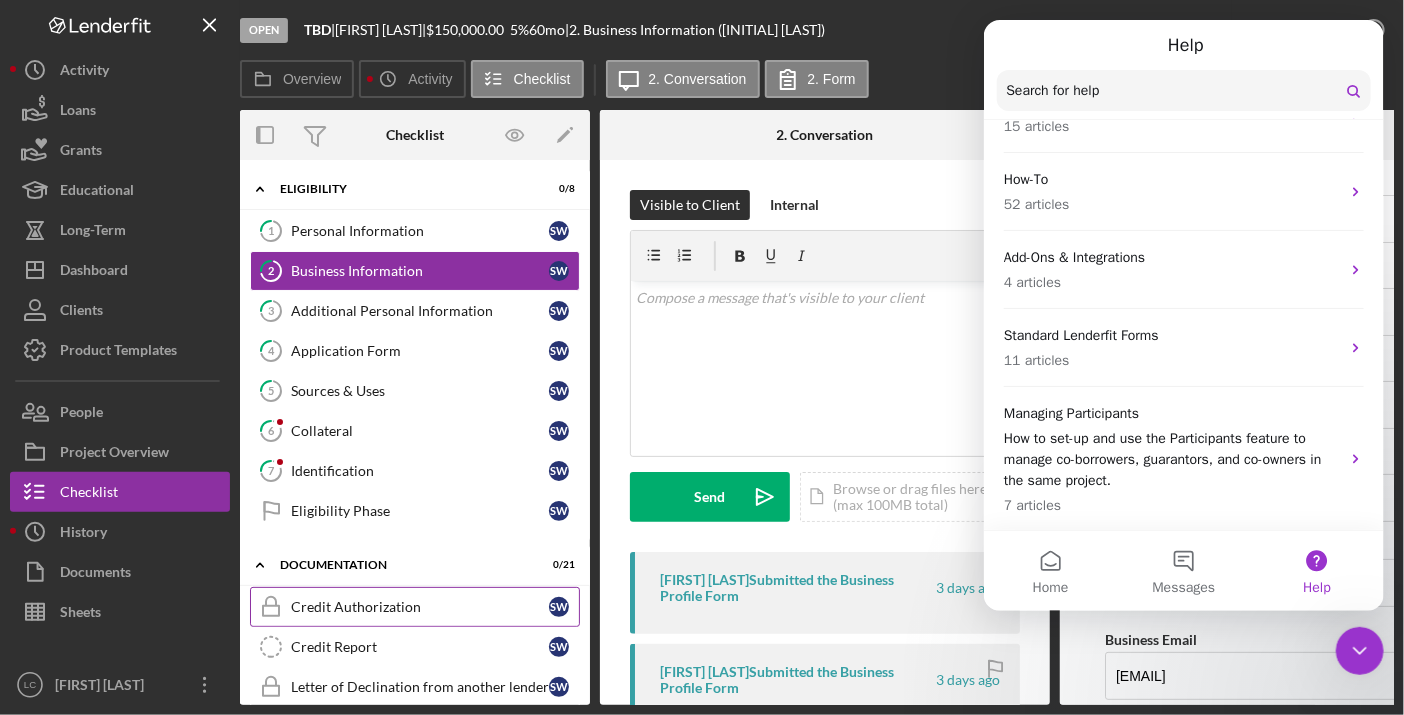 click on "Credit Authorization Credit Authorization S W" at bounding box center (415, 607) 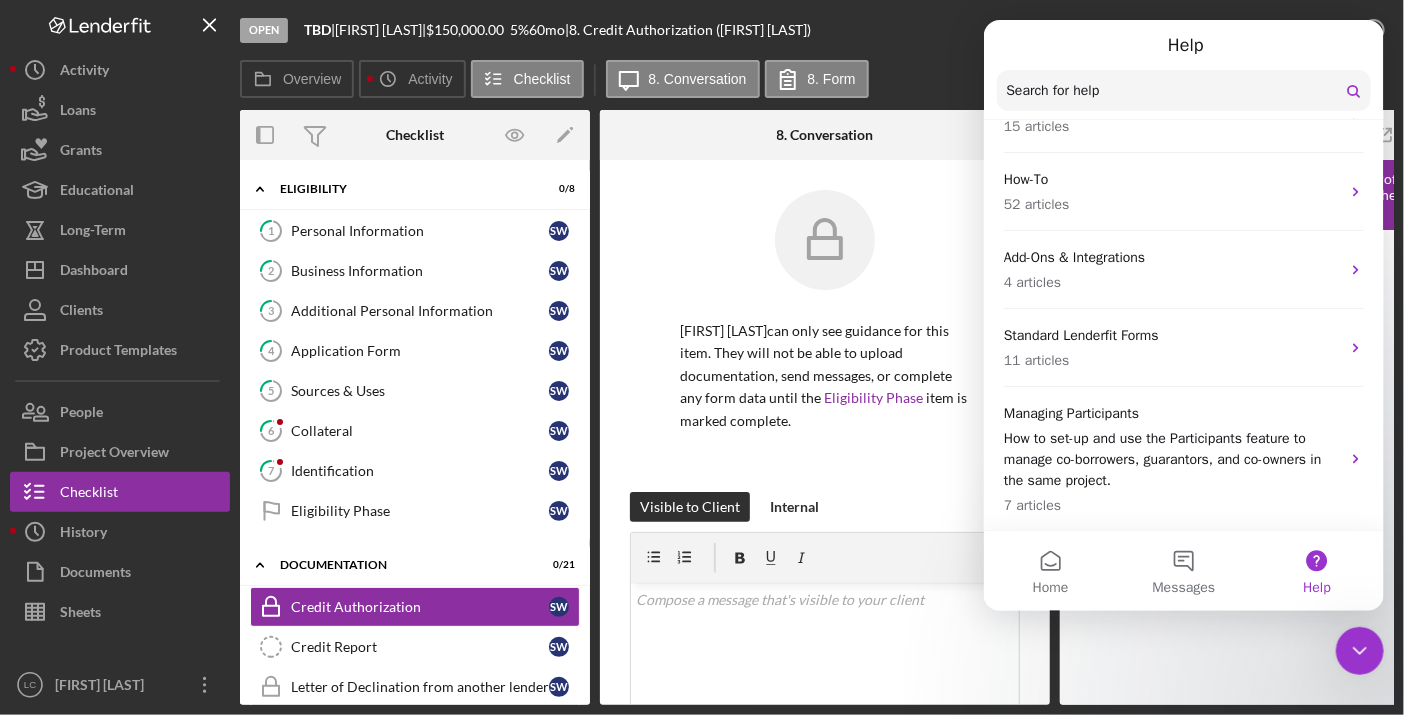 click 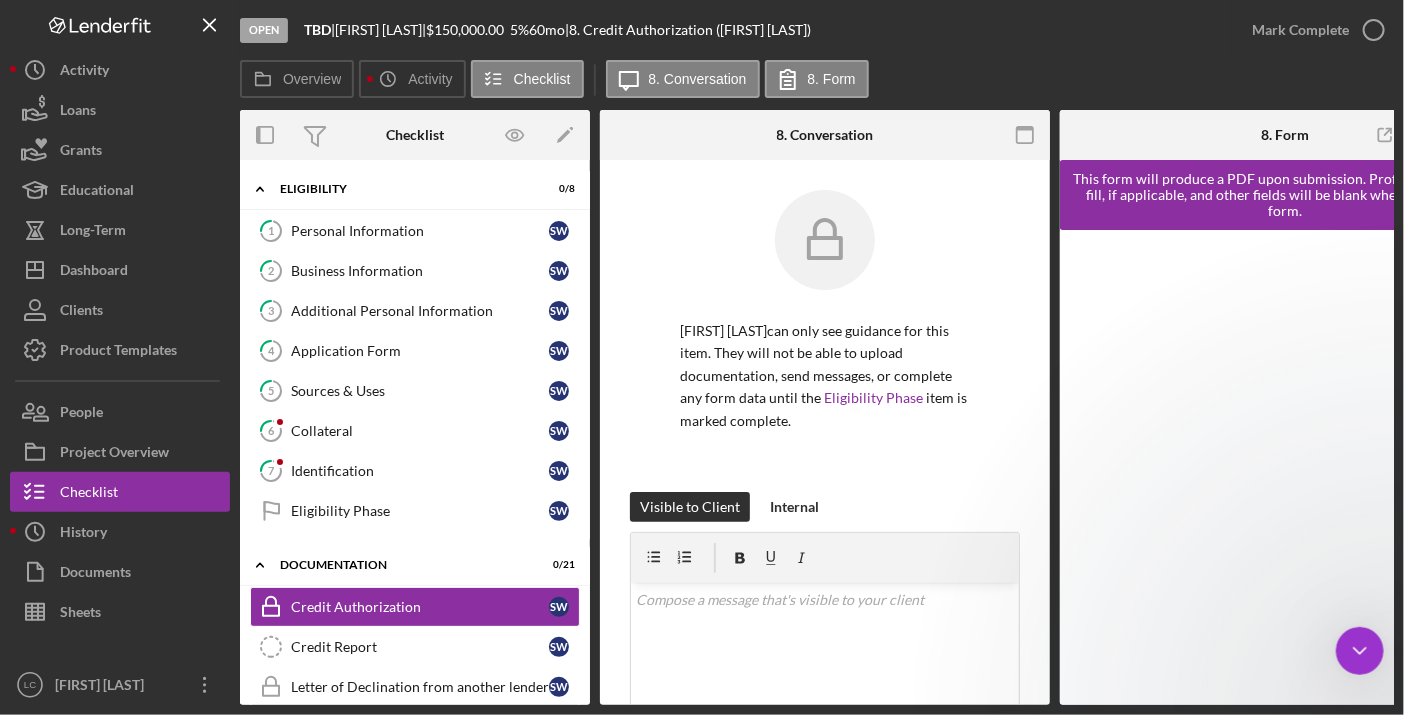 scroll, scrollTop: 0, scrollLeft: 0, axis: both 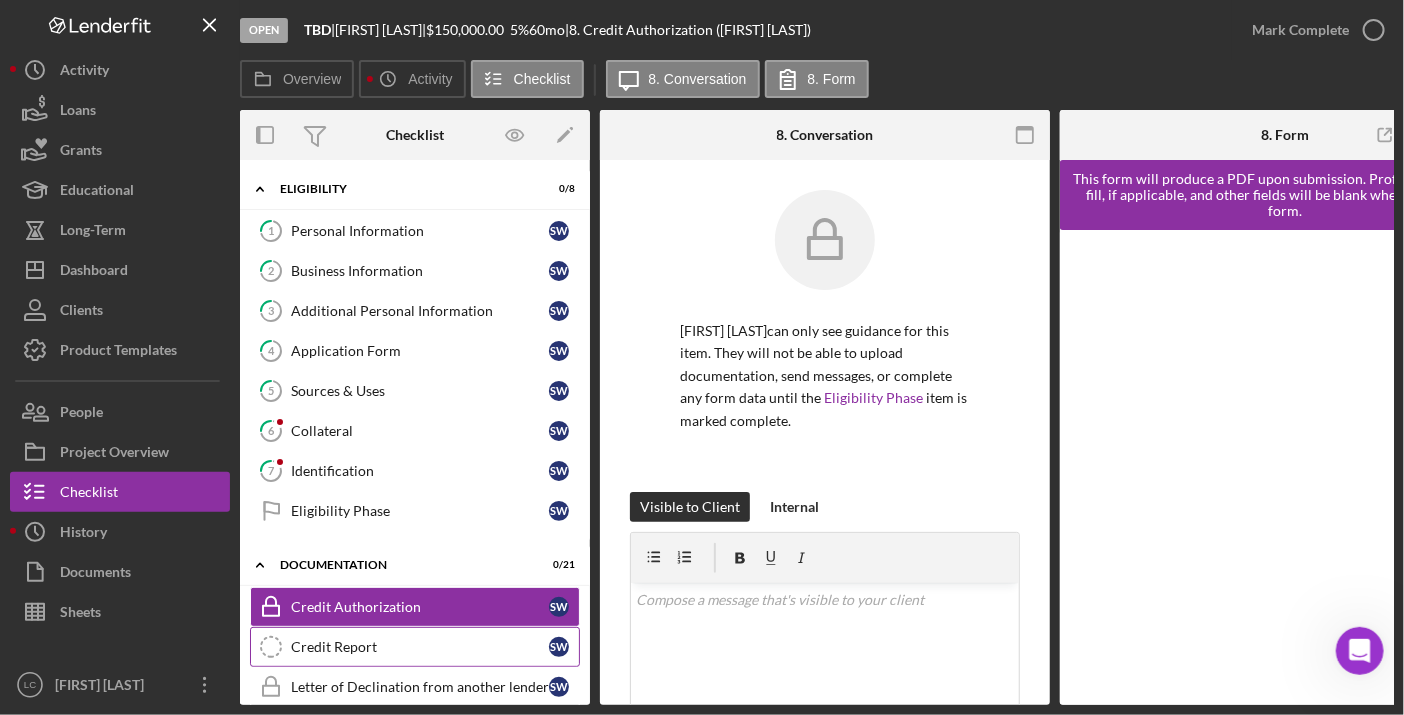 click on "Credit Report" at bounding box center [420, 647] 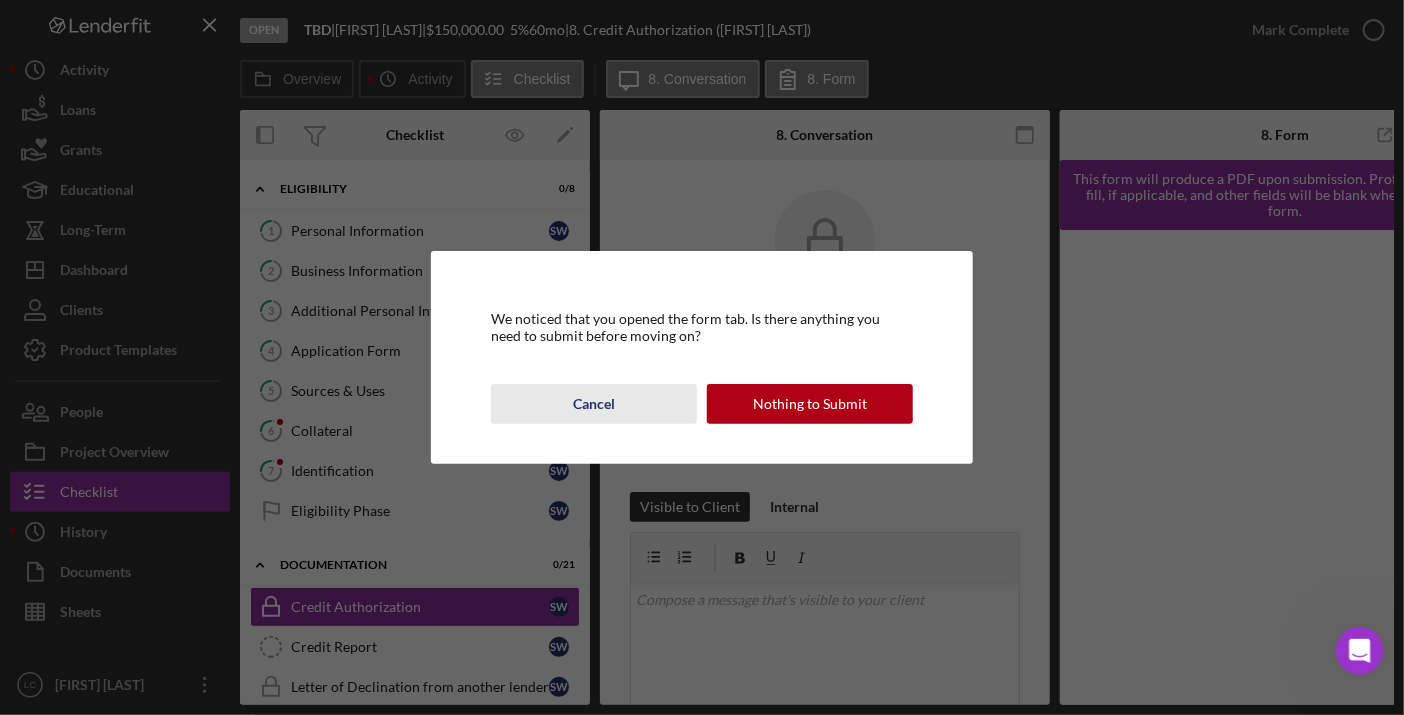 click on "Cancel" at bounding box center [594, 404] 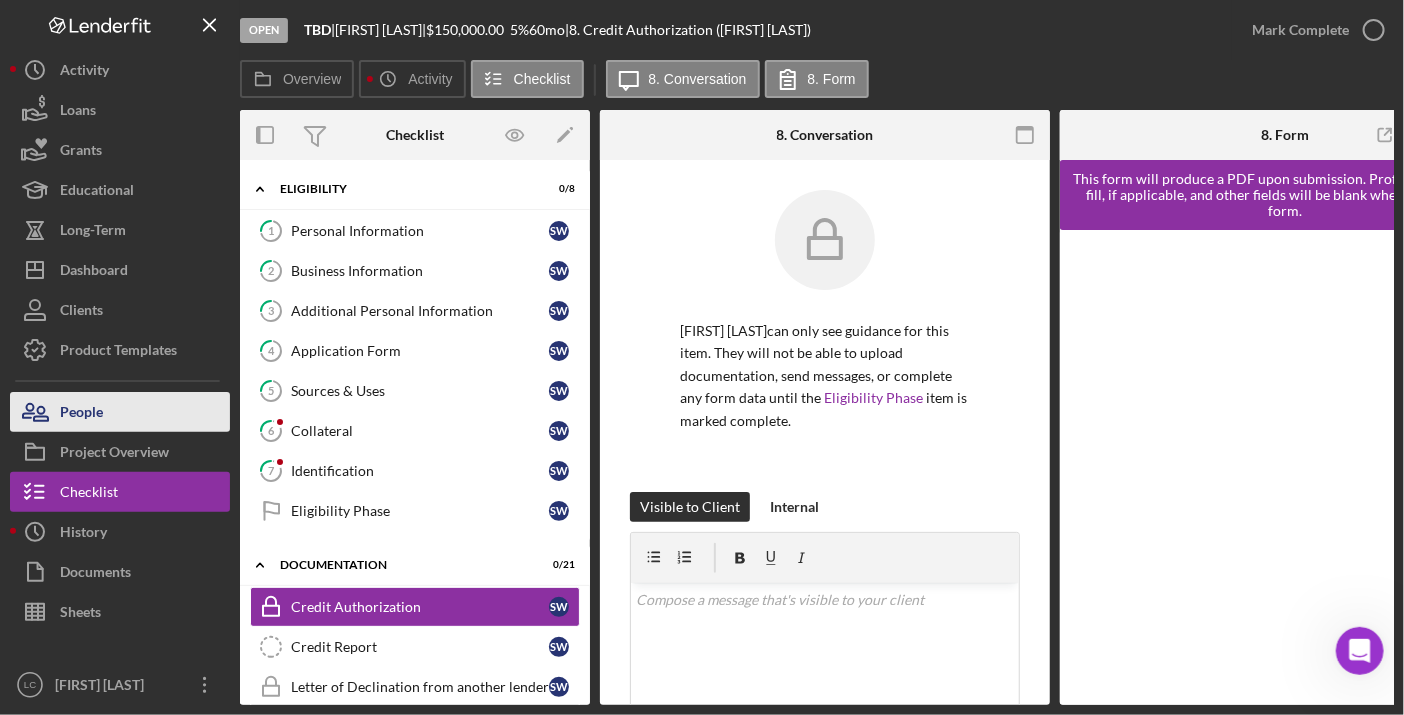 click on "People" at bounding box center (81, 414) 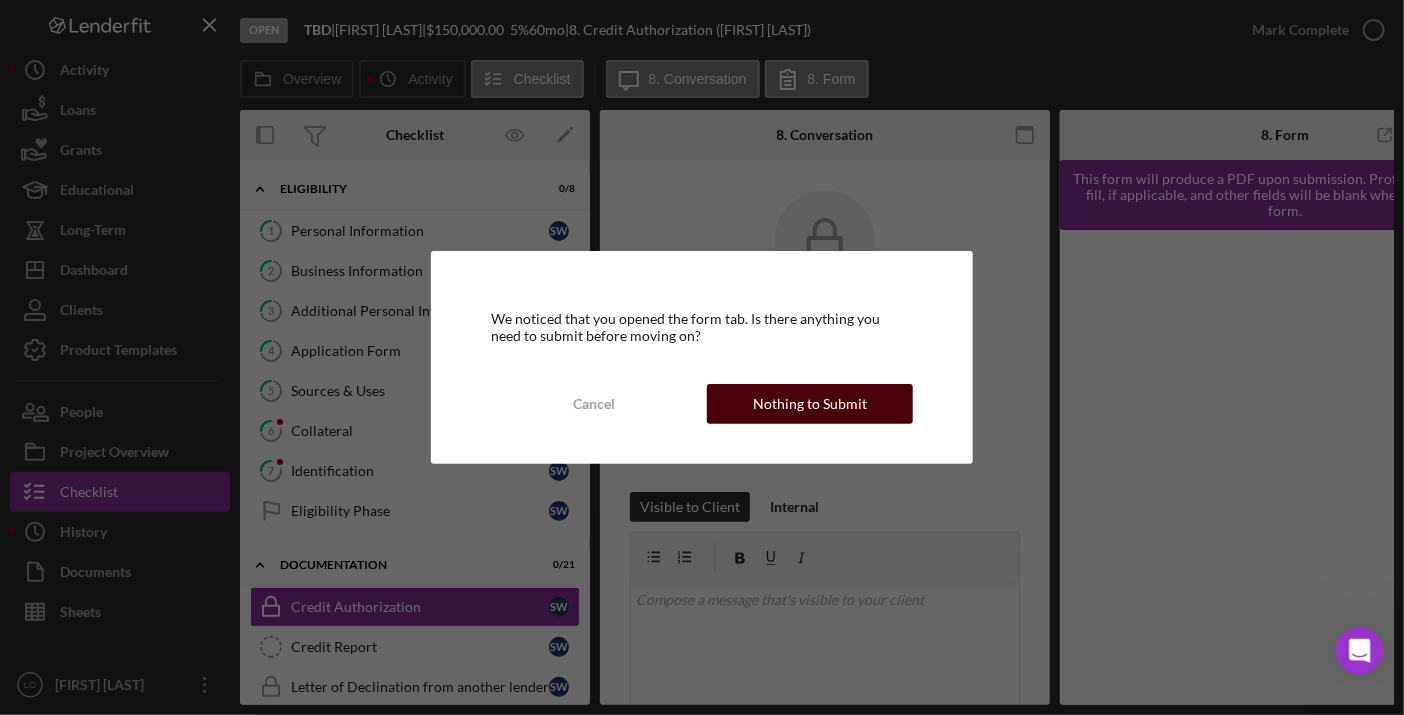 click on "Nothing to Submit" at bounding box center [810, 404] 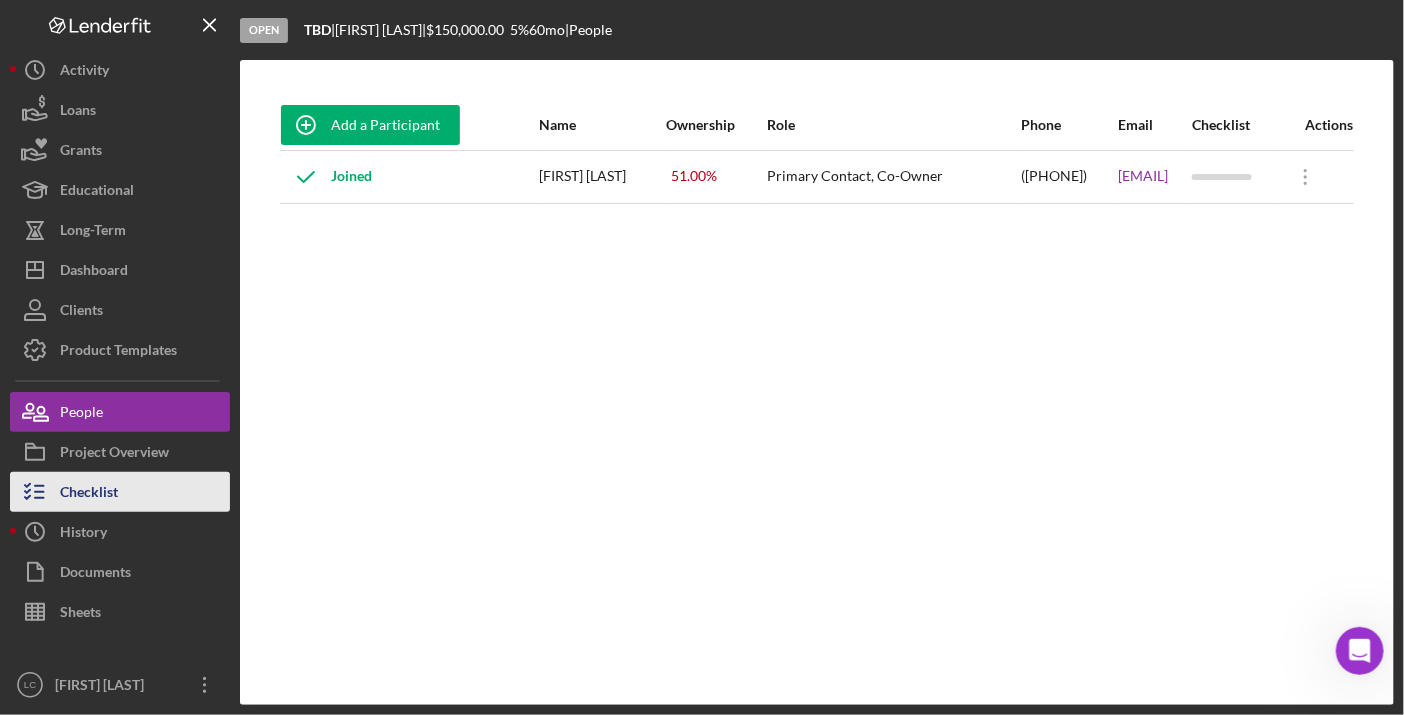 click on "Checklist" at bounding box center (89, 494) 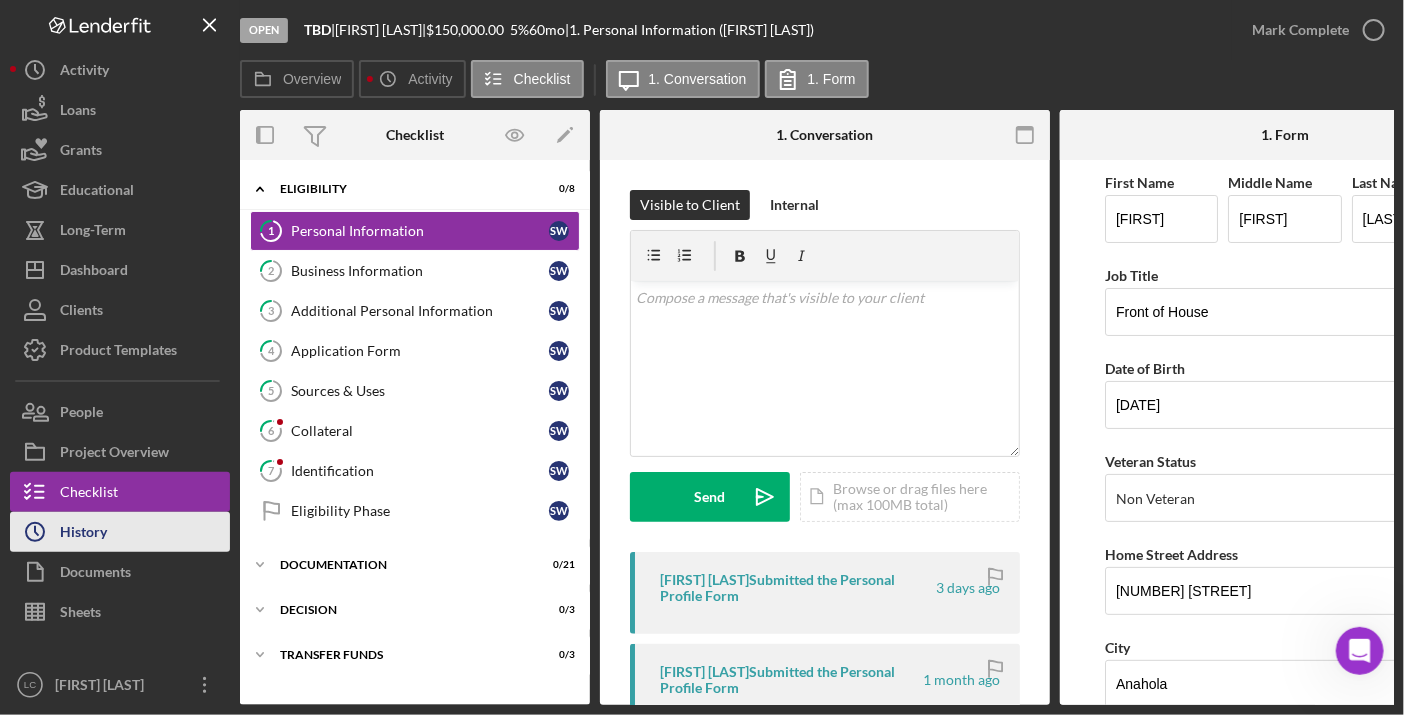 click on "History" at bounding box center [83, 534] 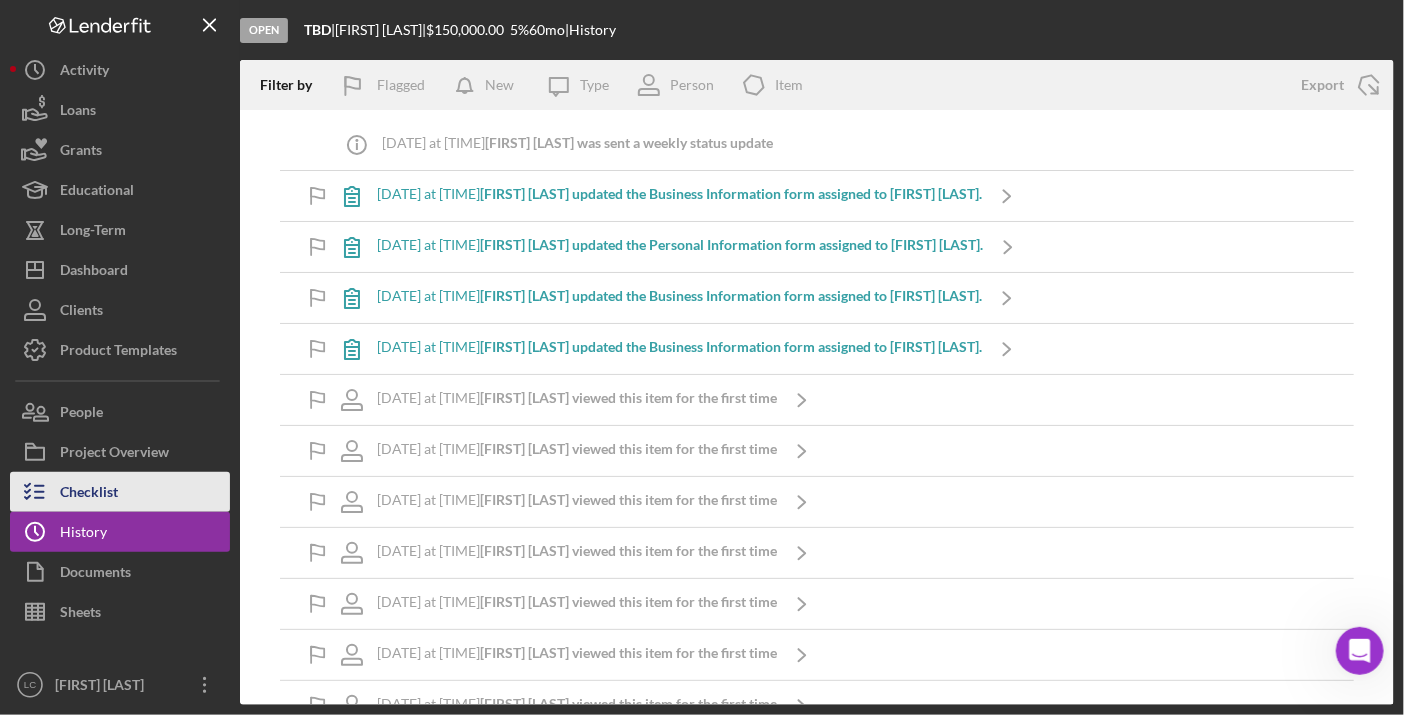 click on "Checklist" at bounding box center [89, 494] 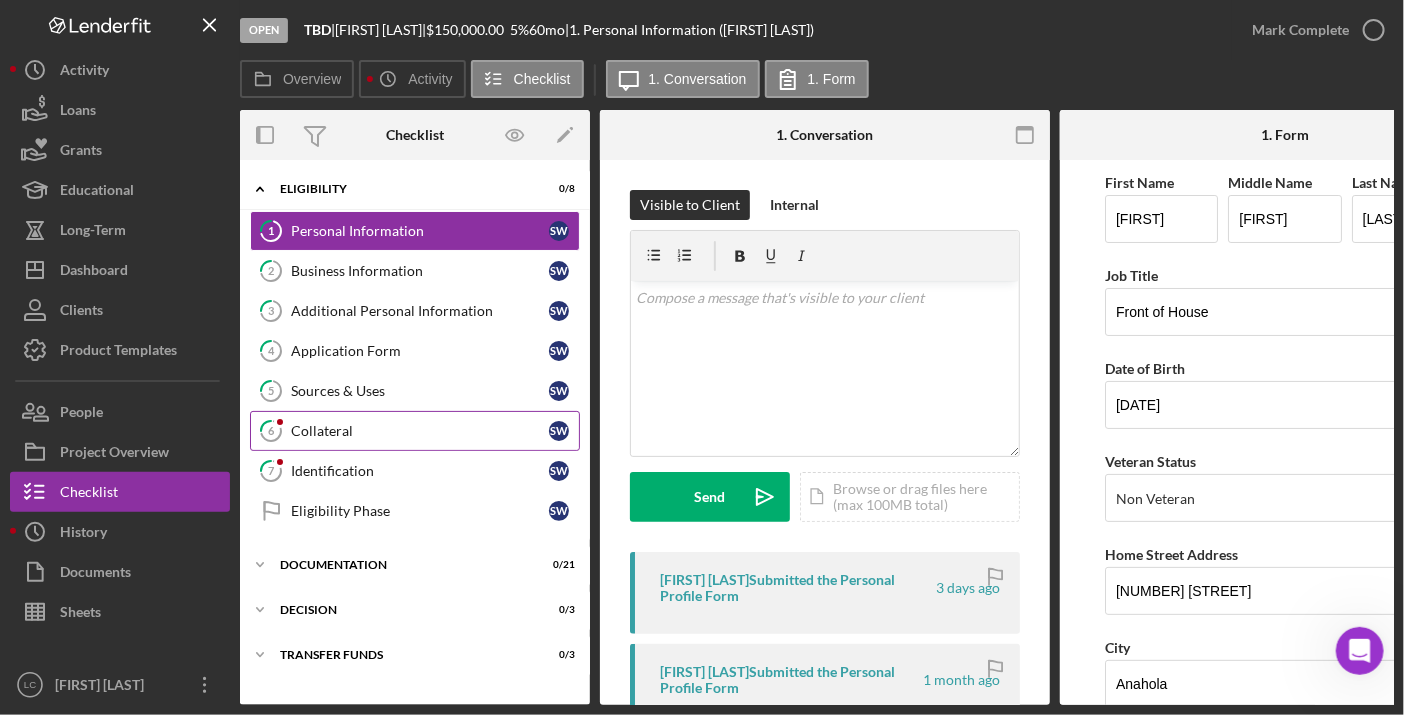 click on "6 Collateral S W" at bounding box center [415, 431] 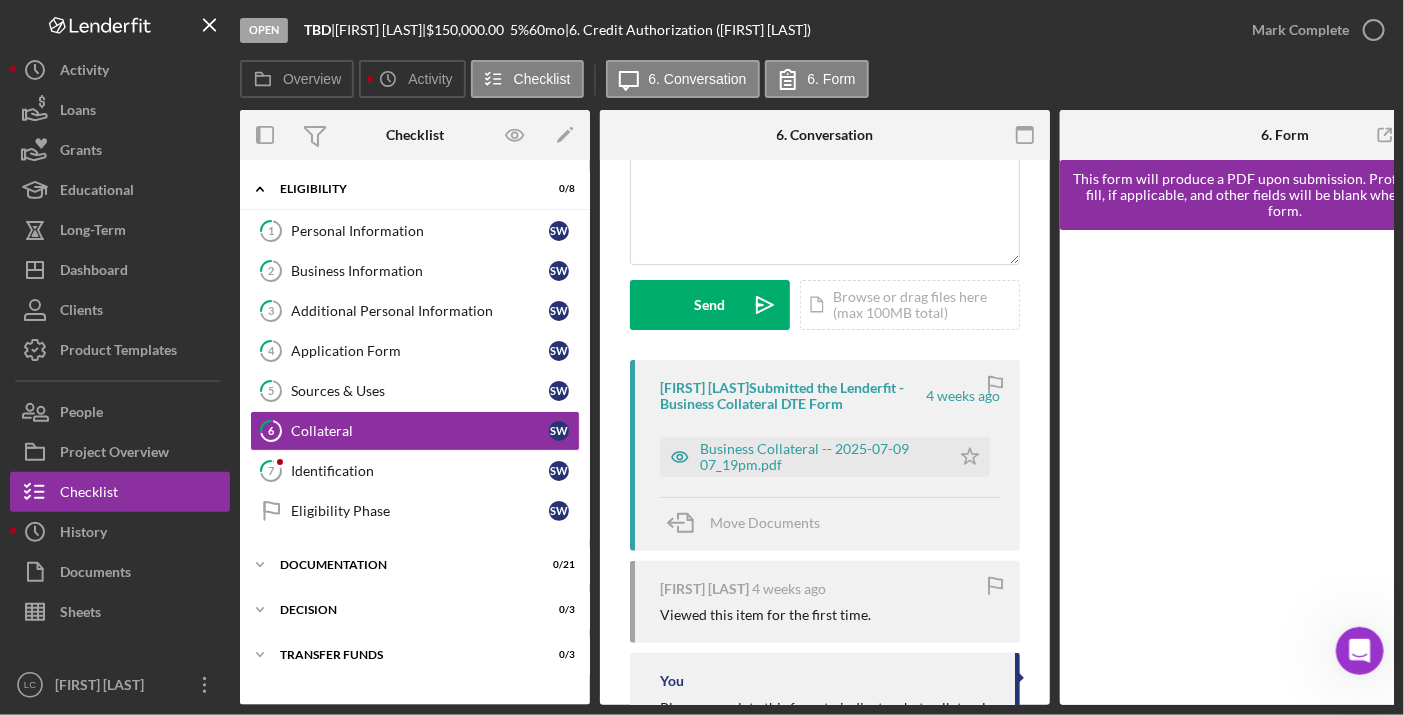 scroll, scrollTop: 282, scrollLeft: 0, axis: vertical 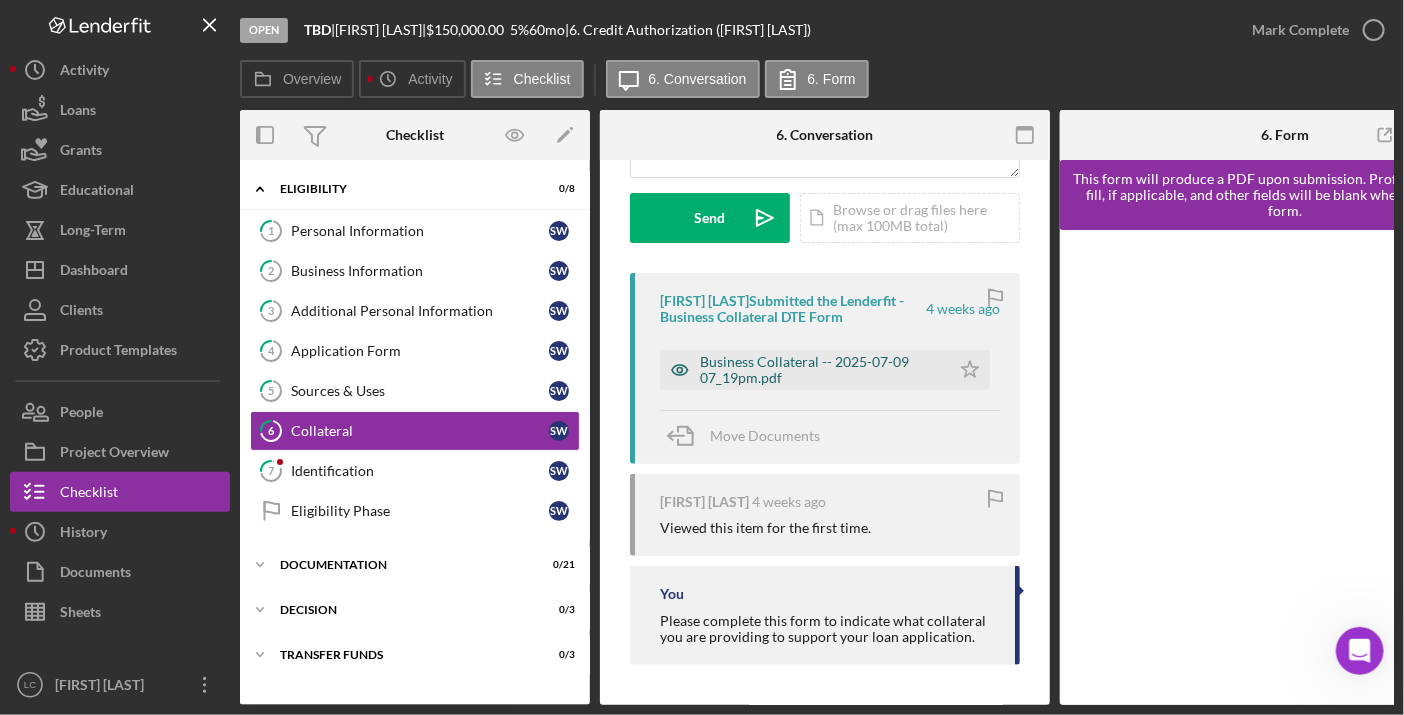 click on "Business Collateral -- 2025-07-09 07_19pm.pdf" at bounding box center (820, 370) 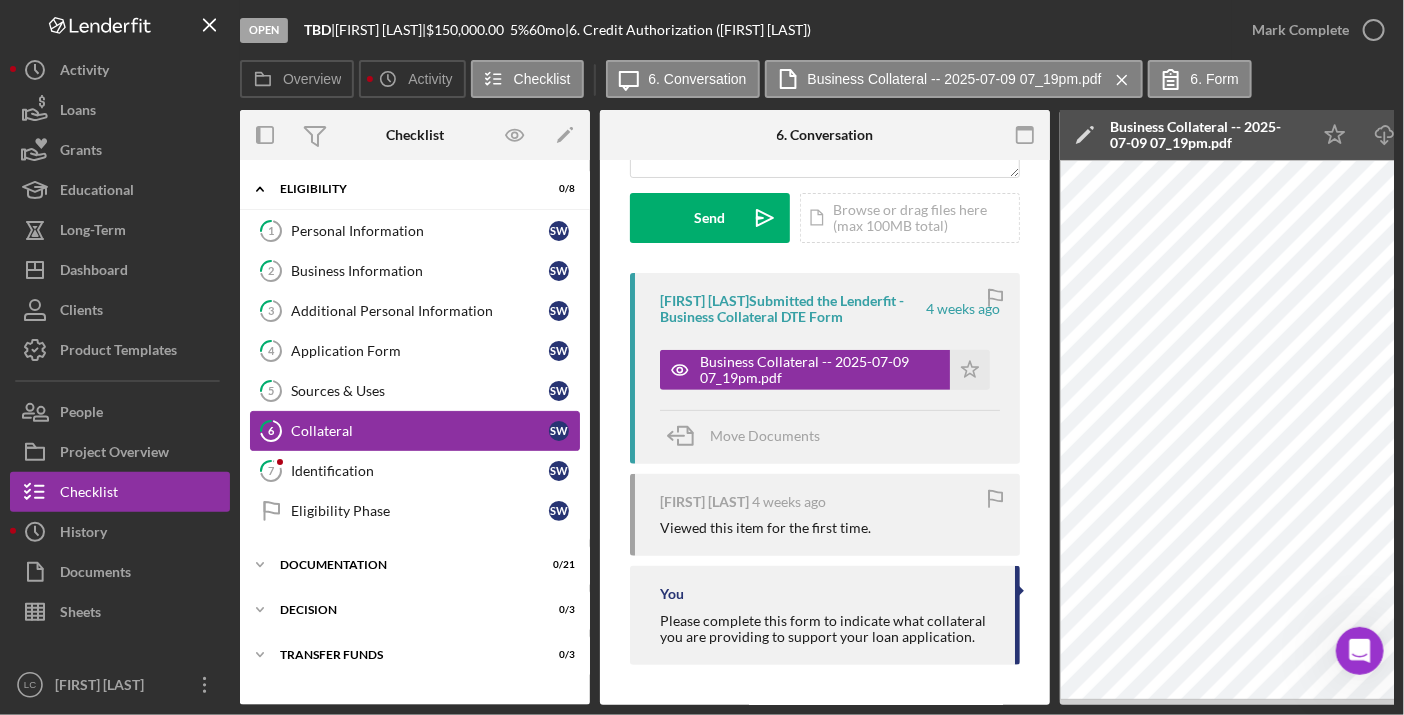 click on "6 Collateral S W" at bounding box center [415, 431] 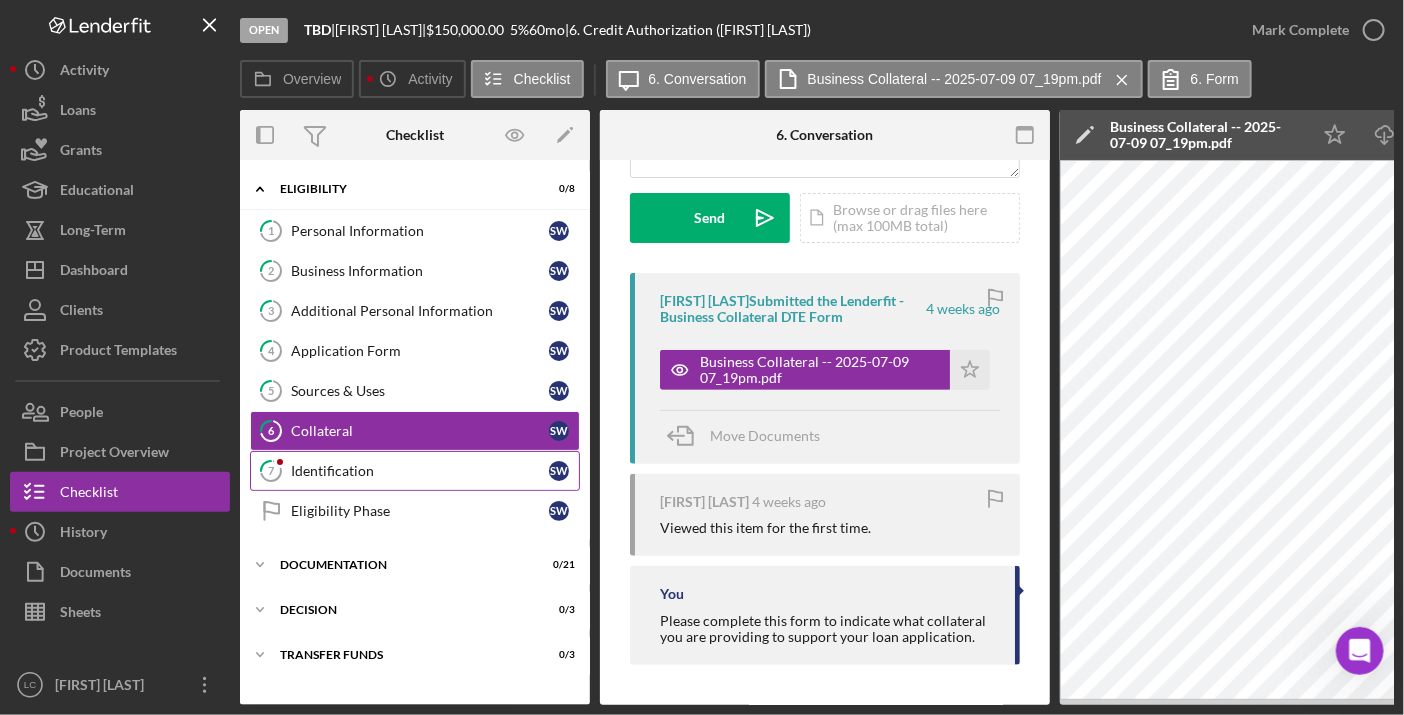click on "Identification" at bounding box center [420, 471] 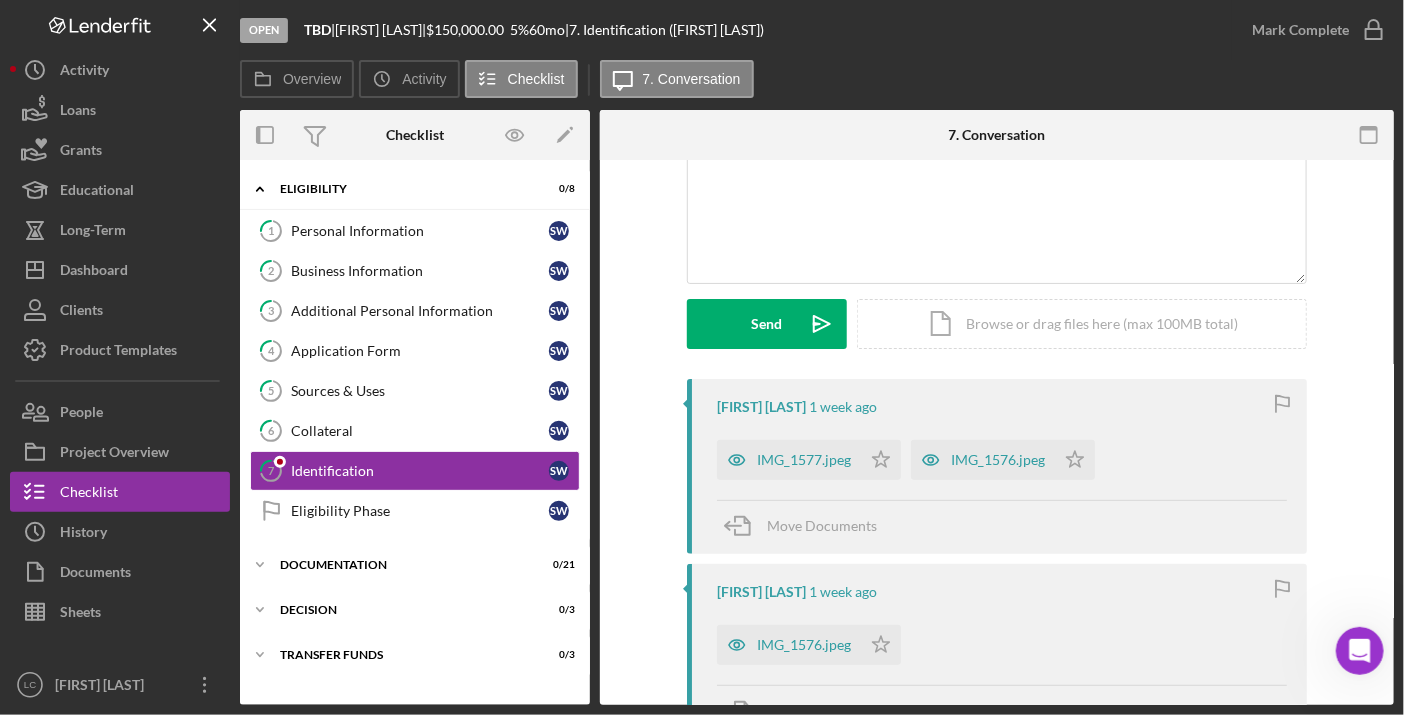 scroll, scrollTop: 238, scrollLeft: 0, axis: vertical 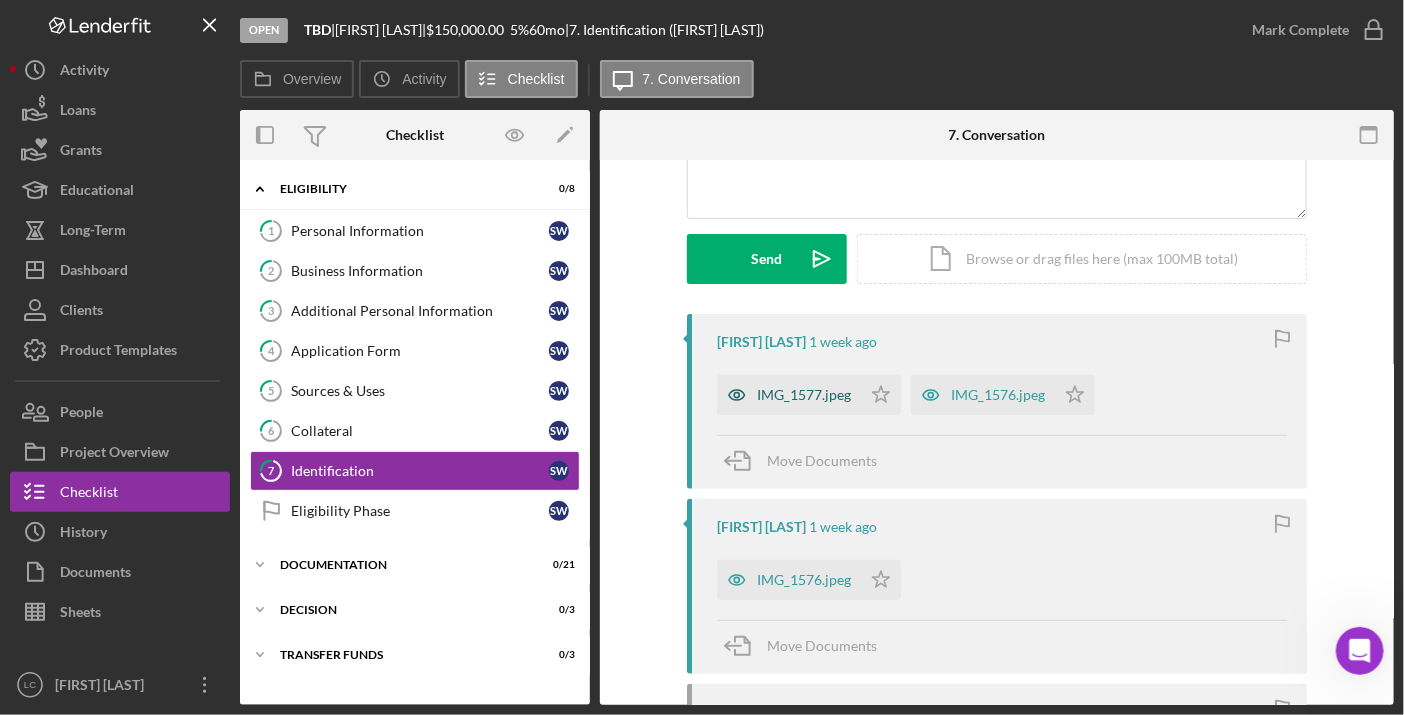 click on "IMG_1577.jpeg" at bounding box center [789, 395] 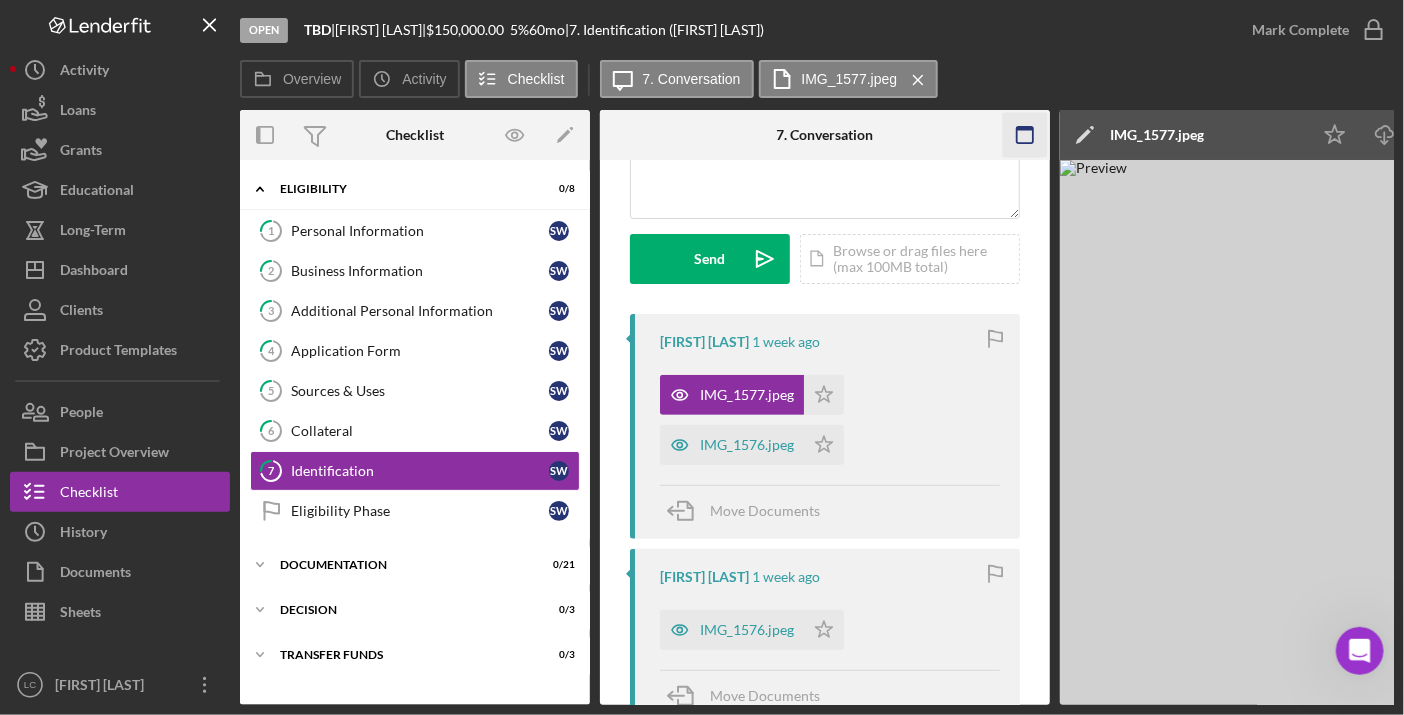click 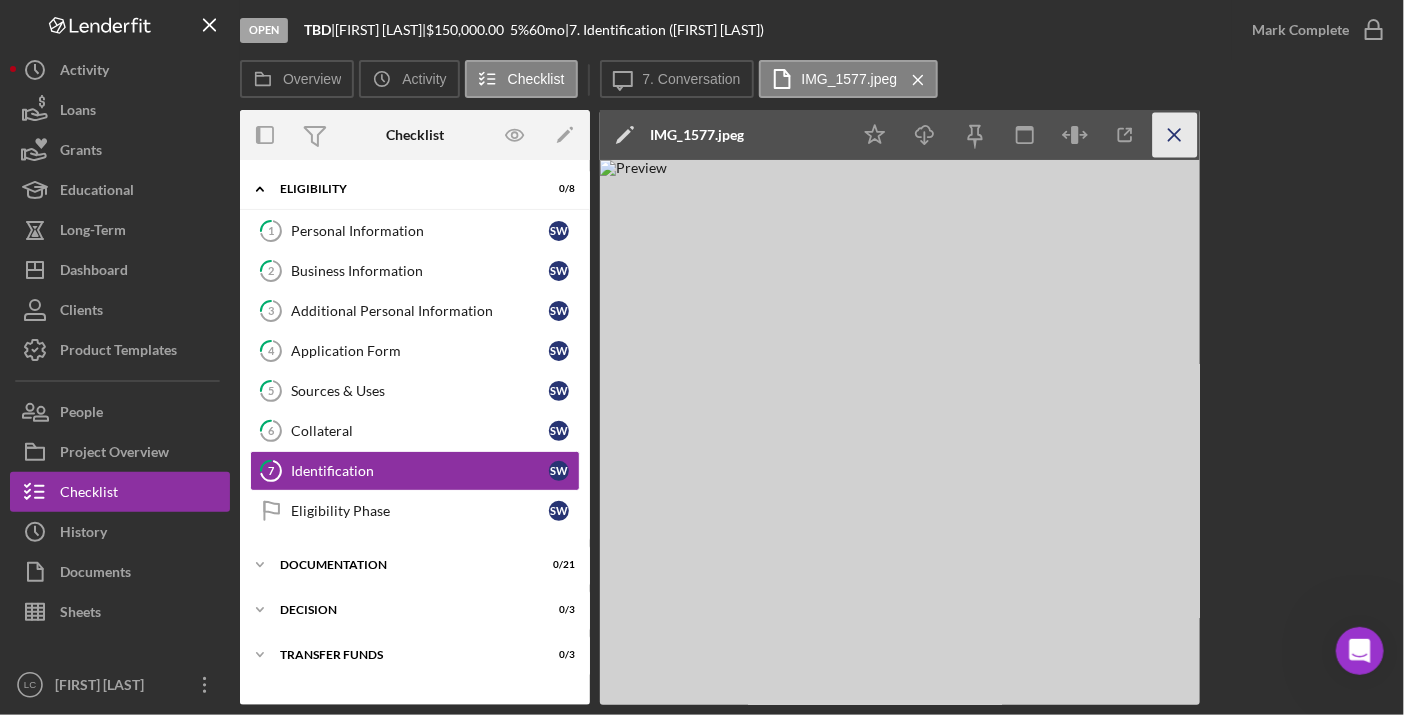 click on "Icon/Menu Close" 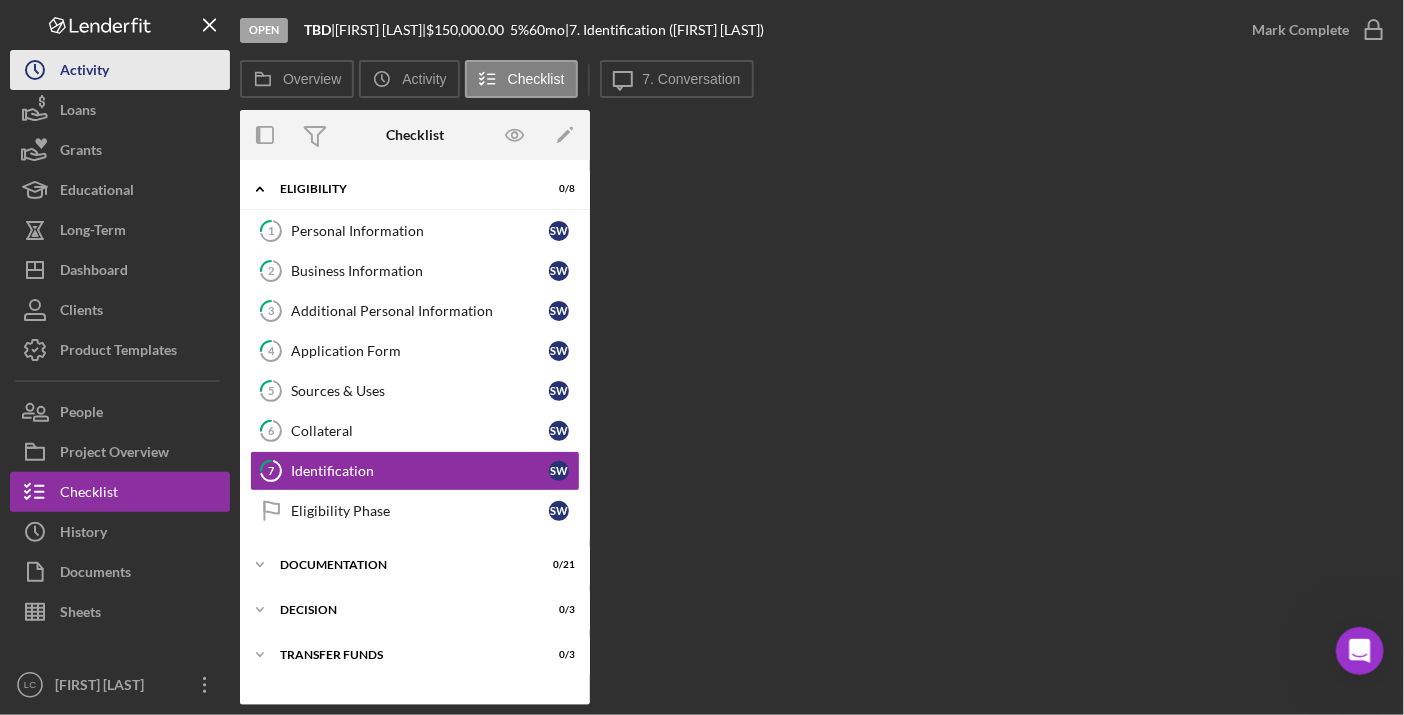 click on "Icon/History Activity" at bounding box center [120, 70] 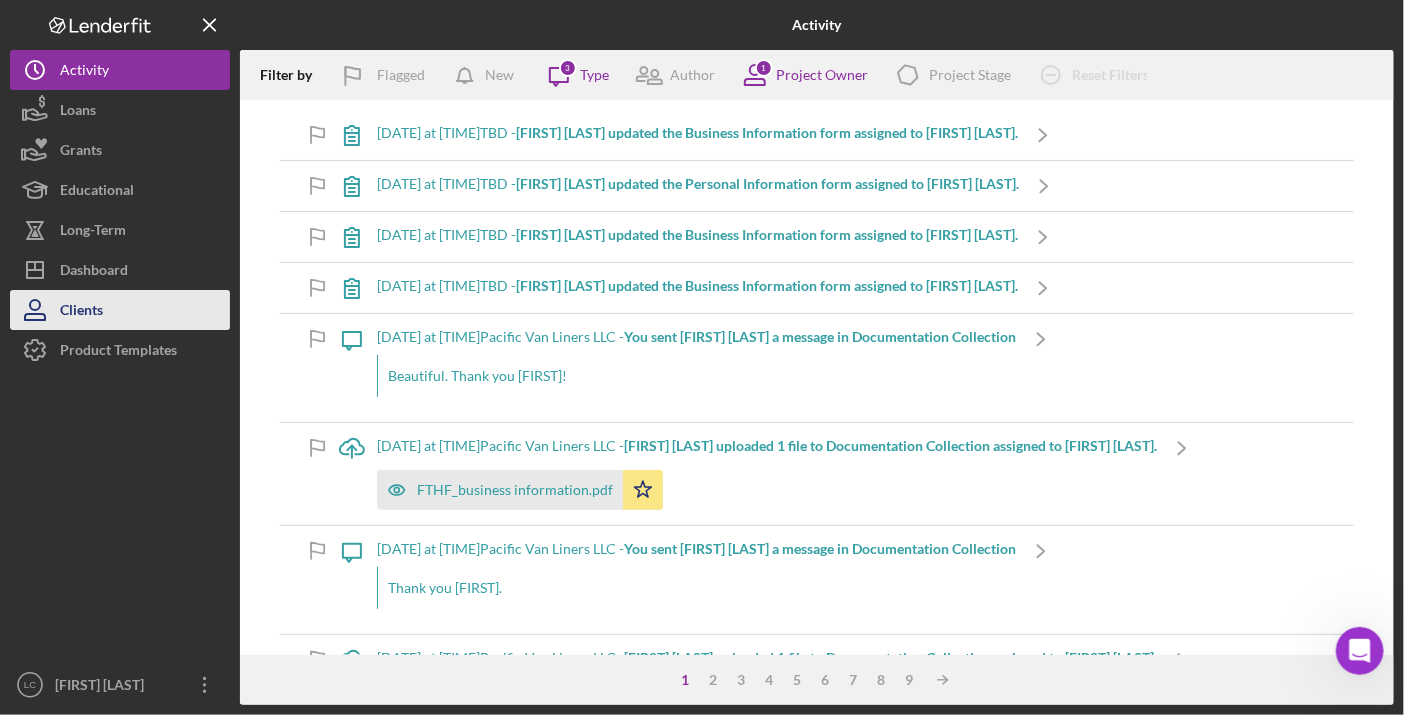 click on "Clients" at bounding box center [120, 310] 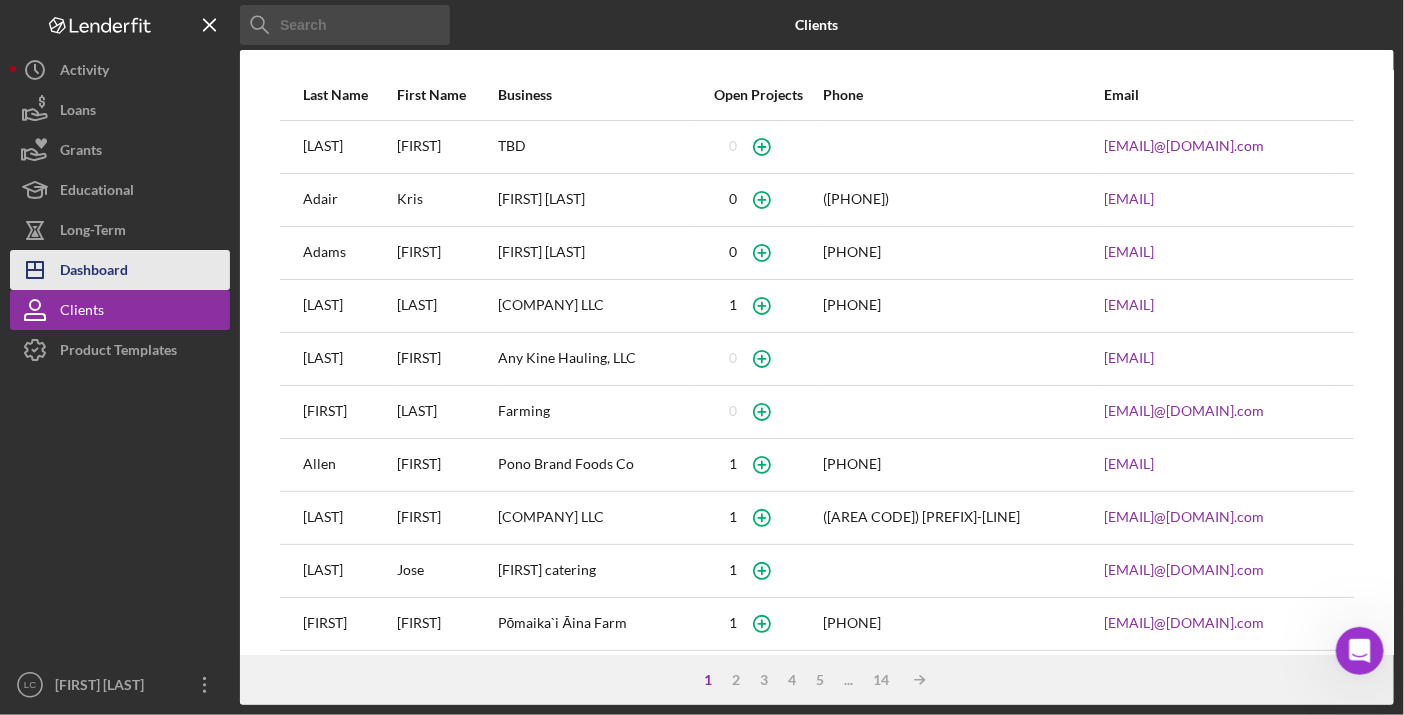 click on "Dashboard" at bounding box center (94, 272) 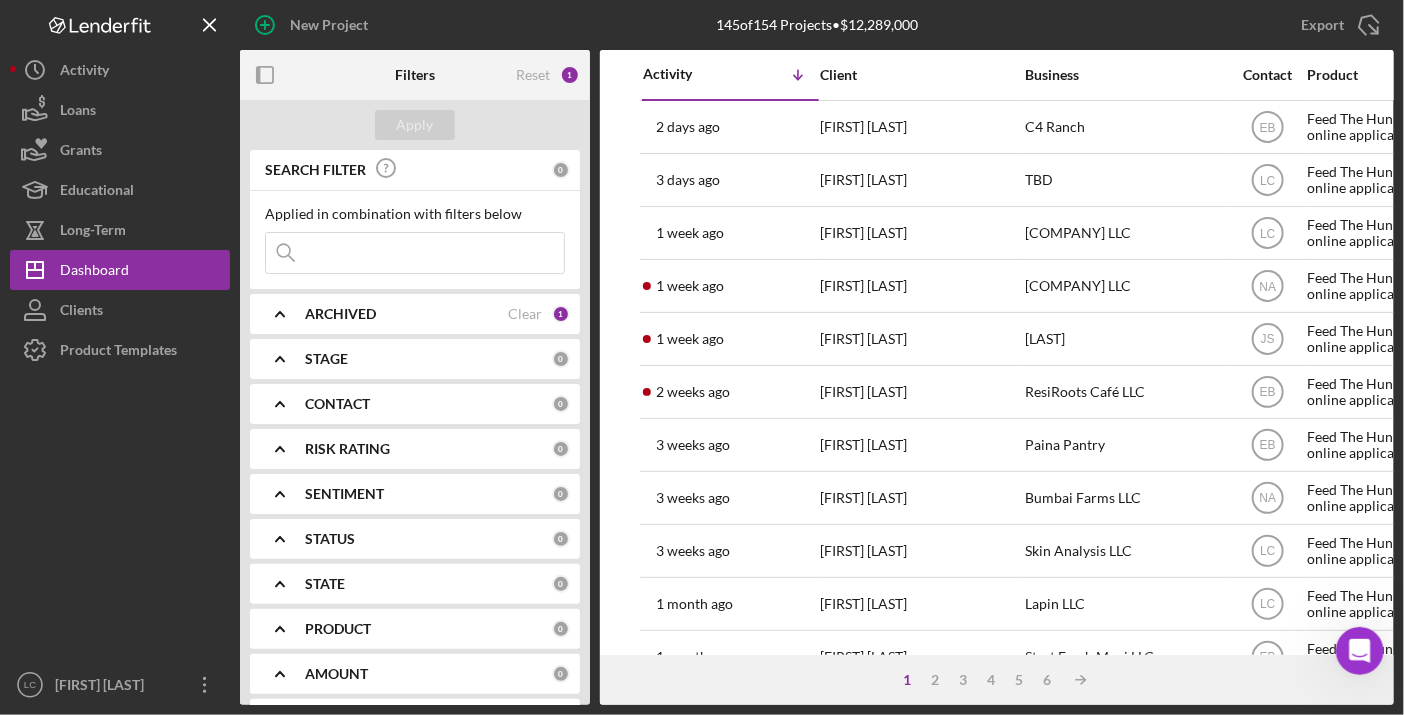 click at bounding box center (415, 253) 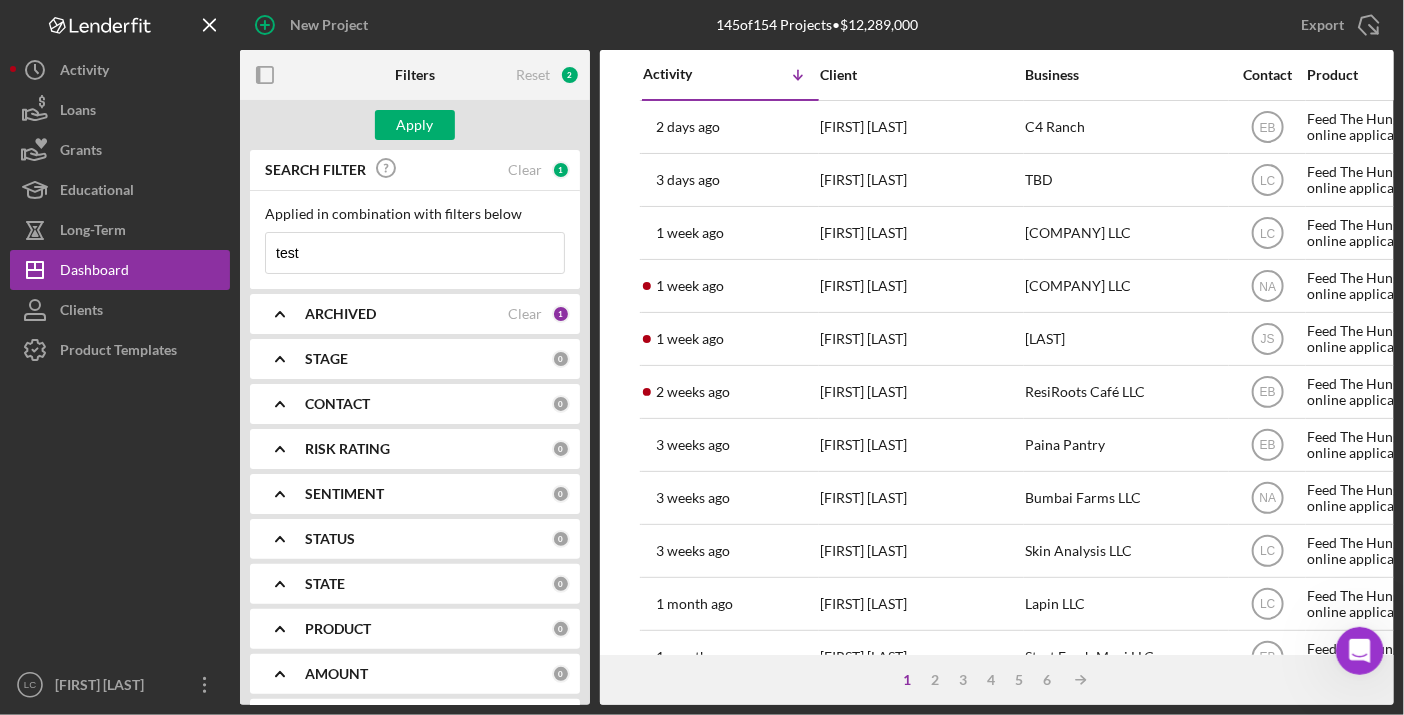 type on "test" 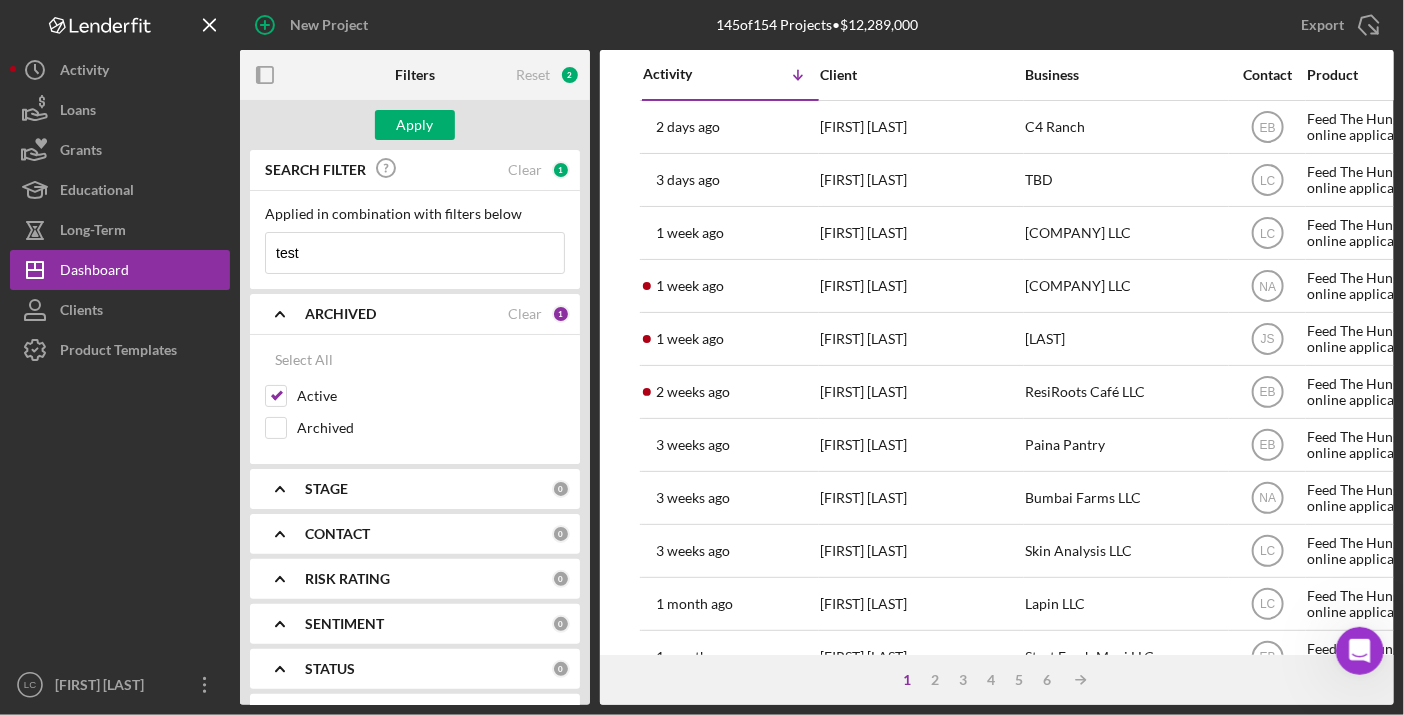 click on "test" at bounding box center (415, 253) 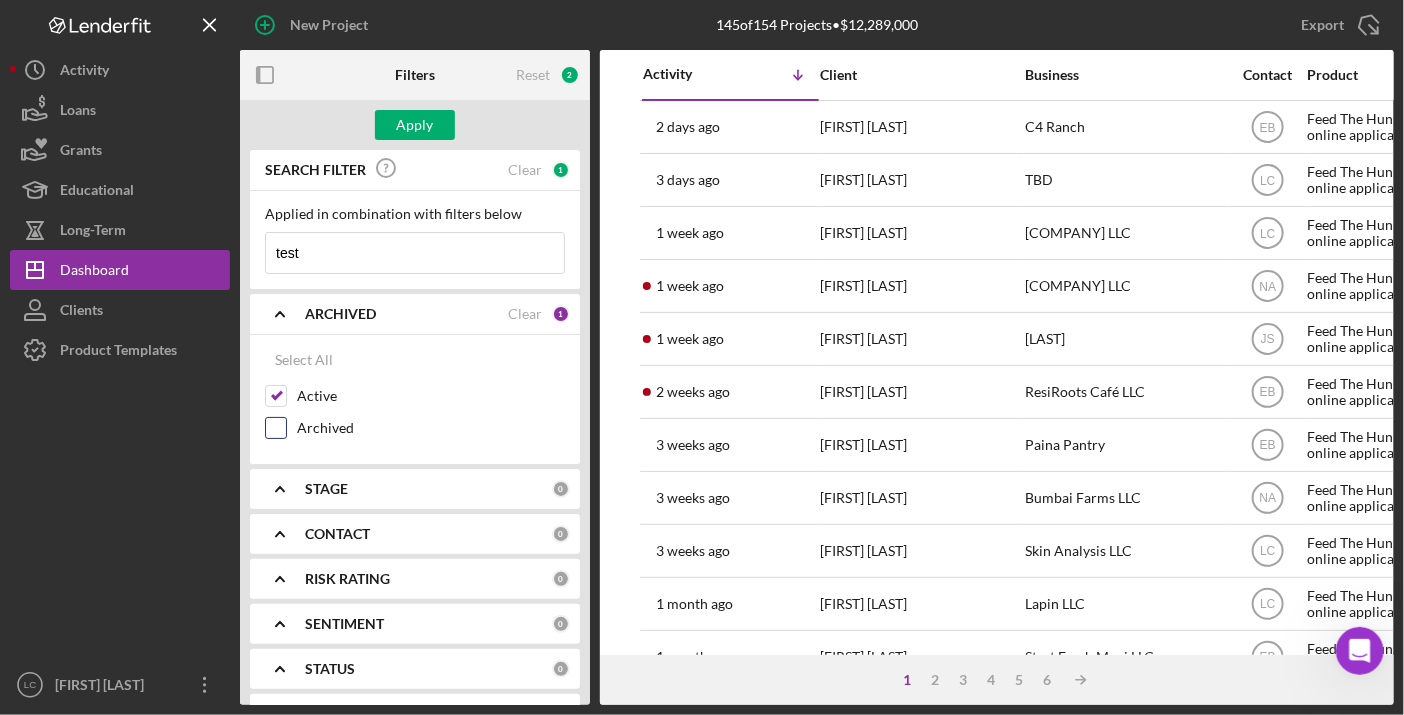 click on "Archived" at bounding box center (276, 428) 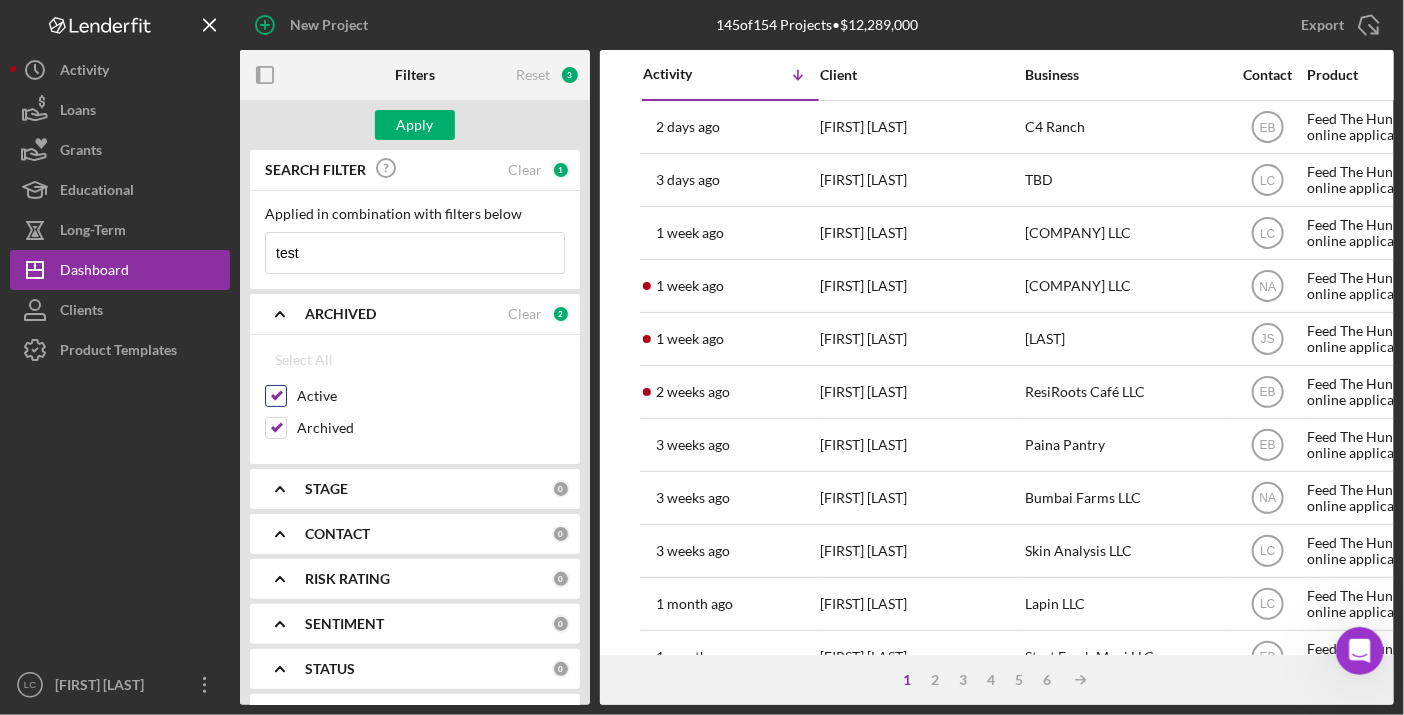 click on "Active" at bounding box center (276, 396) 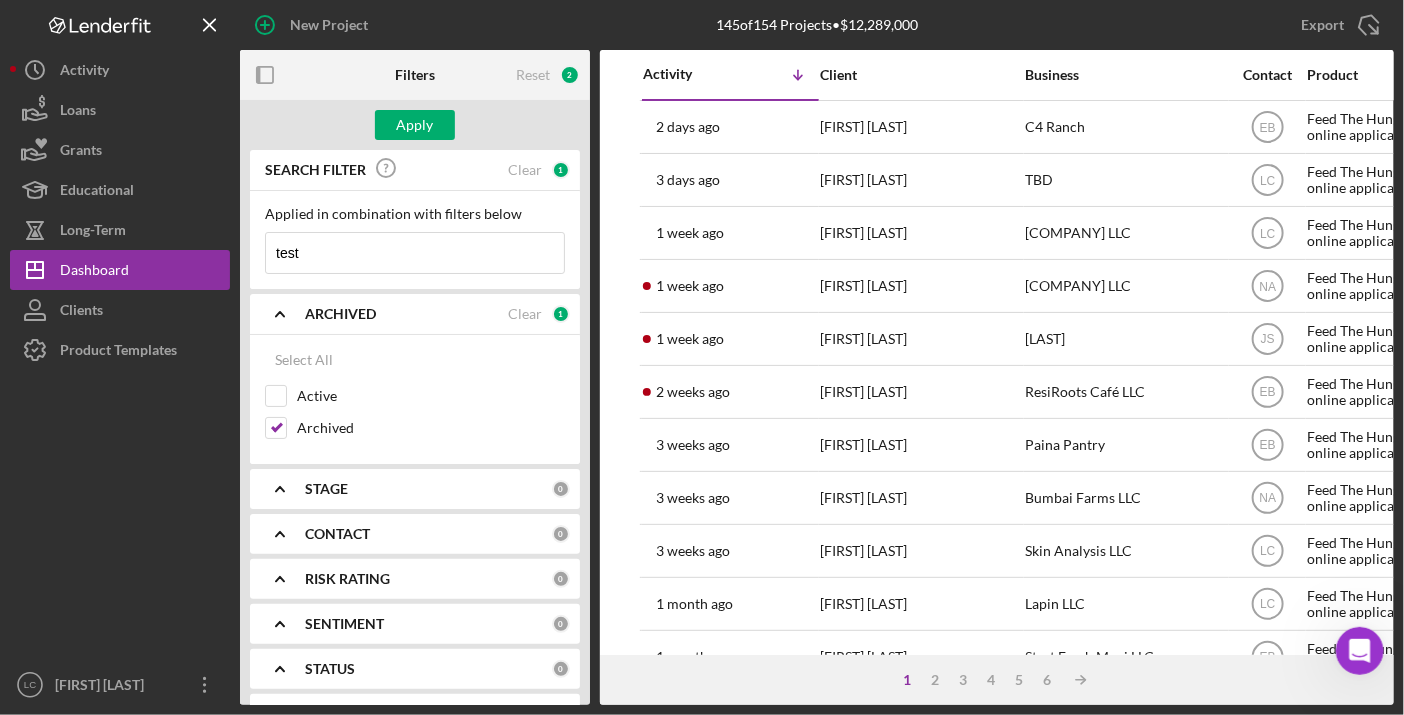 click on "test" at bounding box center [415, 253] 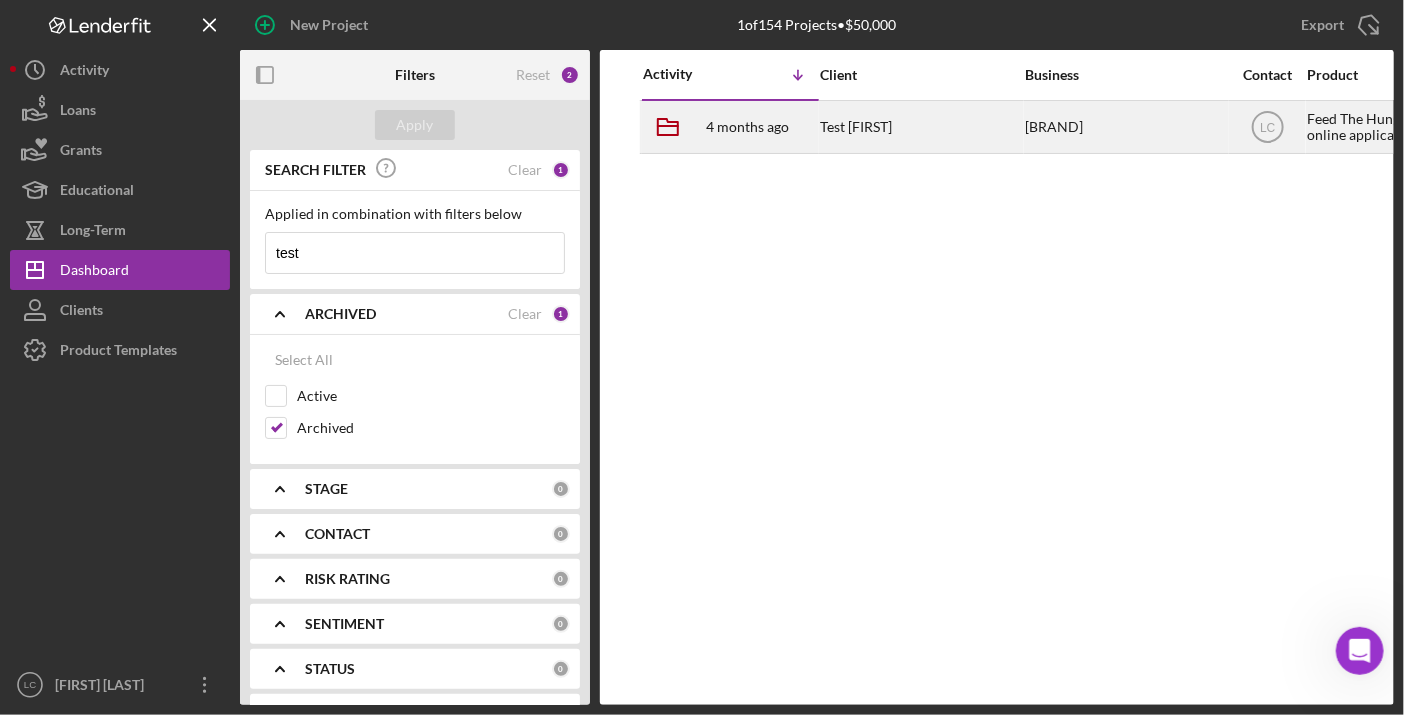 click on "Icon/Archived 4 months ago Test [FIRST]" at bounding box center (730, 127) 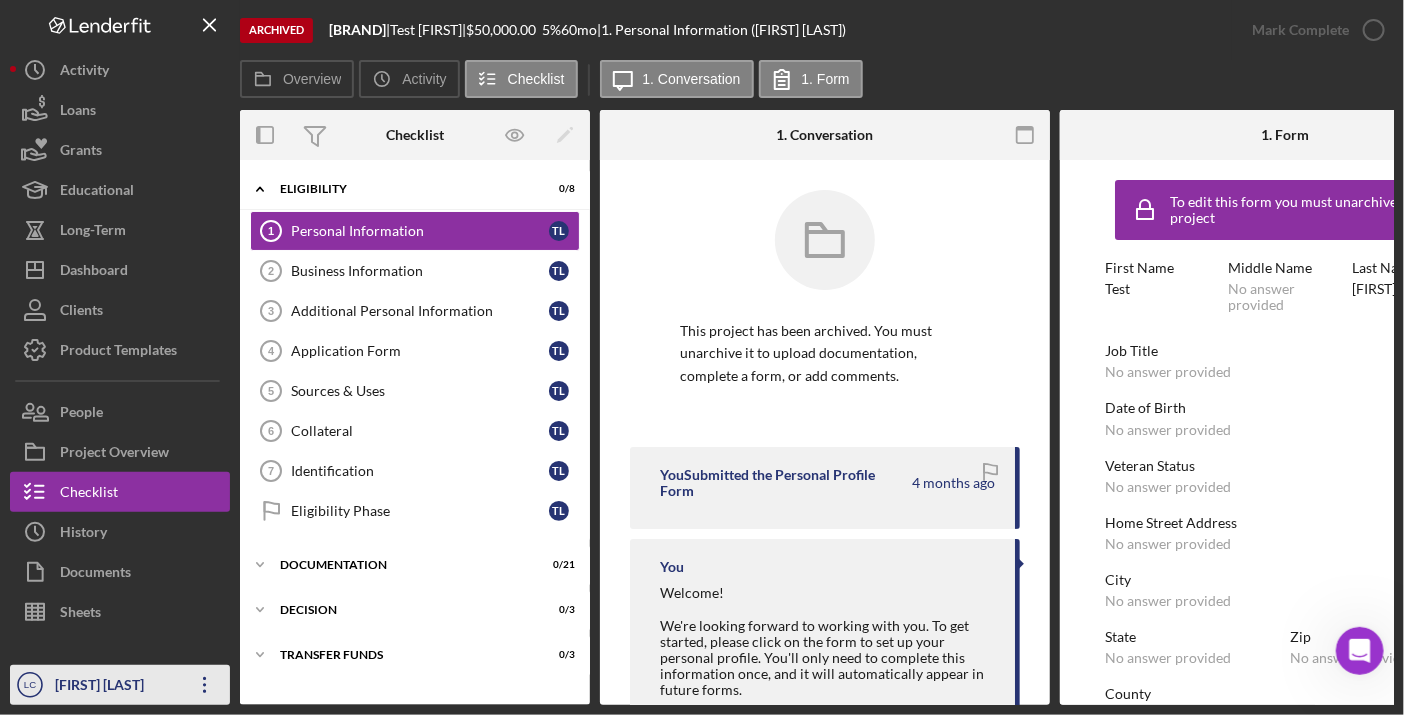 click on "[FIRST] [LAST]" at bounding box center [115, 687] 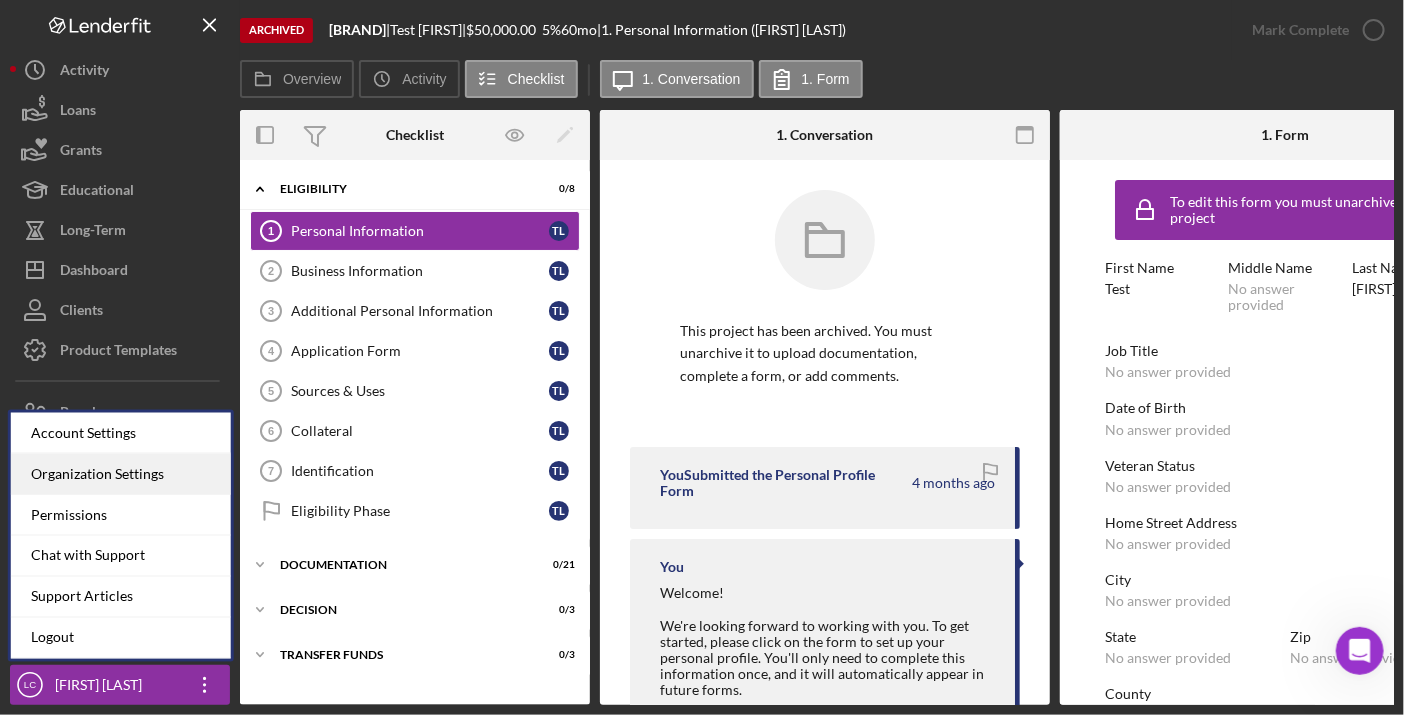 click on "Organization Settings" at bounding box center [121, 474] 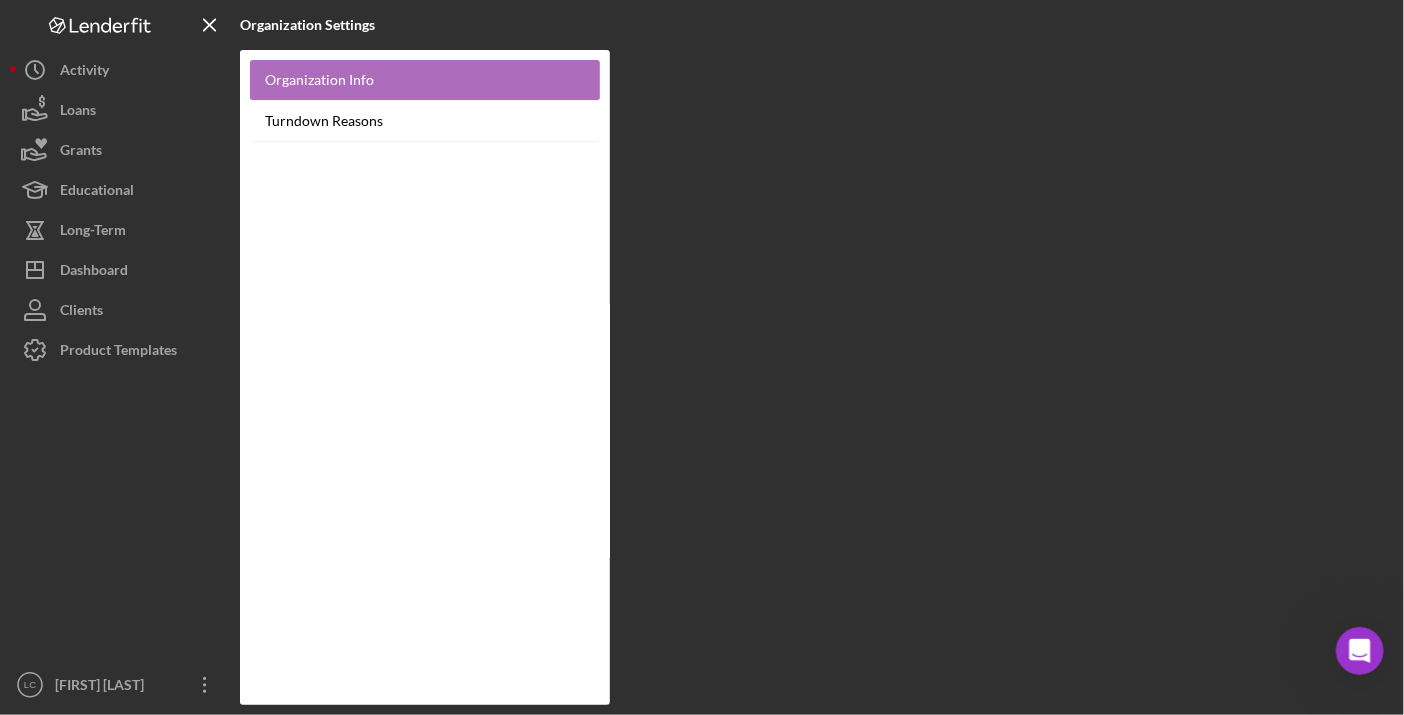 click on "Organization Info" at bounding box center [425, 80] 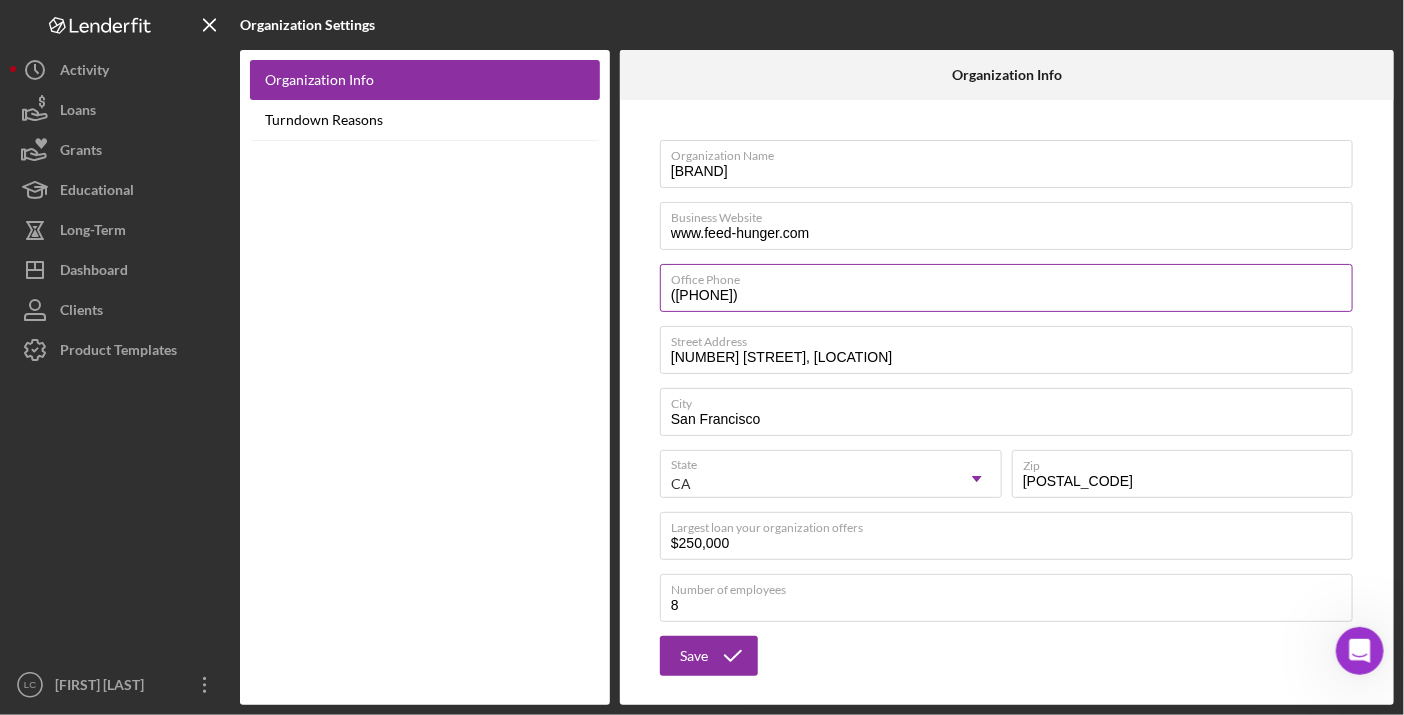 scroll, scrollTop: 10, scrollLeft: 0, axis: vertical 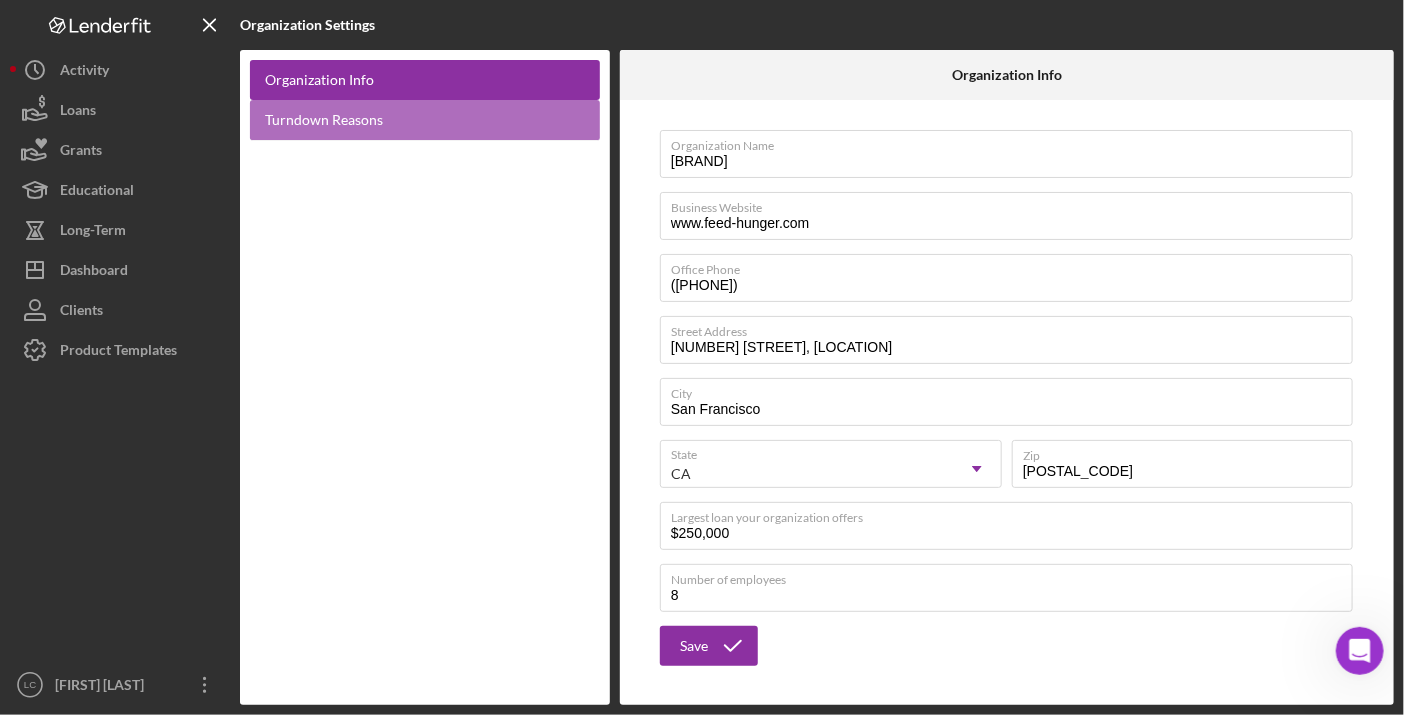 click on "Turndown Reasons" at bounding box center [425, 120] 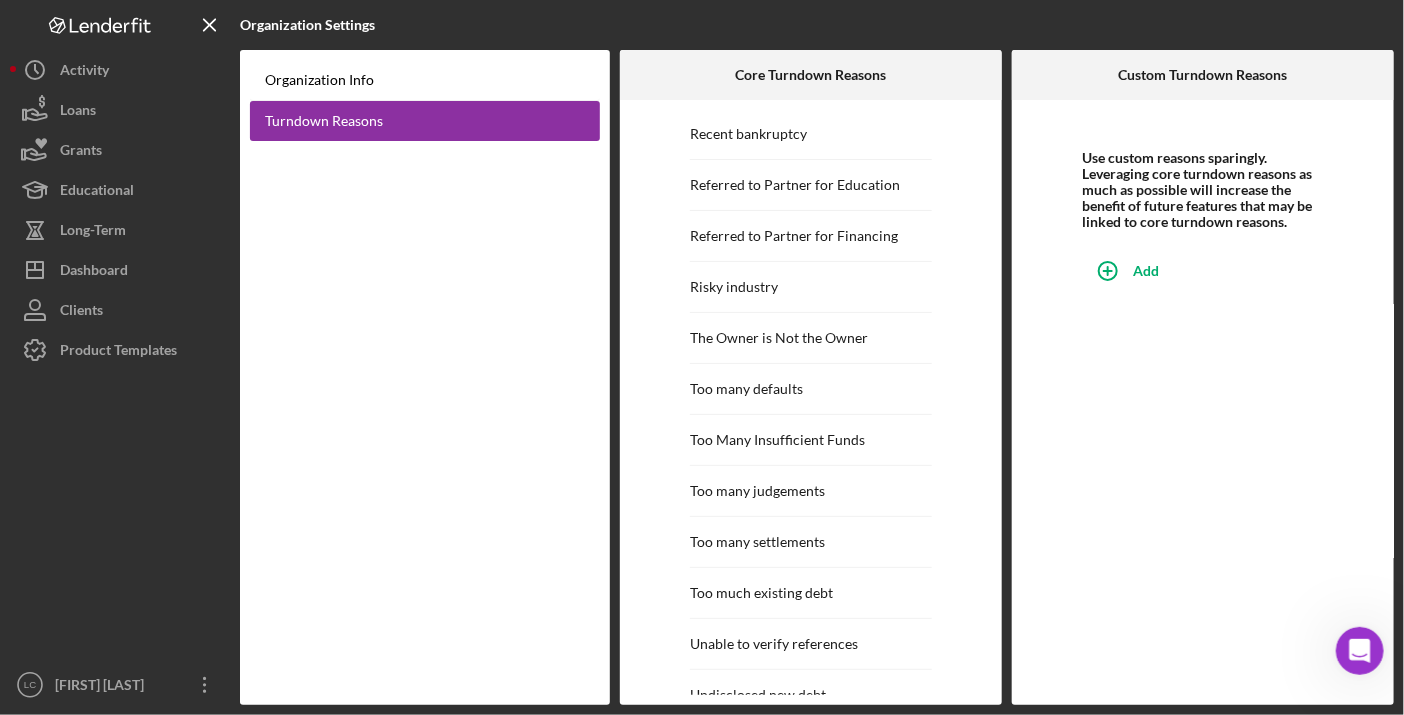 scroll, scrollTop: 1883, scrollLeft: 0, axis: vertical 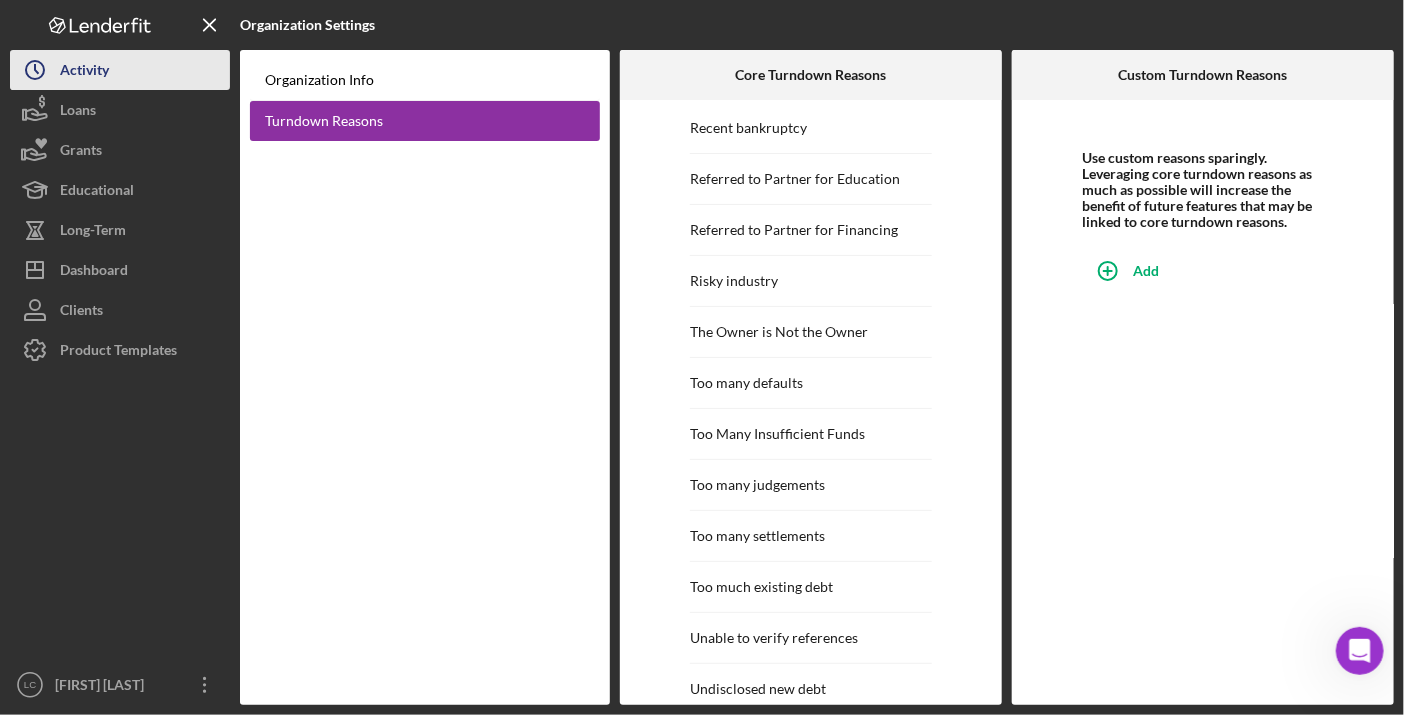 click on "Icon/History Activity" at bounding box center [120, 70] 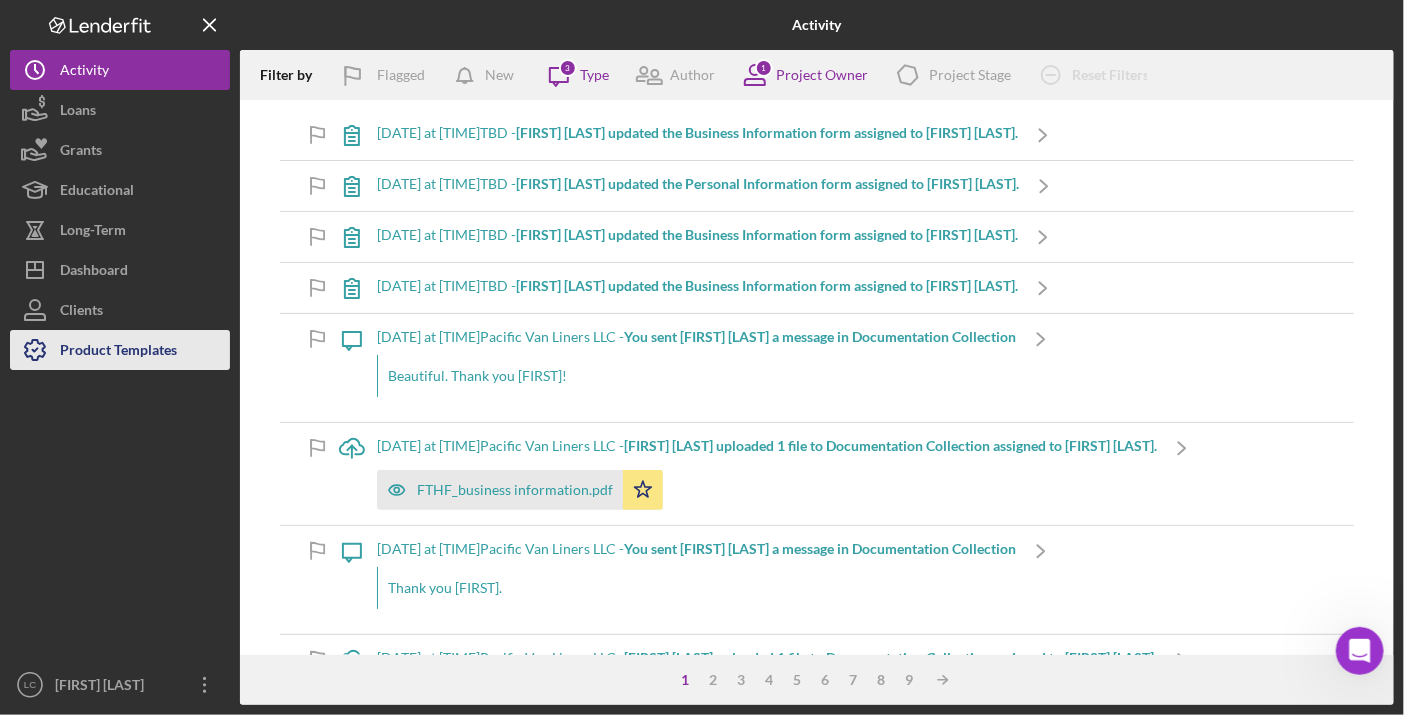 click on "Product Templates" at bounding box center (118, 352) 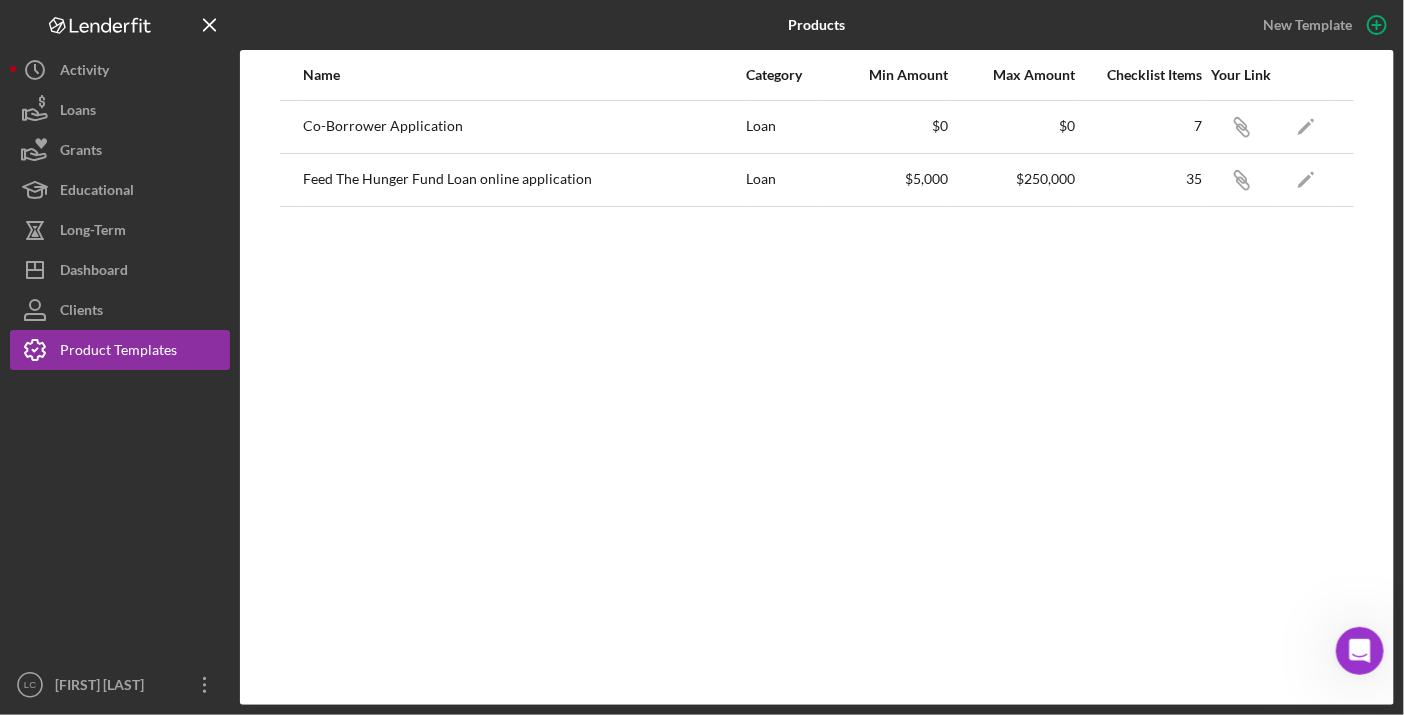 click on "Feed The Hunger Fund Loan online application" at bounding box center (523, 180) 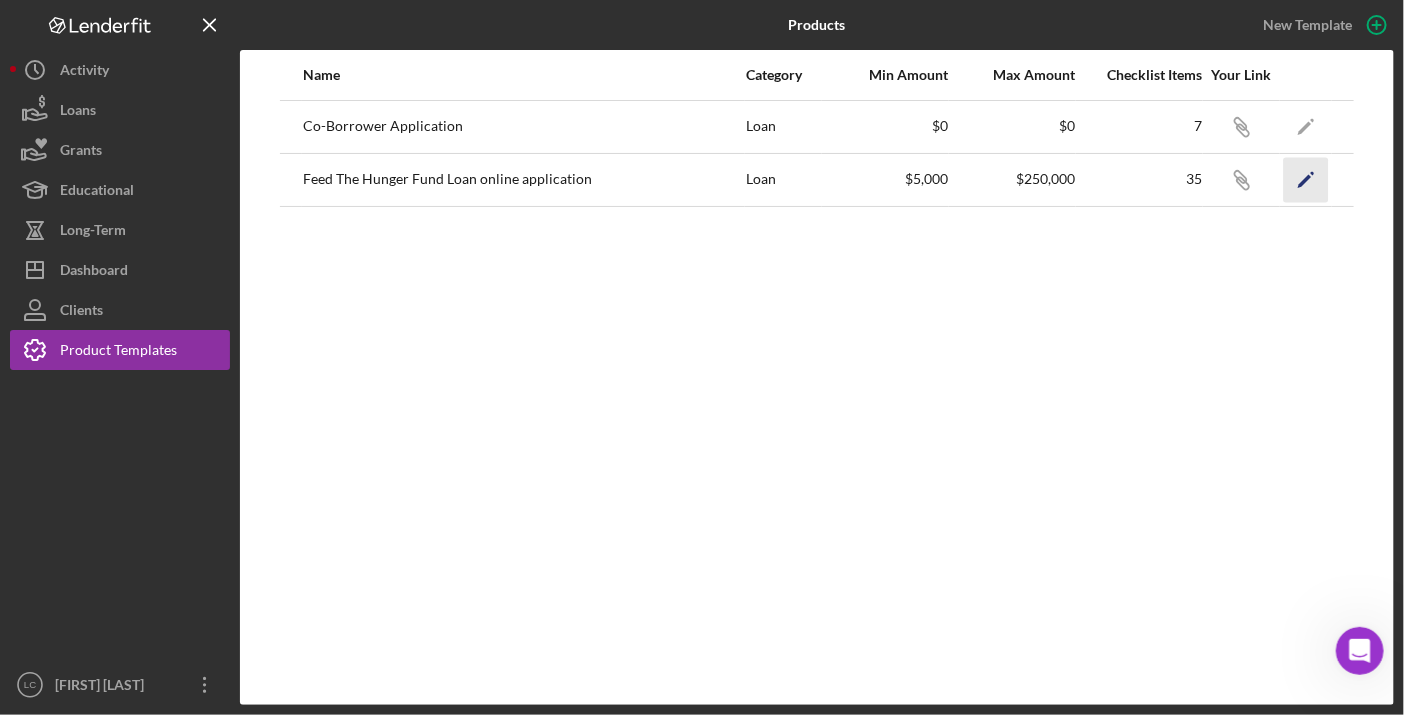 click on "Icon/Edit" 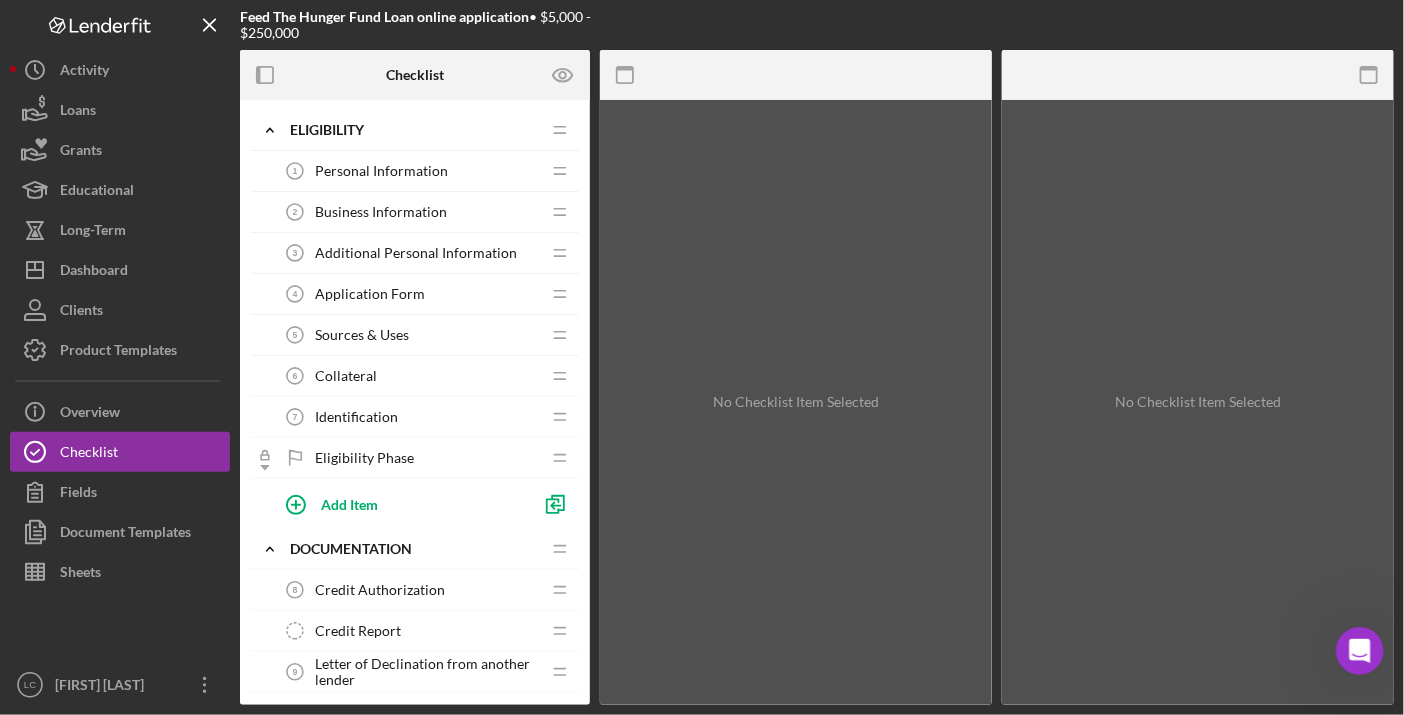 click on "Personal Information" at bounding box center (381, 171) 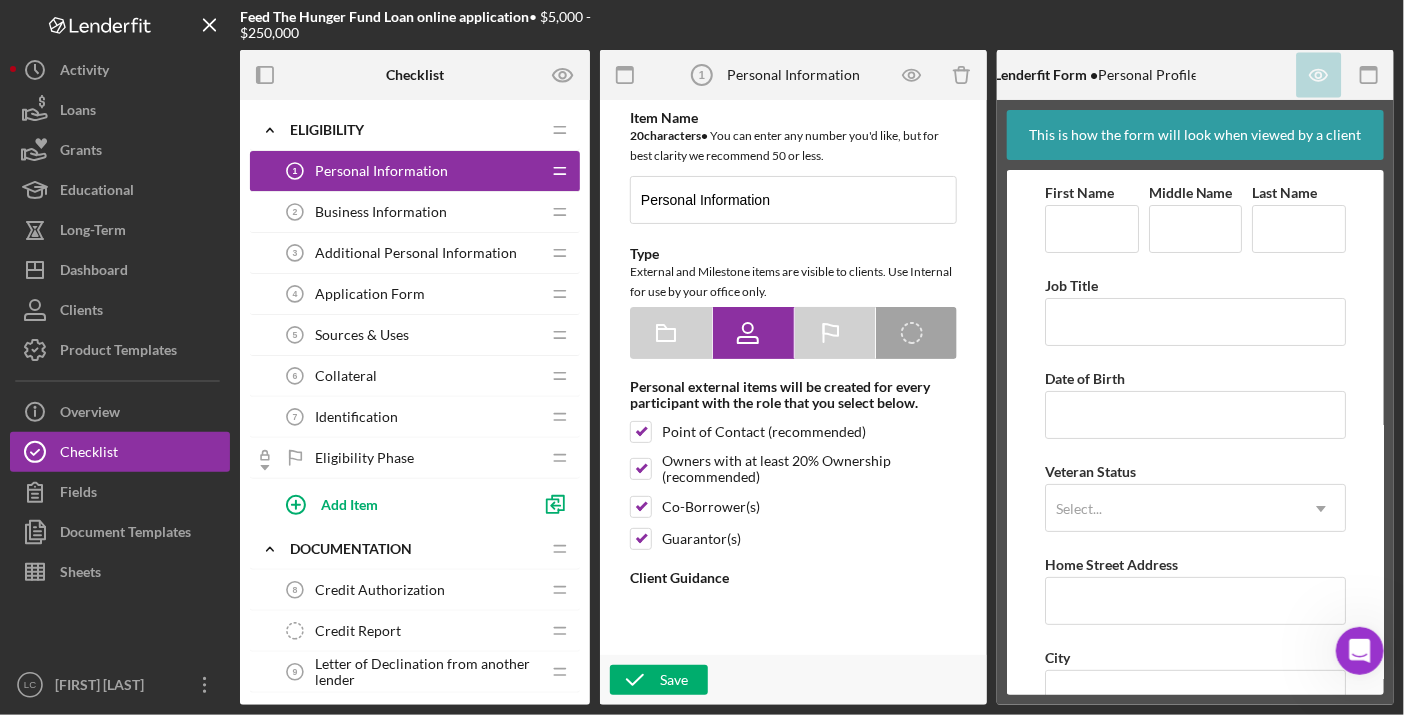 type on "<div>Welcome!</div>
<div>&nbsp;</div>
<div>We're looking forward to working with you. To get started, please click on the form to set up your personal profile. You'll only need to complete this information once, and it will automatically appear in future forms.</div>
<div>&nbsp;</div>
<div>If you have any questions or need to speak with us throughout this process, please click on the blue comment button to send us a message in the checklist item you have a question about.</div>
<div>&nbsp;</div>
<div>We will be notified and respond to your message as soon as possible. You will receive an email if we sent you a message or marked an item complete.&nbsp;</div>
<div>&nbsp;</div>
<div>Please note, if checklist items are locked, it means you will not be able to work on them until we have had a chance to review and mark complete all checklist items prior to the locked checklist item.</div>
<div>&nbsp;</div>
<div>The sooner you are able to complete items, the sooner we can review, mark them complete, and move you ..." 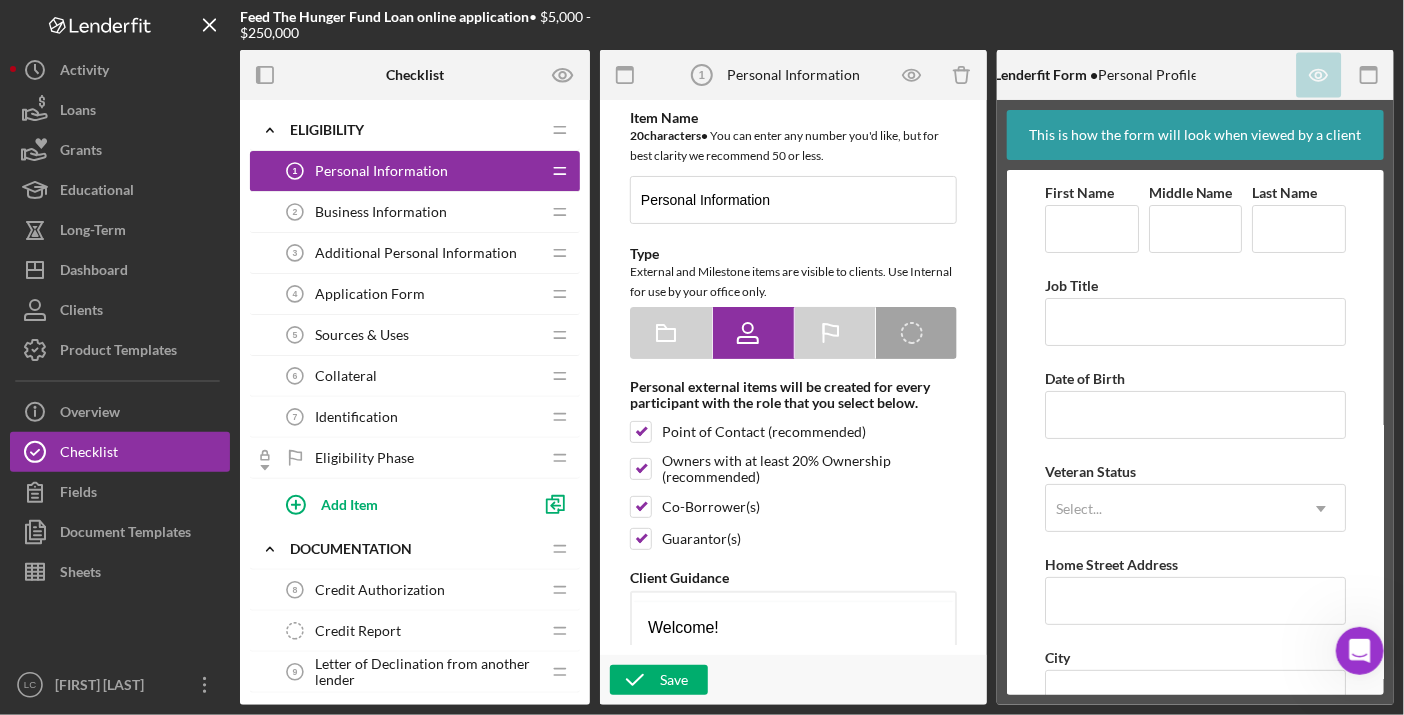 scroll, scrollTop: 0, scrollLeft: 0, axis: both 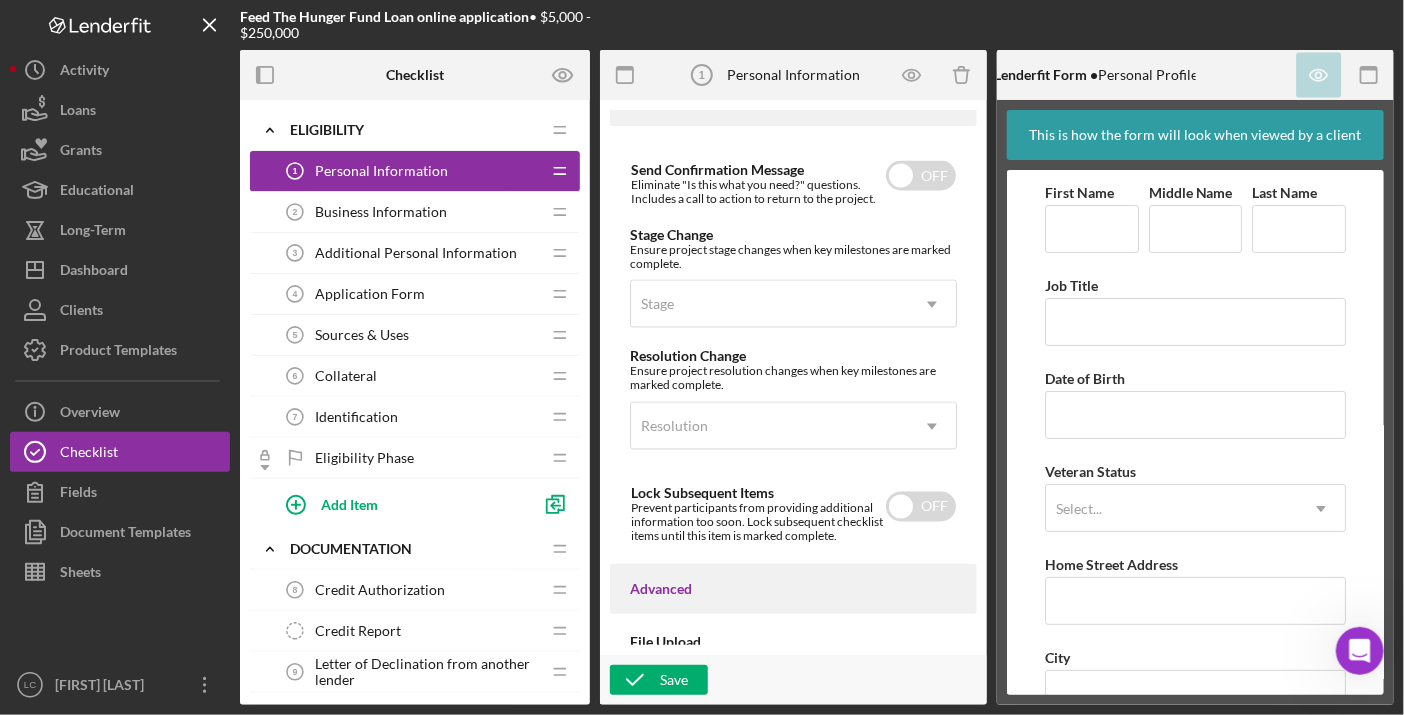 click on "Application Form 4 Application Form" at bounding box center [407, 294] 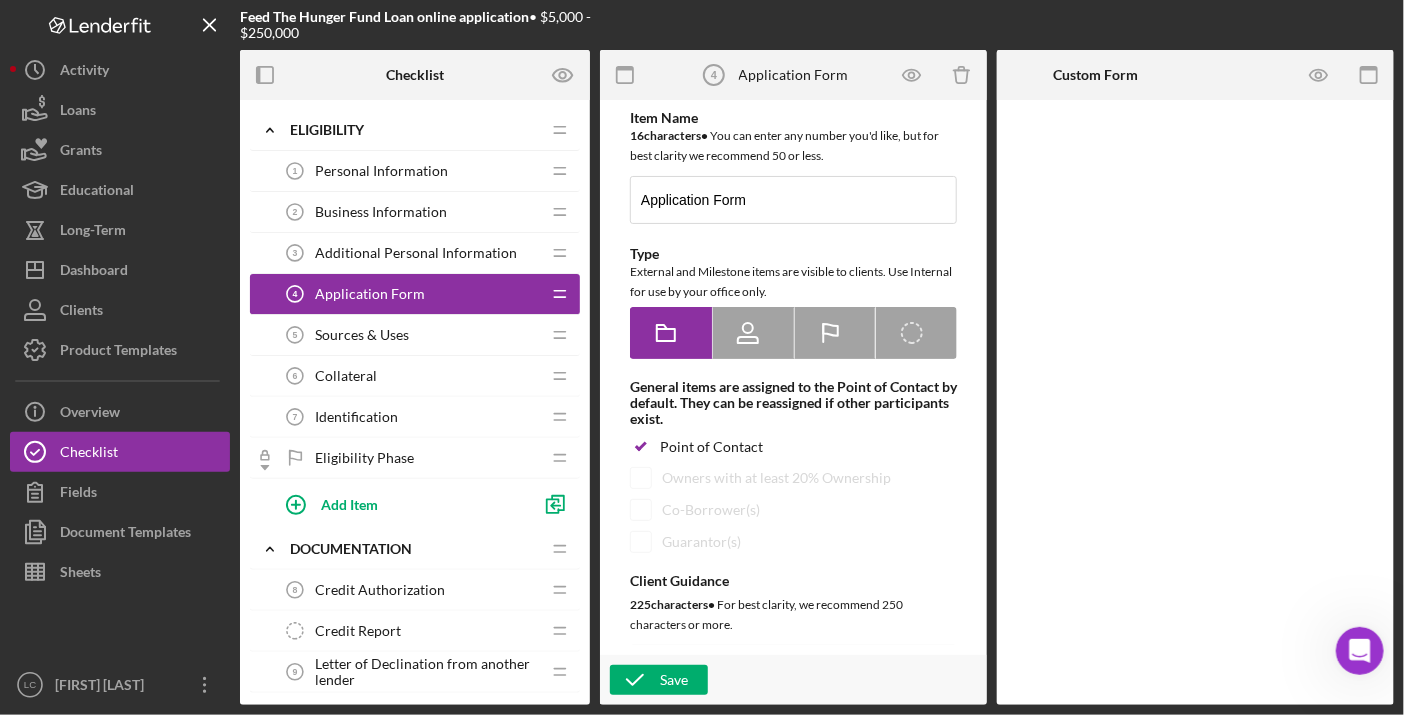 scroll, scrollTop: 0, scrollLeft: 0, axis: both 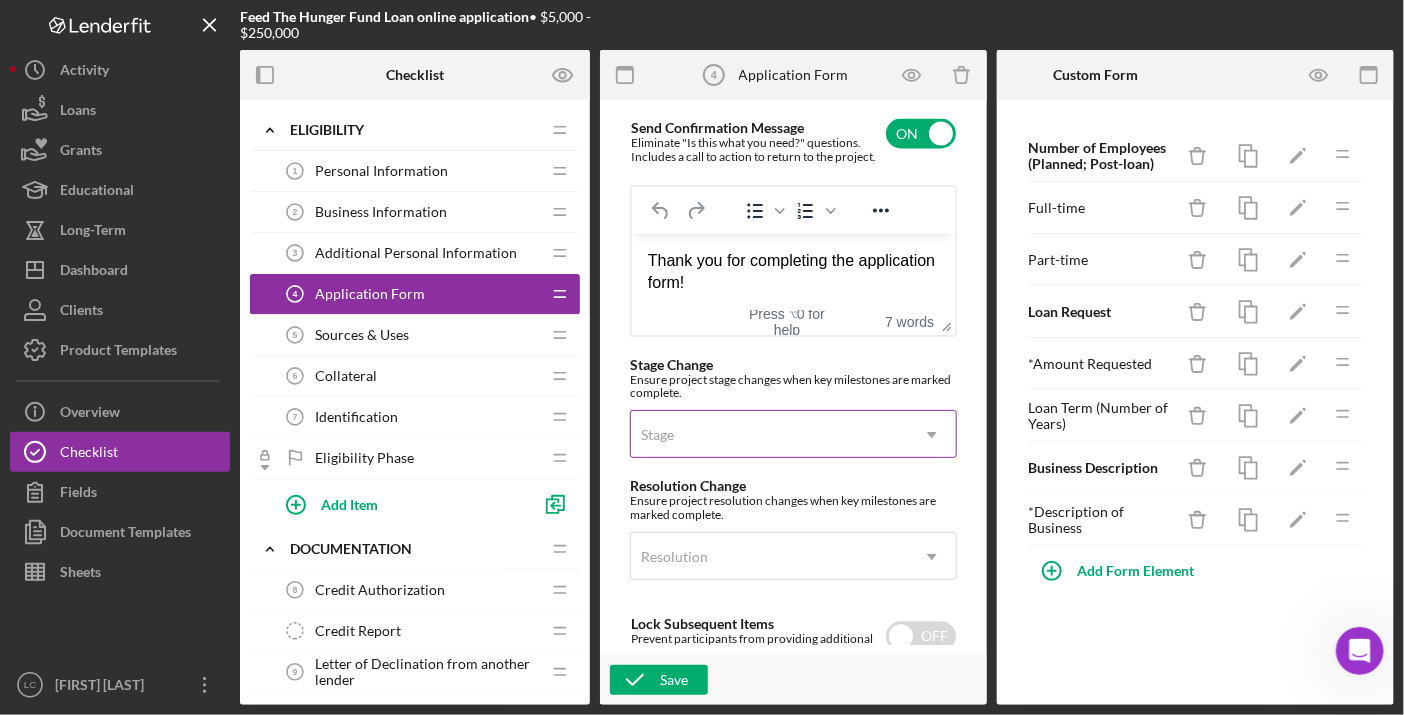click on "Stage" at bounding box center (769, 435) 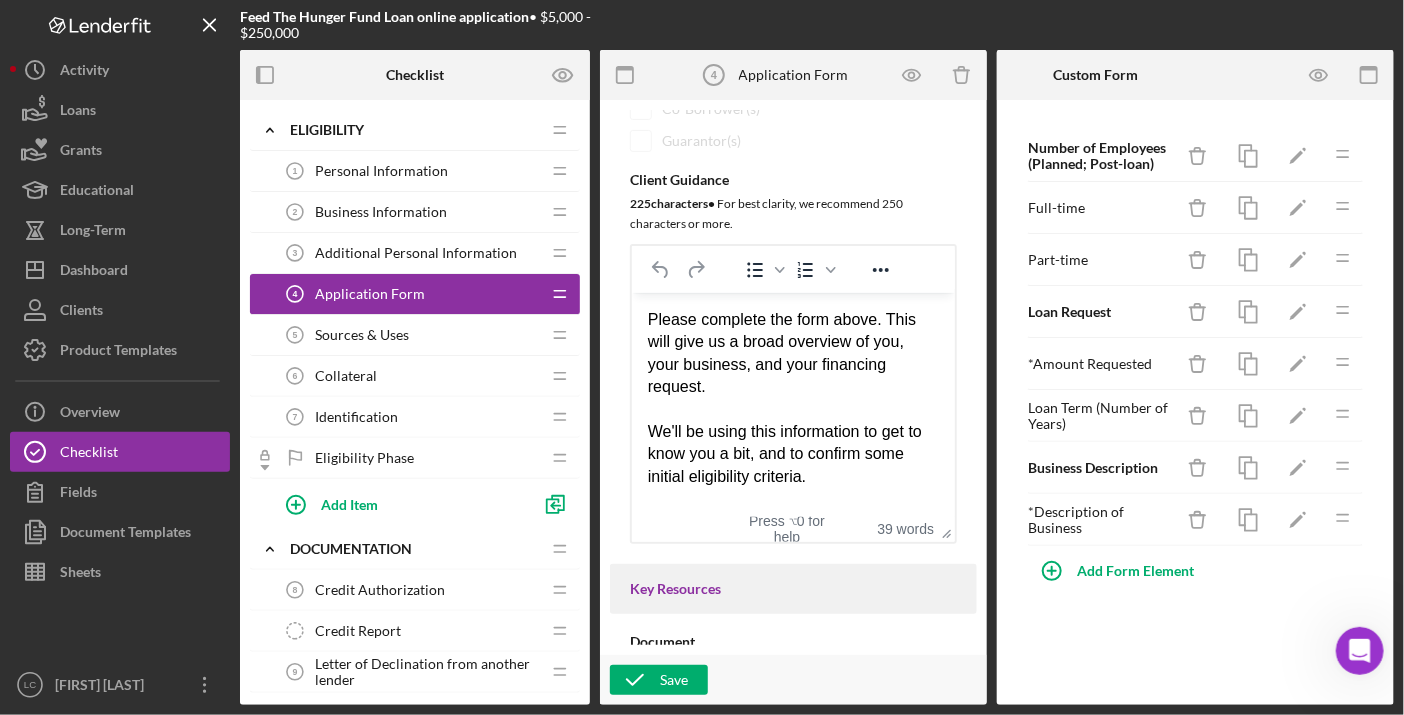 scroll, scrollTop: 394, scrollLeft: 0, axis: vertical 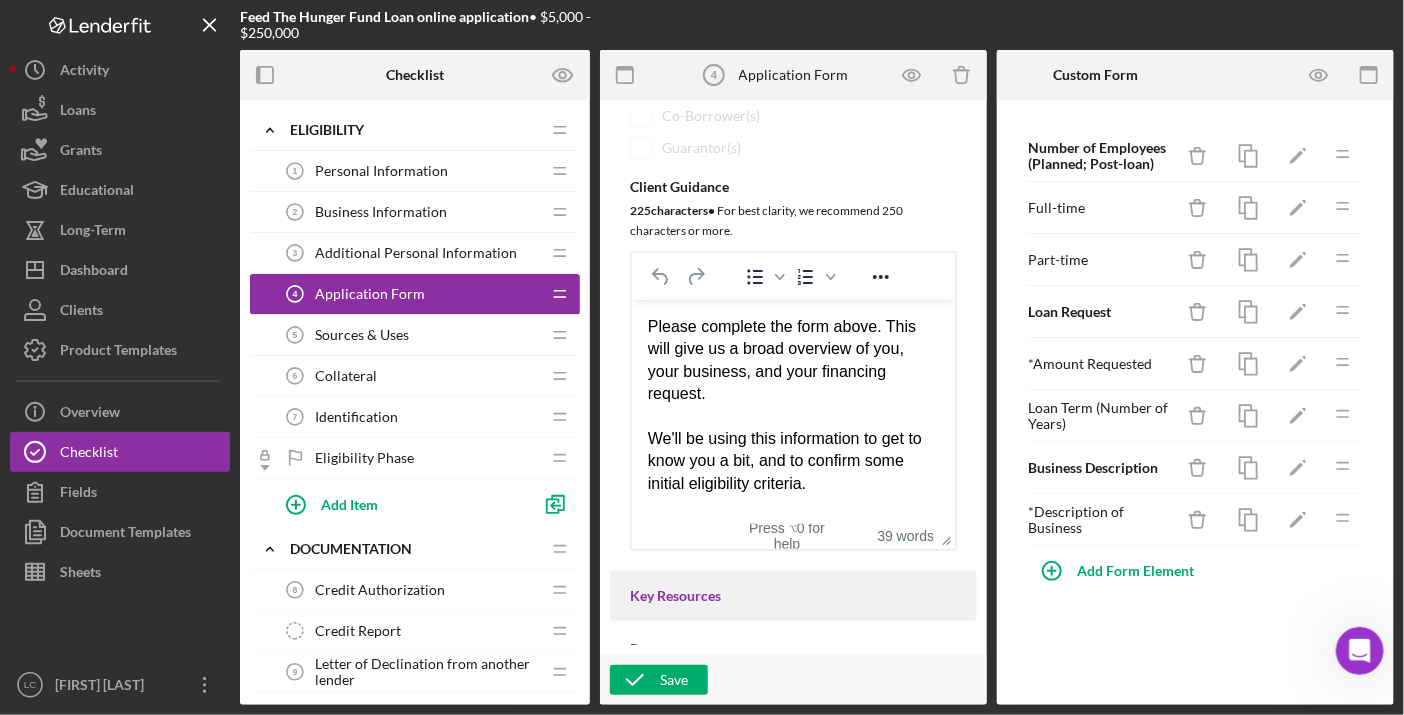 click on "Credit Authorization 8 Credit Authorization" at bounding box center [407, 590] 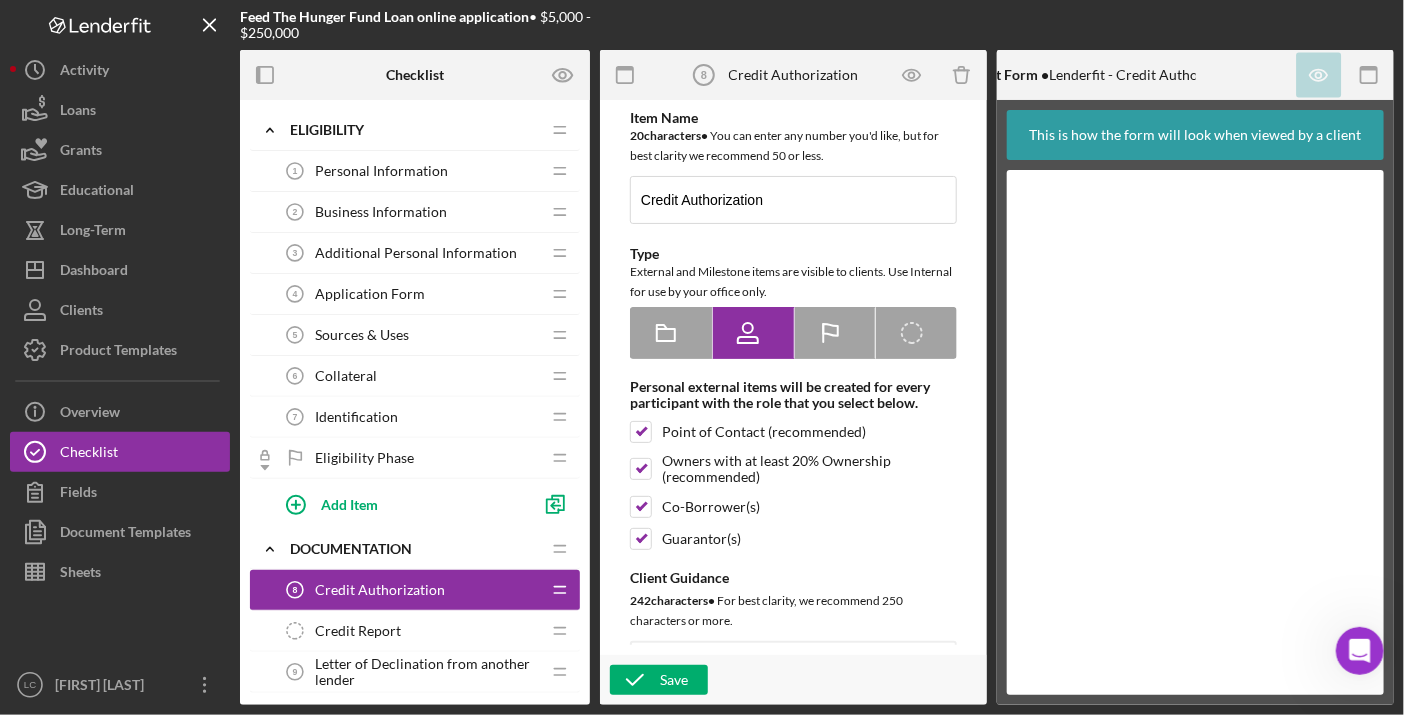 scroll, scrollTop: 0, scrollLeft: 0, axis: both 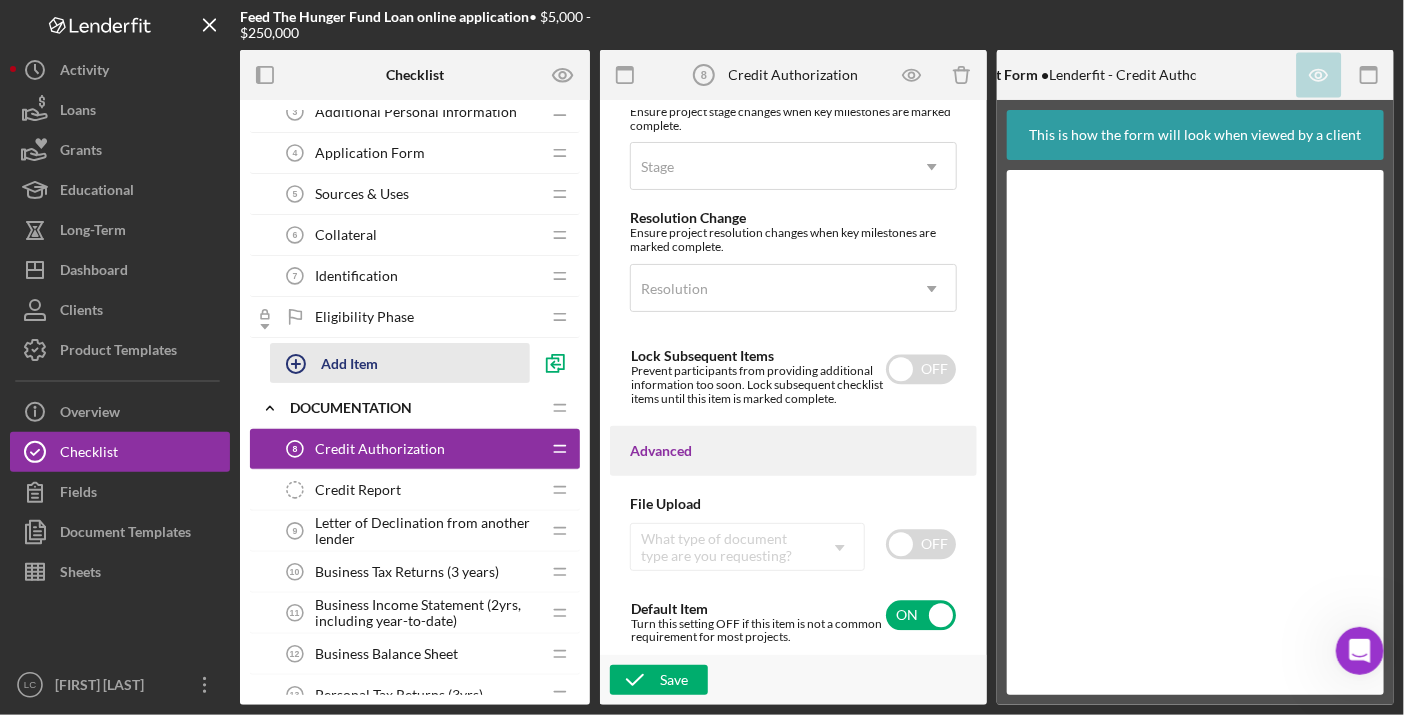 click on "Letter of Declination from another lender" at bounding box center (427, 531) 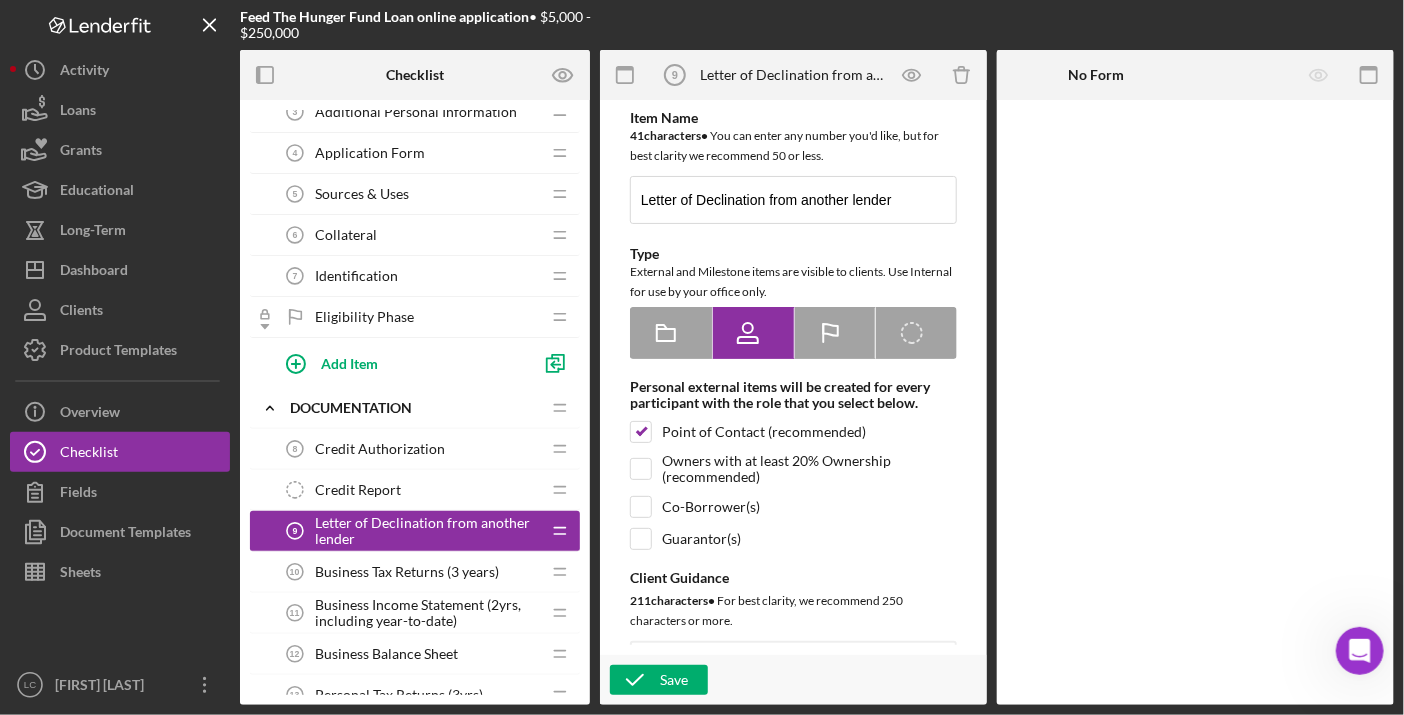 scroll, scrollTop: 0, scrollLeft: 0, axis: both 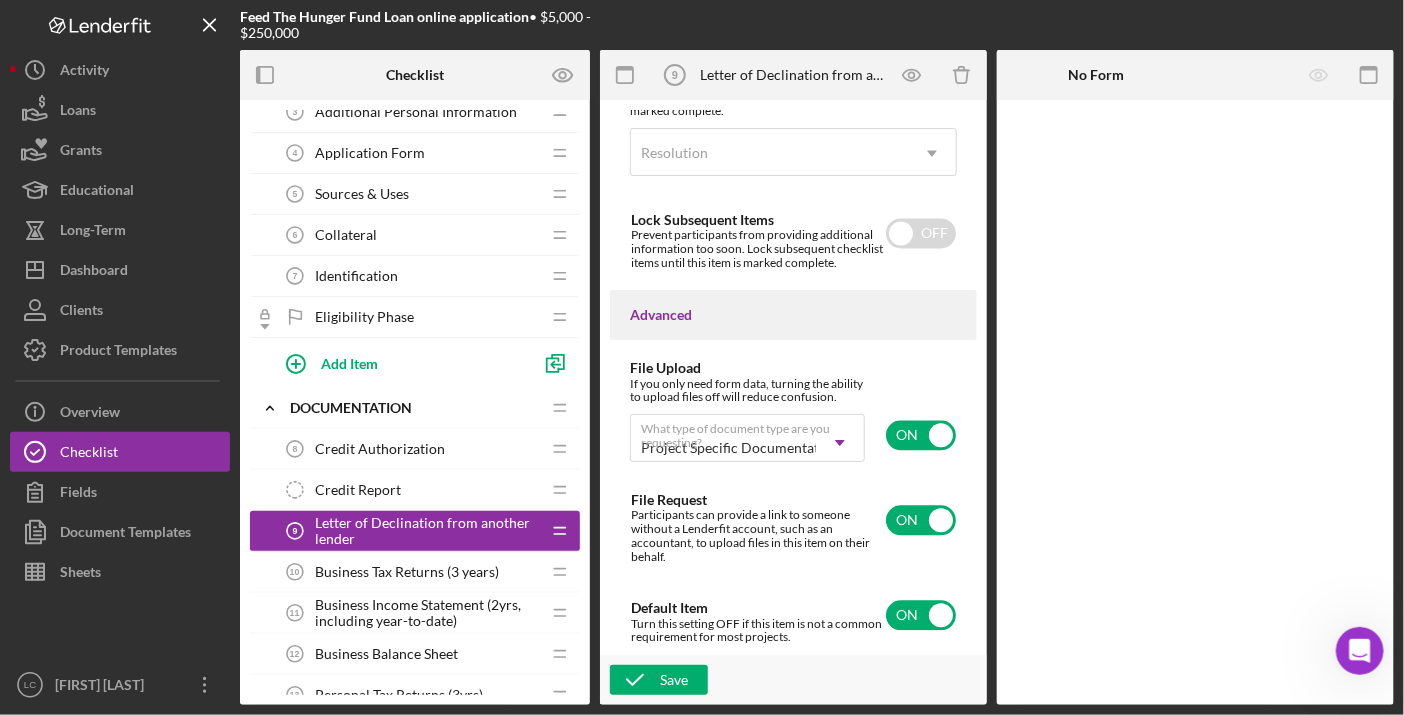 click on "Letter of Declination from another lender" at bounding box center (427, 531) 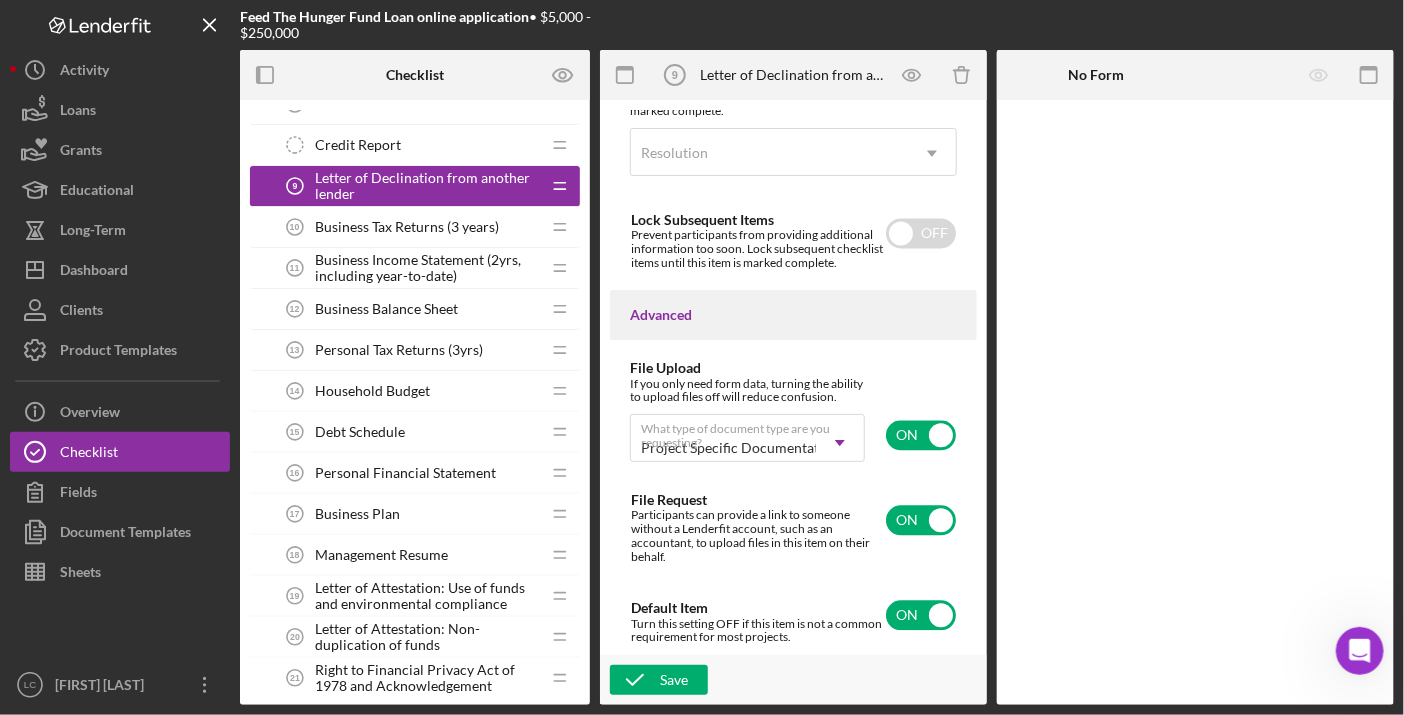scroll, scrollTop: 488, scrollLeft: 0, axis: vertical 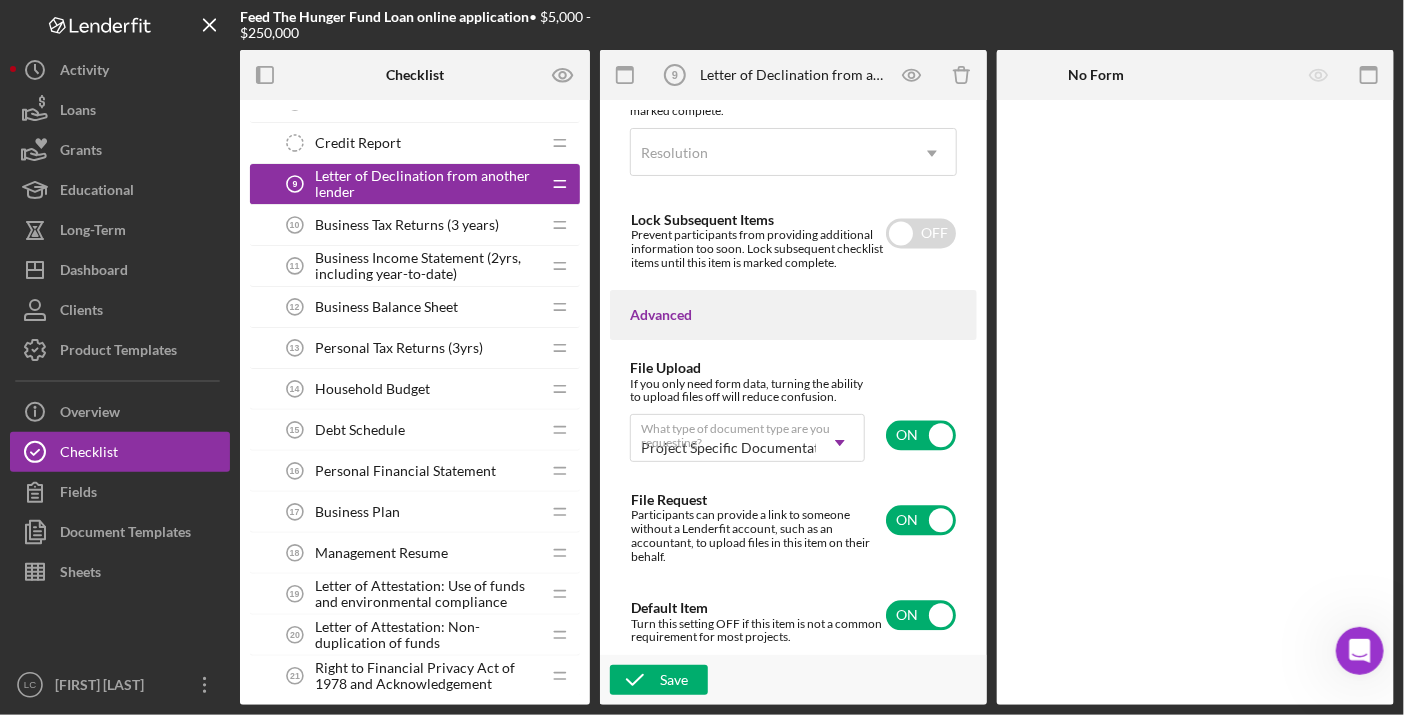 click on "Letter of Attestation: Use of funds and environmental compliance" at bounding box center (427, 594) 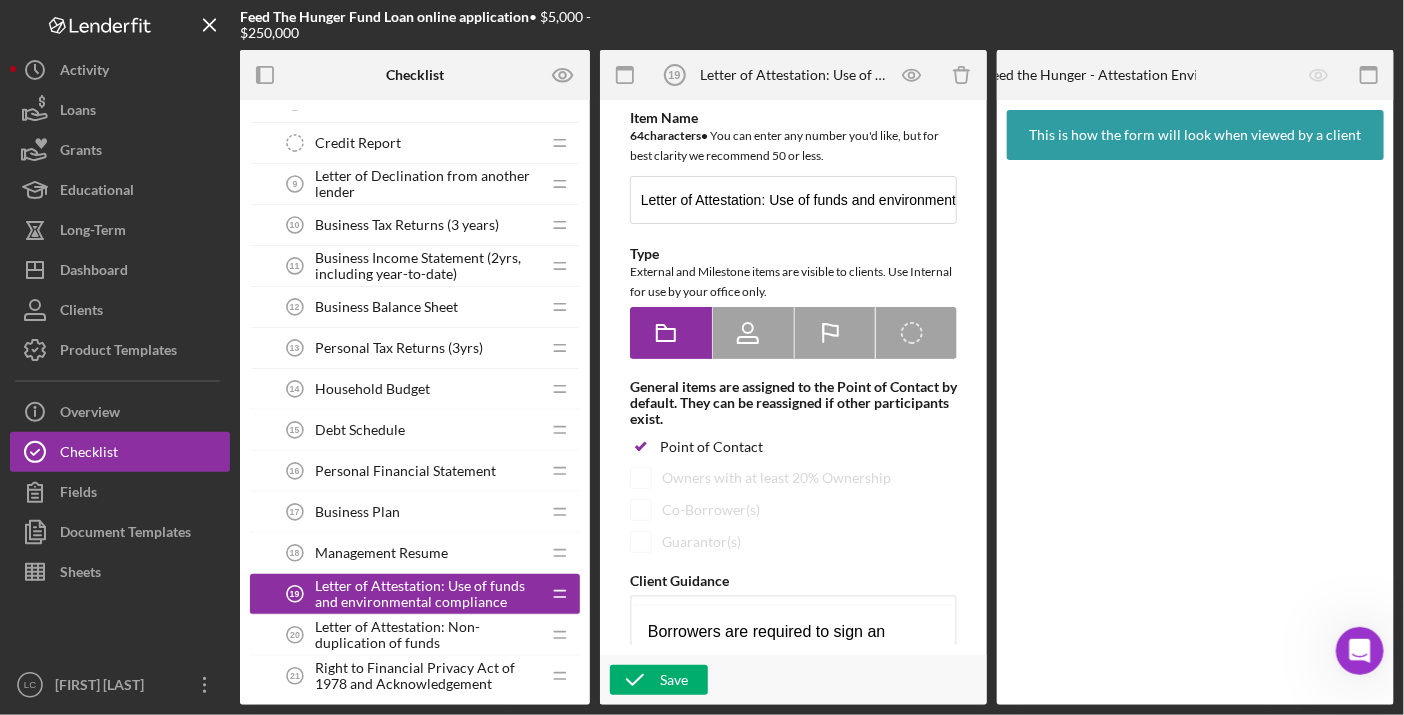scroll, scrollTop: 0, scrollLeft: 0, axis: both 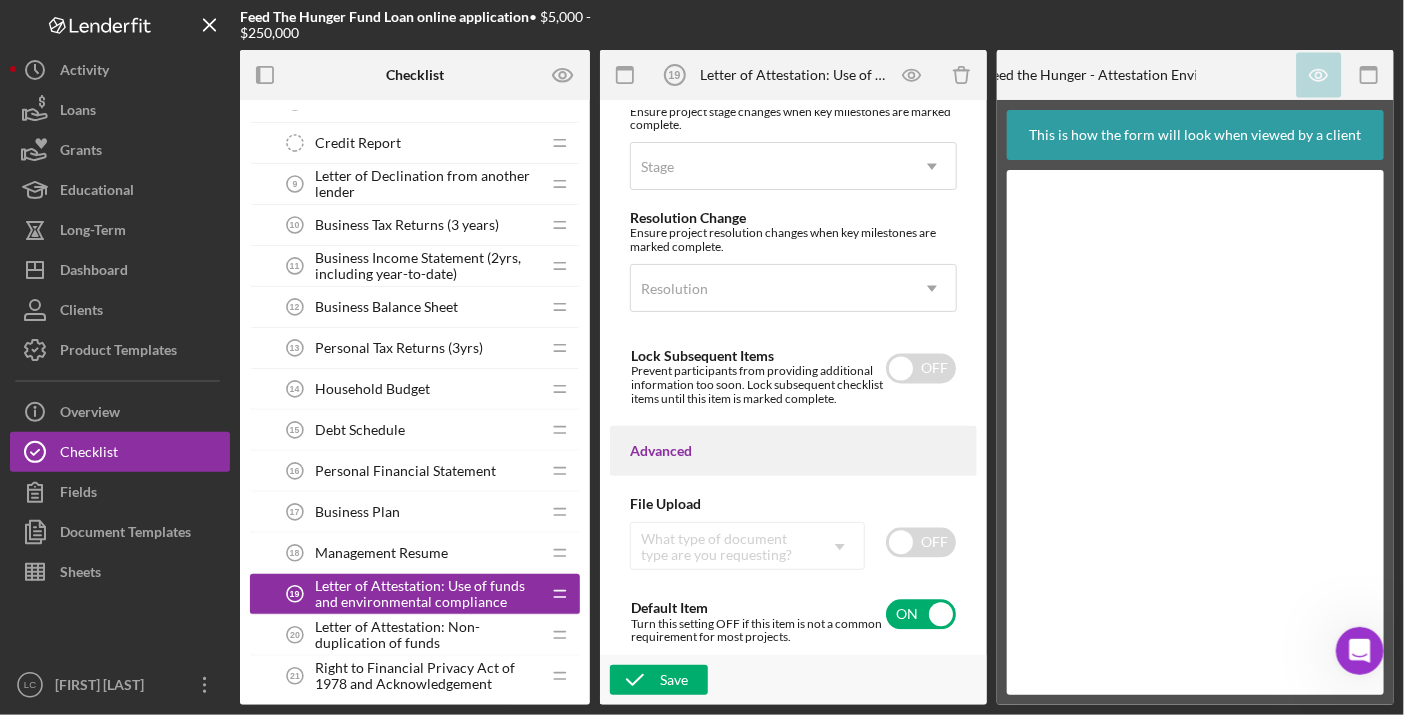 click on "Letter of Attestation: Non-duplication of funds" at bounding box center [427, 635] 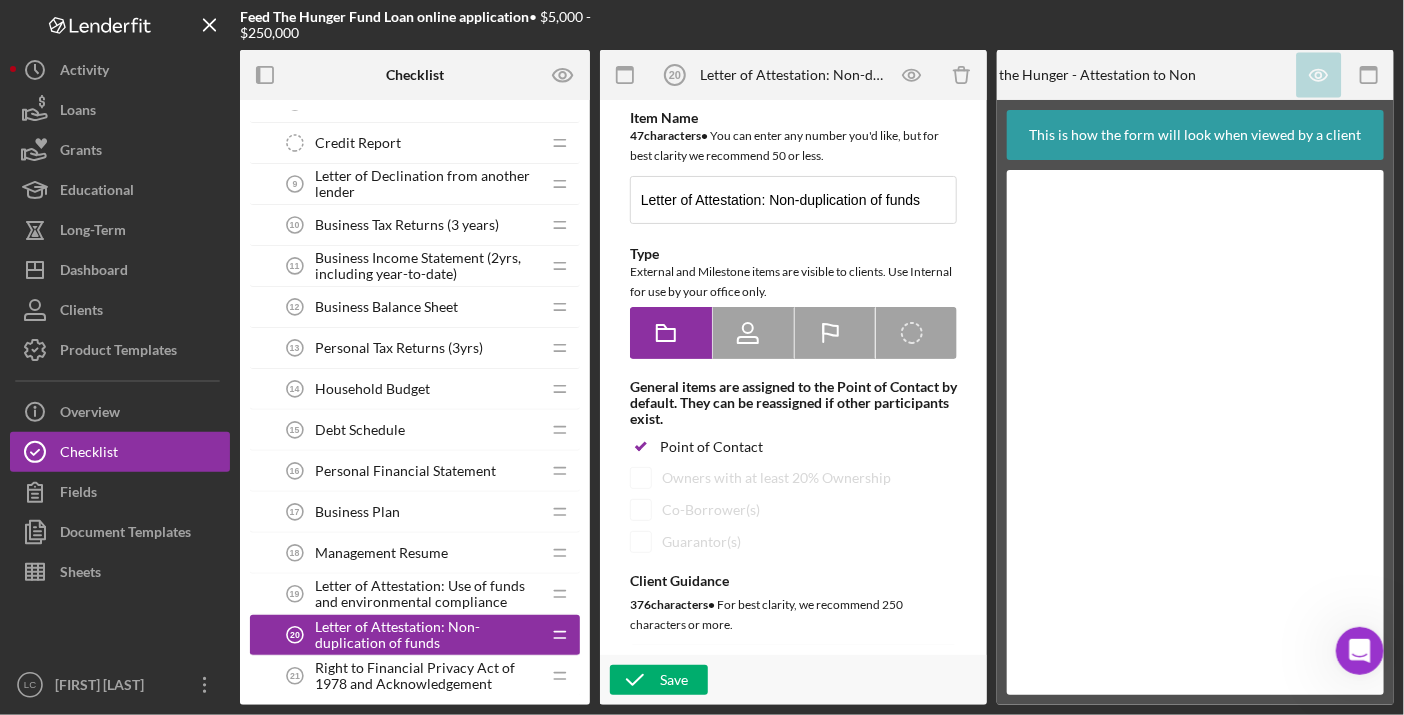 scroll, scrollTop: 0, scrollLeft: 0, axis: both 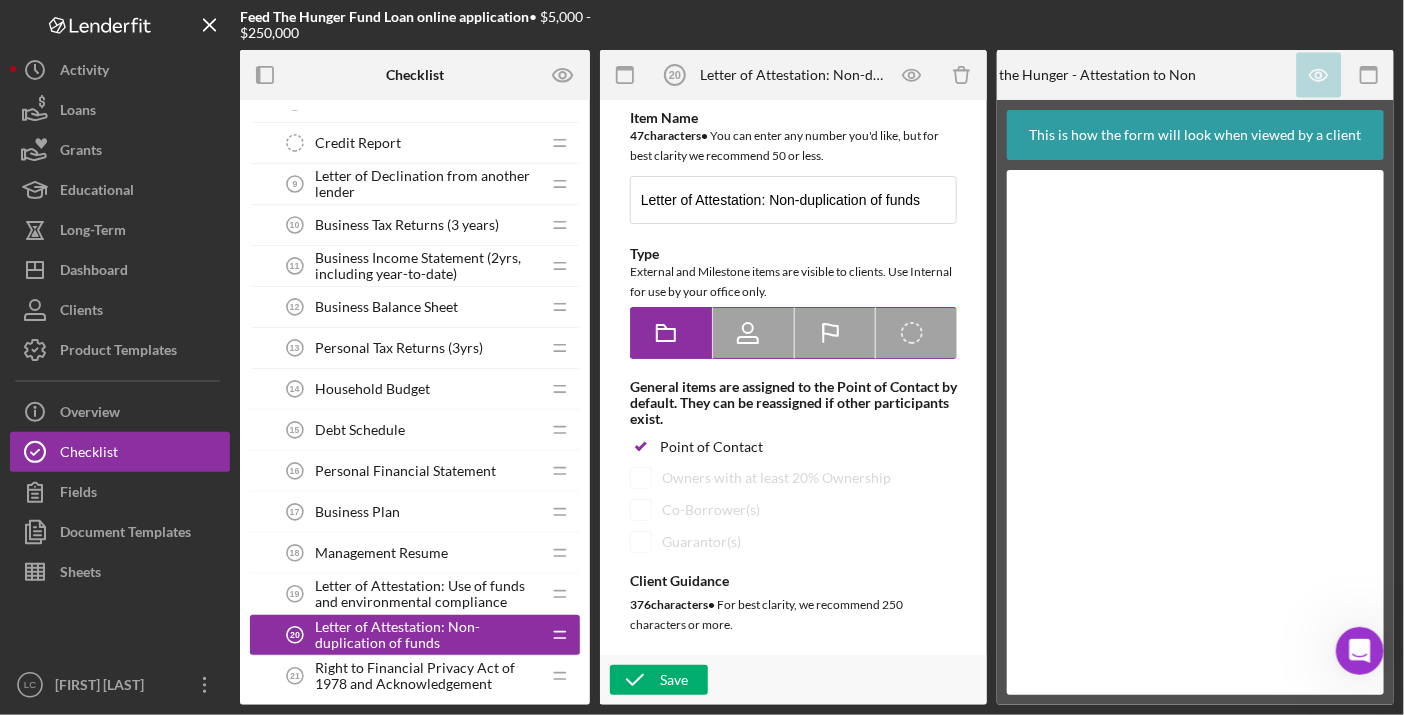 click 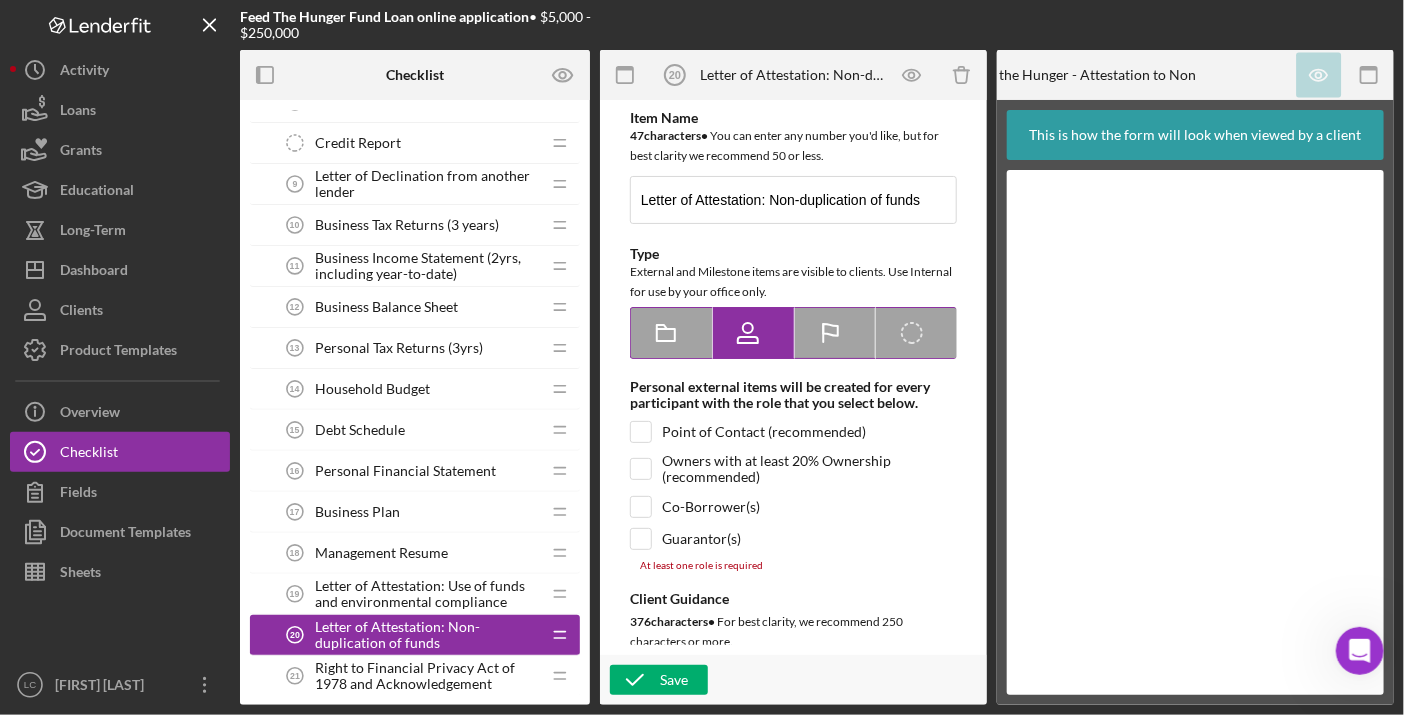 click 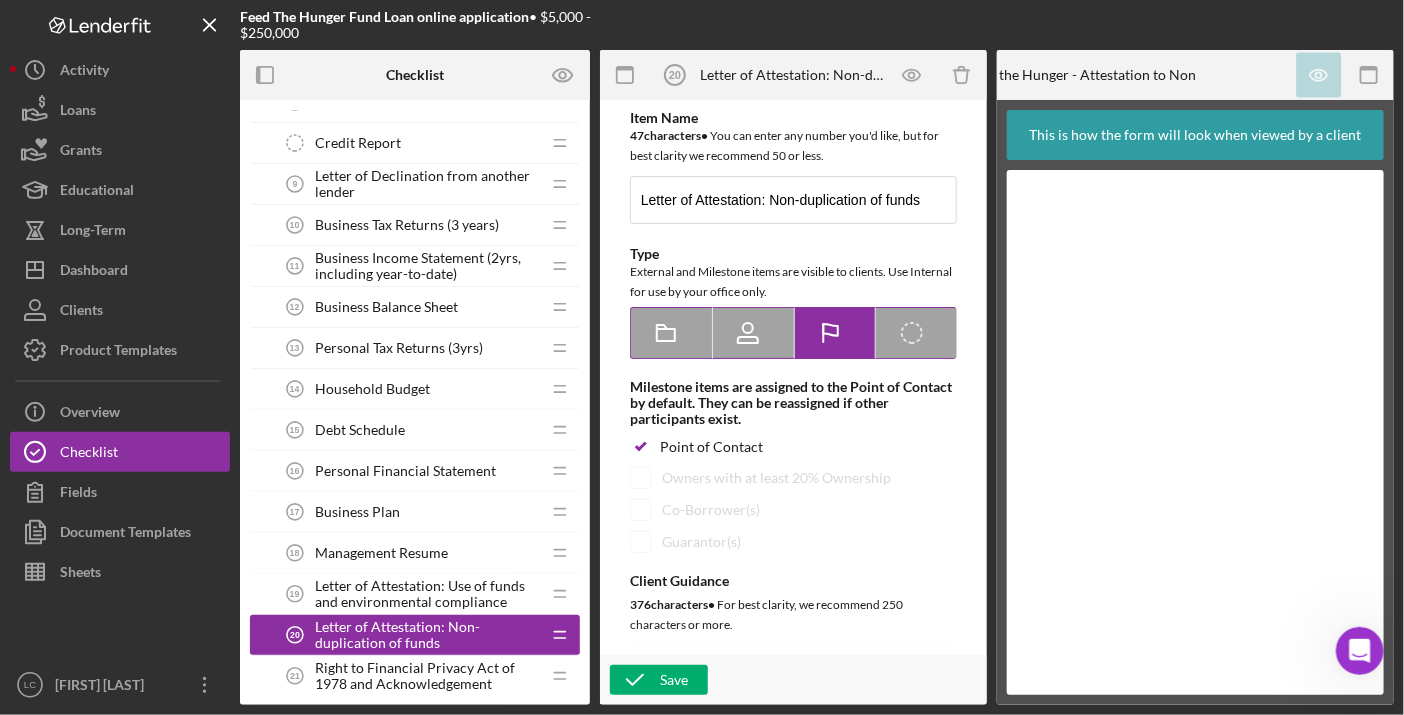 click on "Icon/Checklist Item Internal" 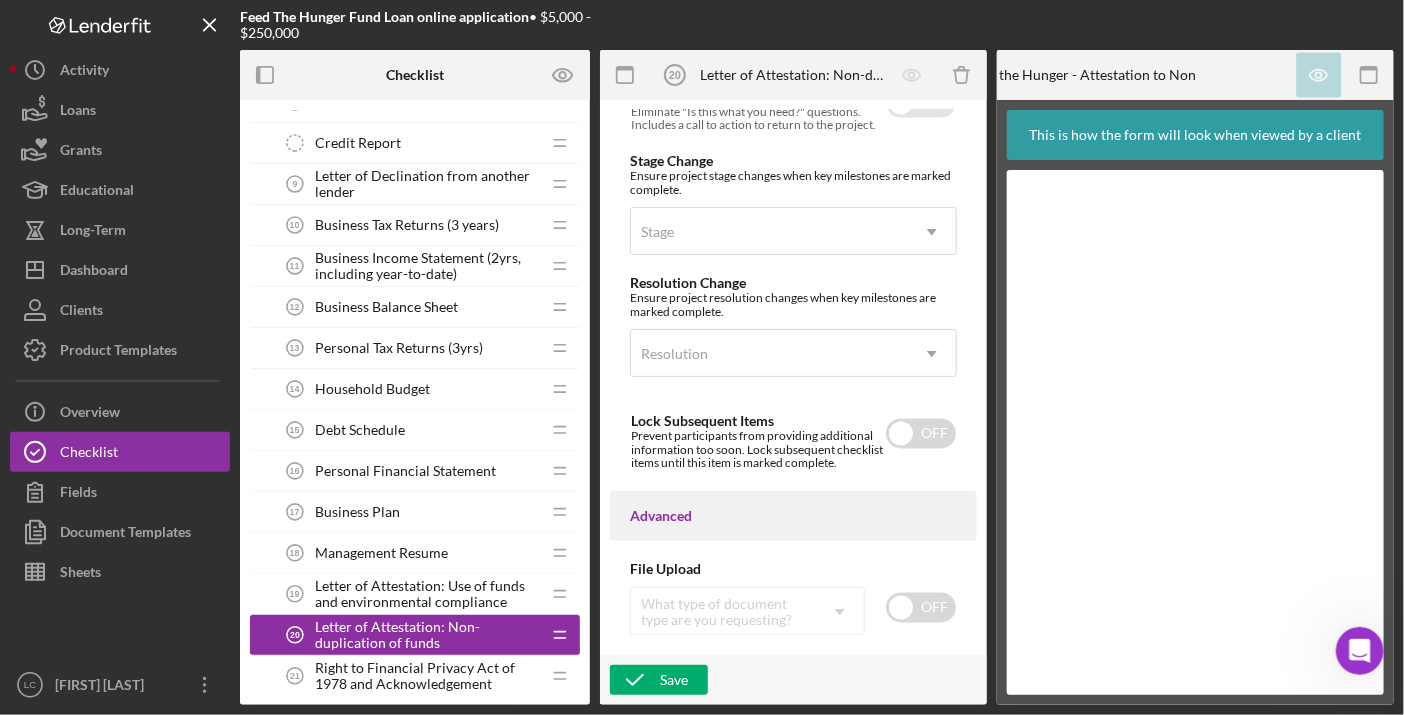 scroll, scrollTop: 1409, scrollLeft: 0, axis: vertical 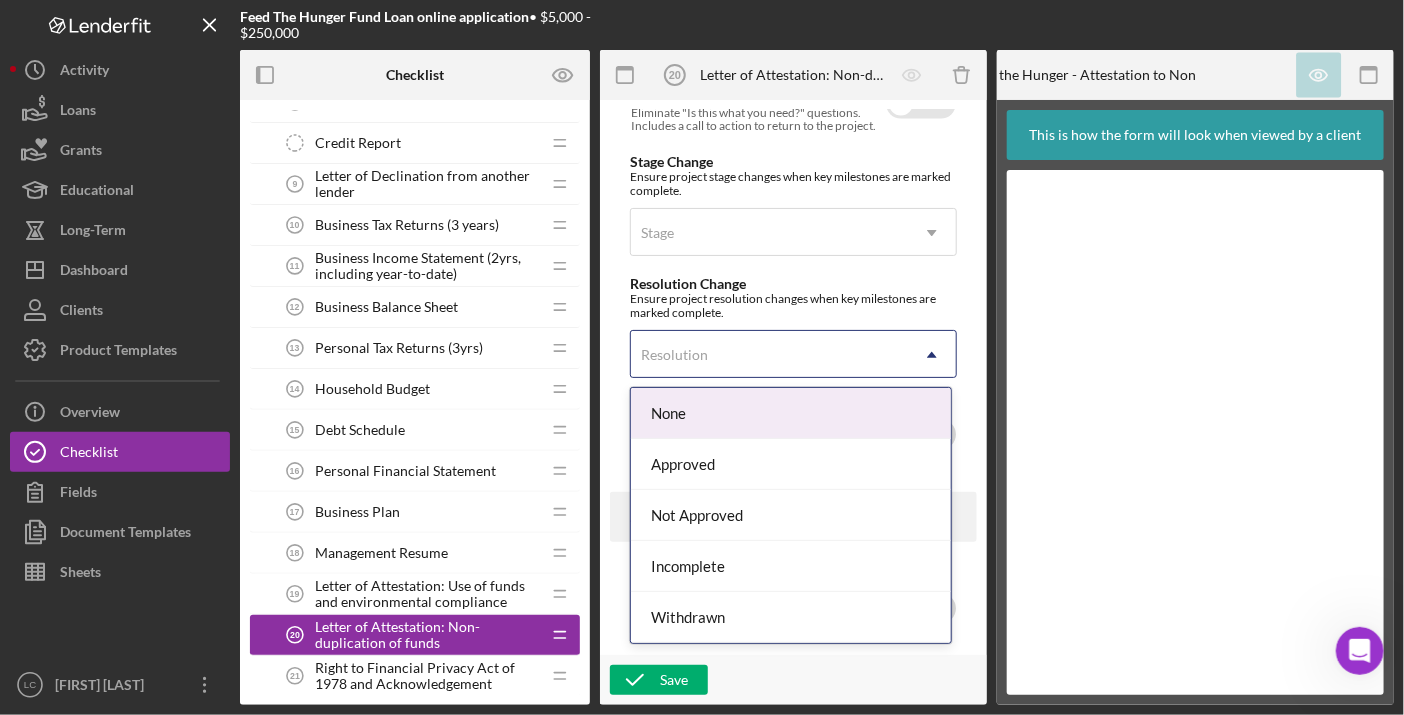 click on "Resolution" at bounding box center [769, 355] 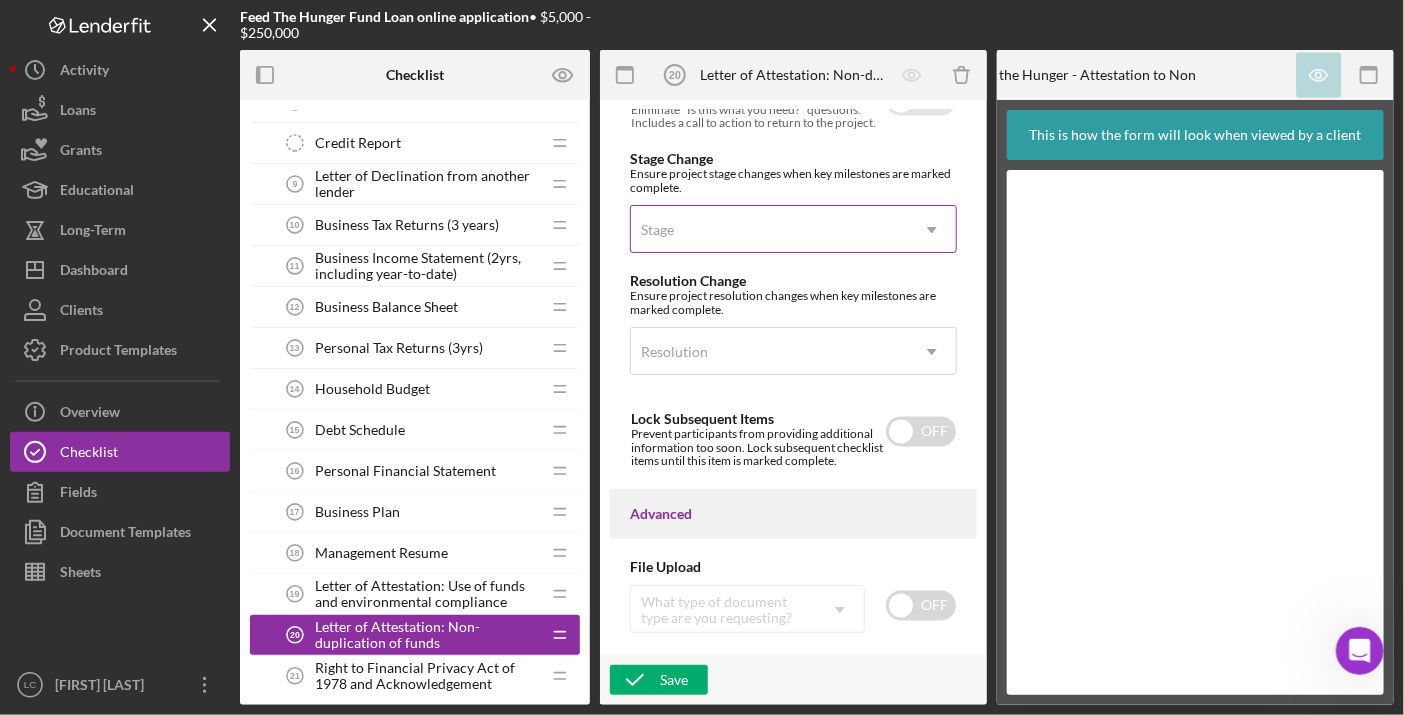scroll, scrollTop: 1487, scrollLeft: 0, axis: vertical 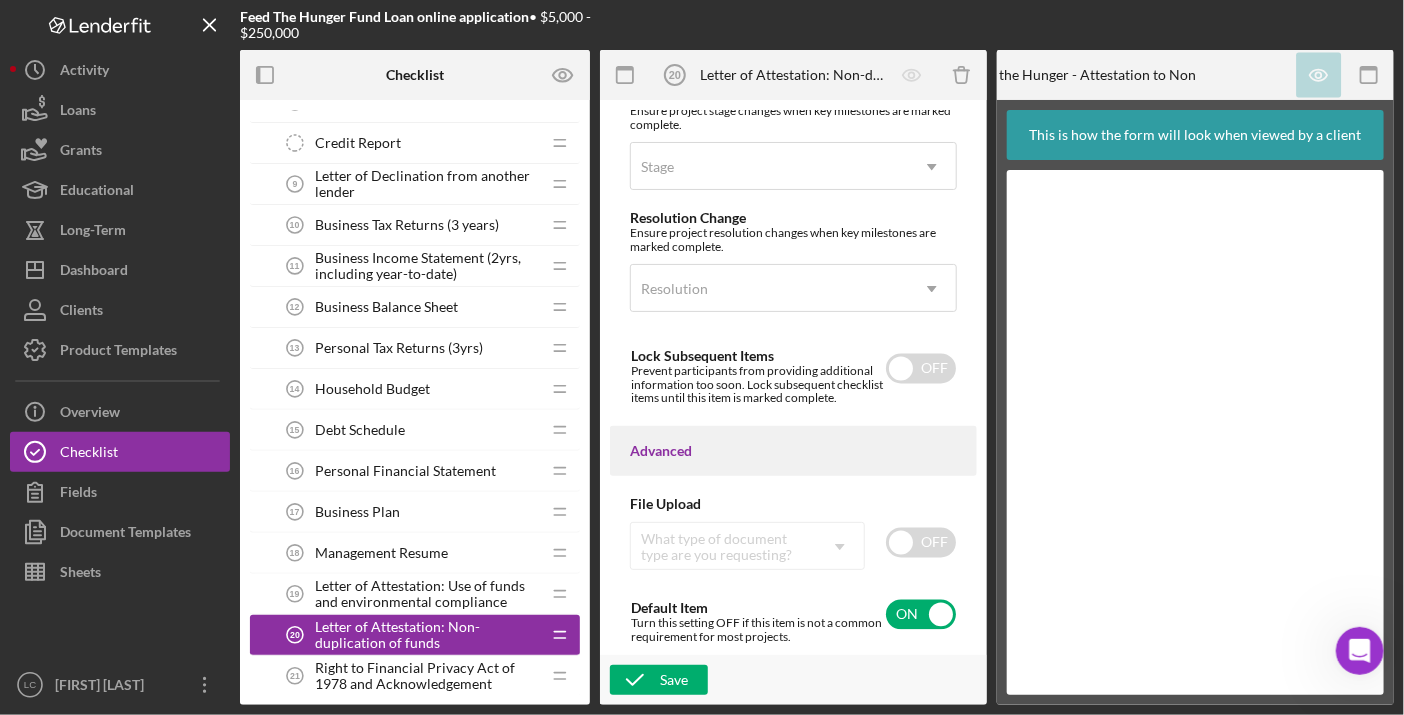 click on "Right to Financial Privacy Act of 1978 and Acknowledgement" at bounding box center (427, 676) 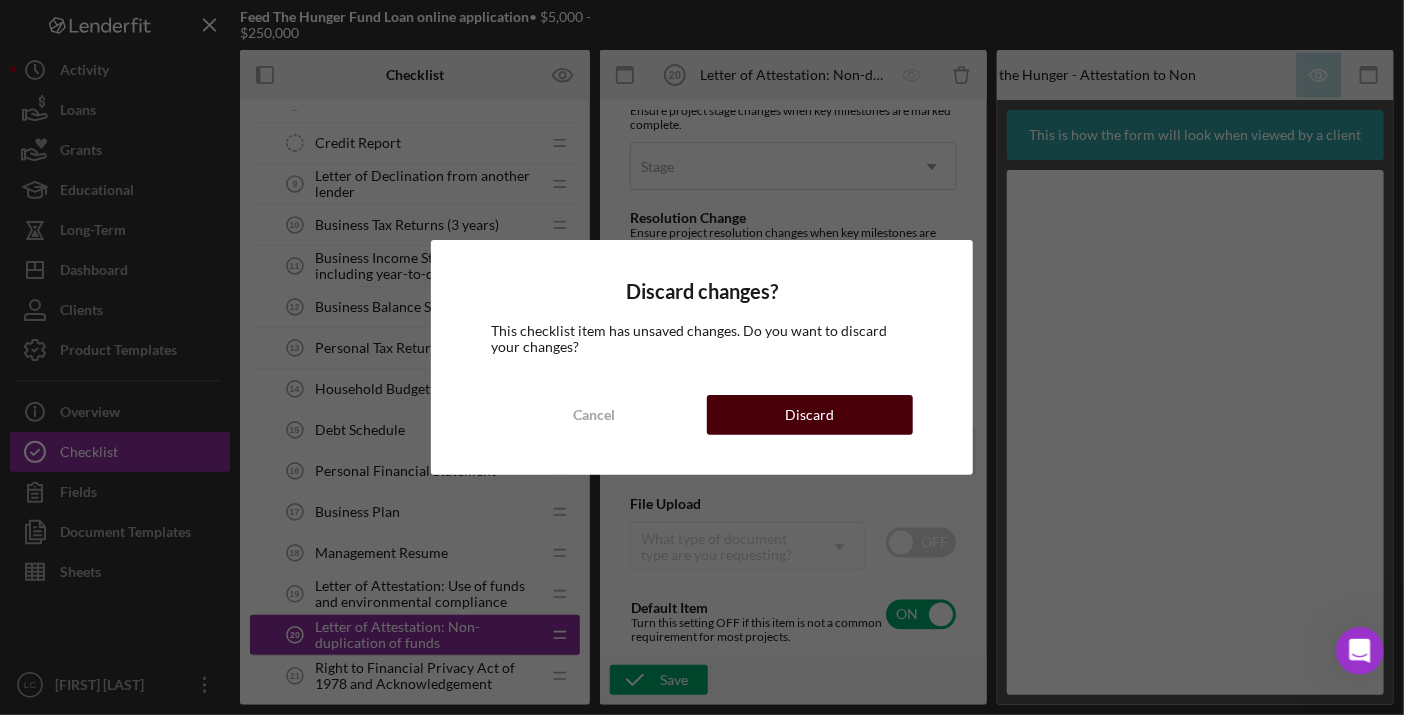 click on "Discard" at bounding box center (809, 415) 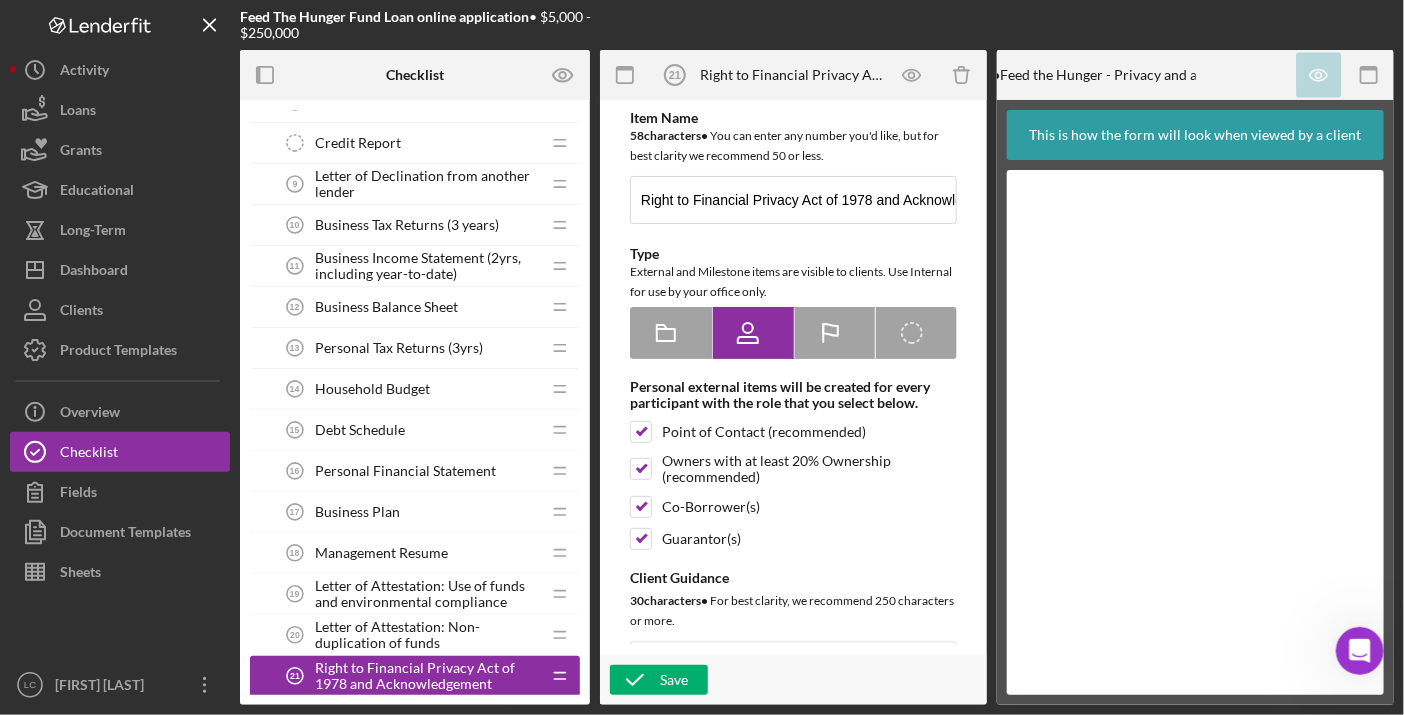 scroll, scrollTop: 0, scrollLeft: 0, axis: both 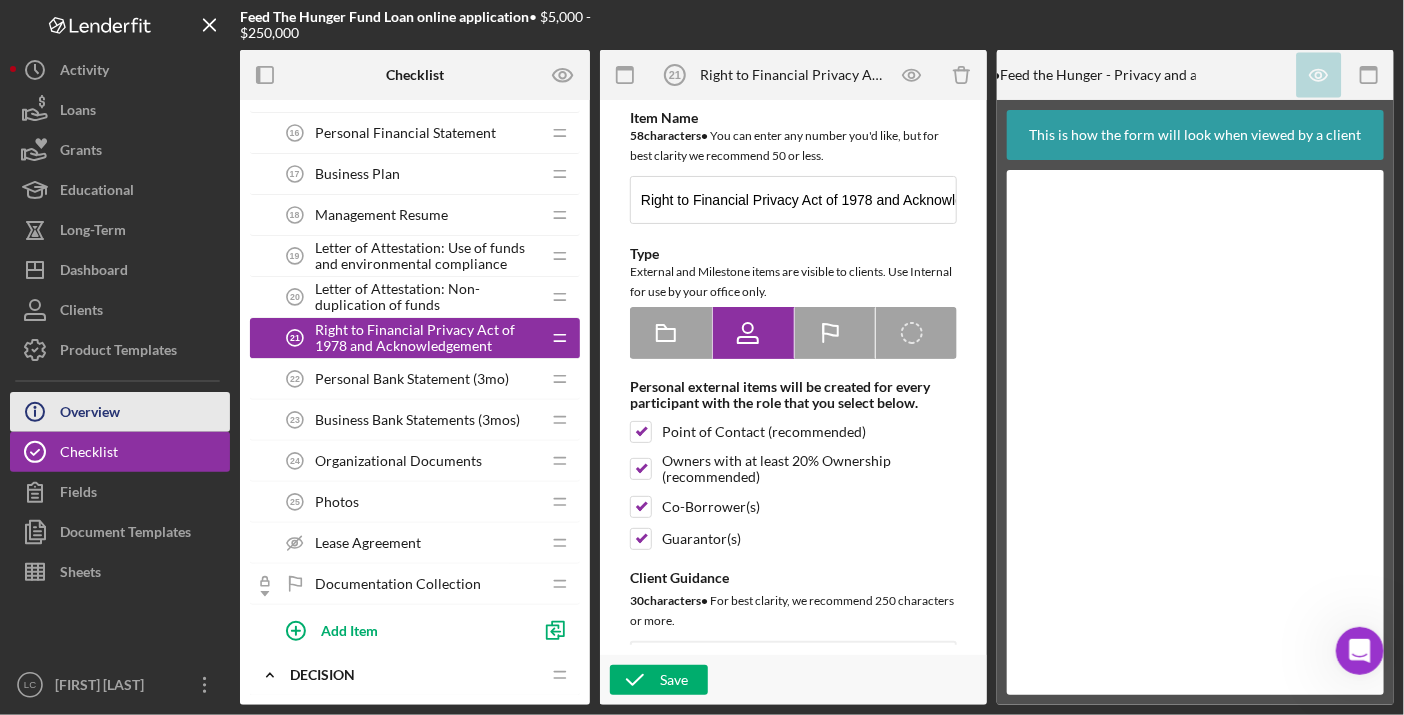 click on "Icon/Info Overview" at bounding box center (120, 412) 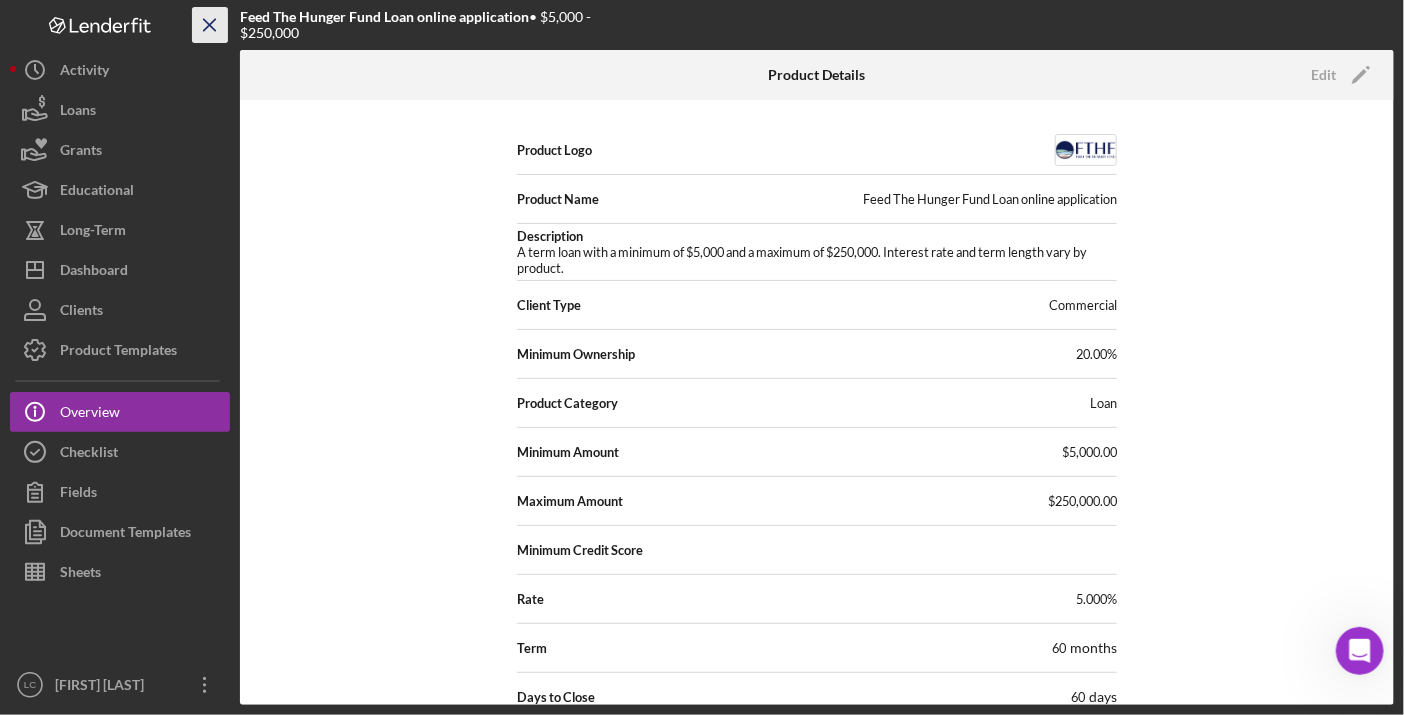 click on "Icon/Menu Close" 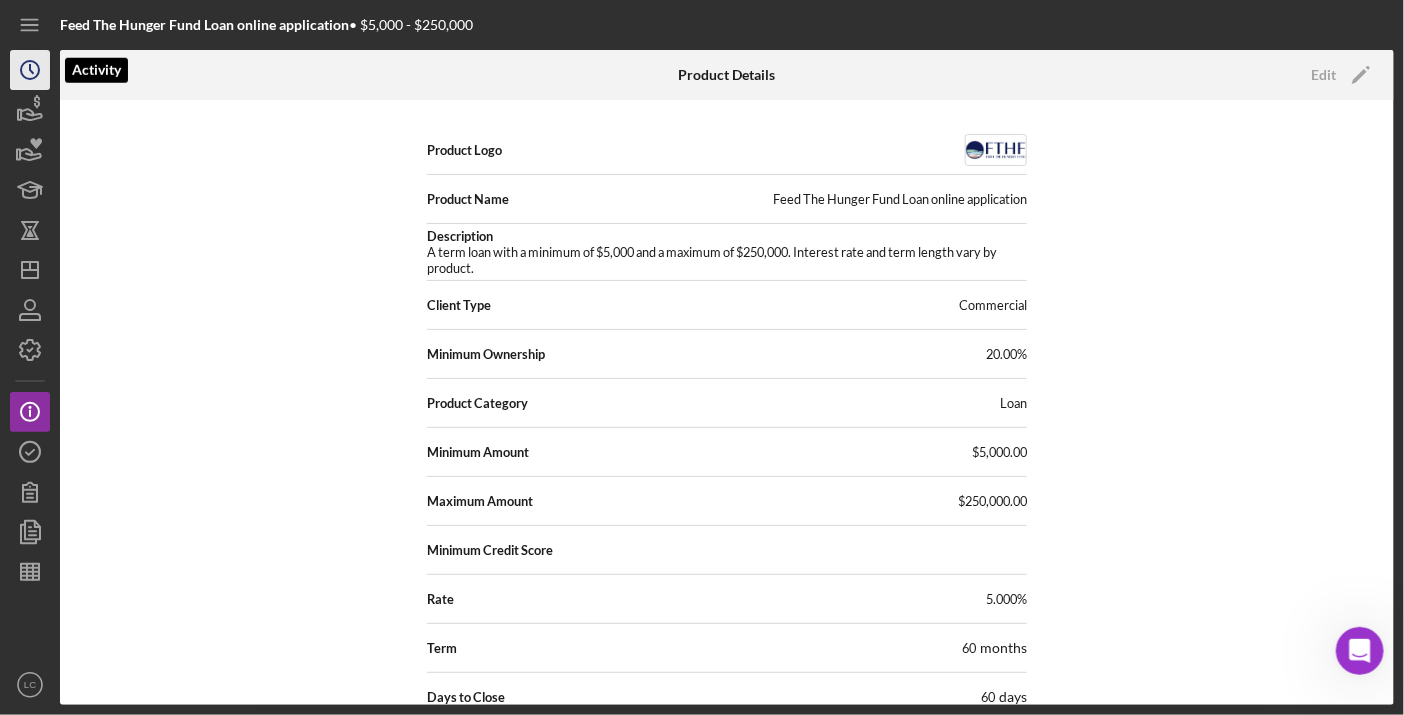 click on "Icon/History" 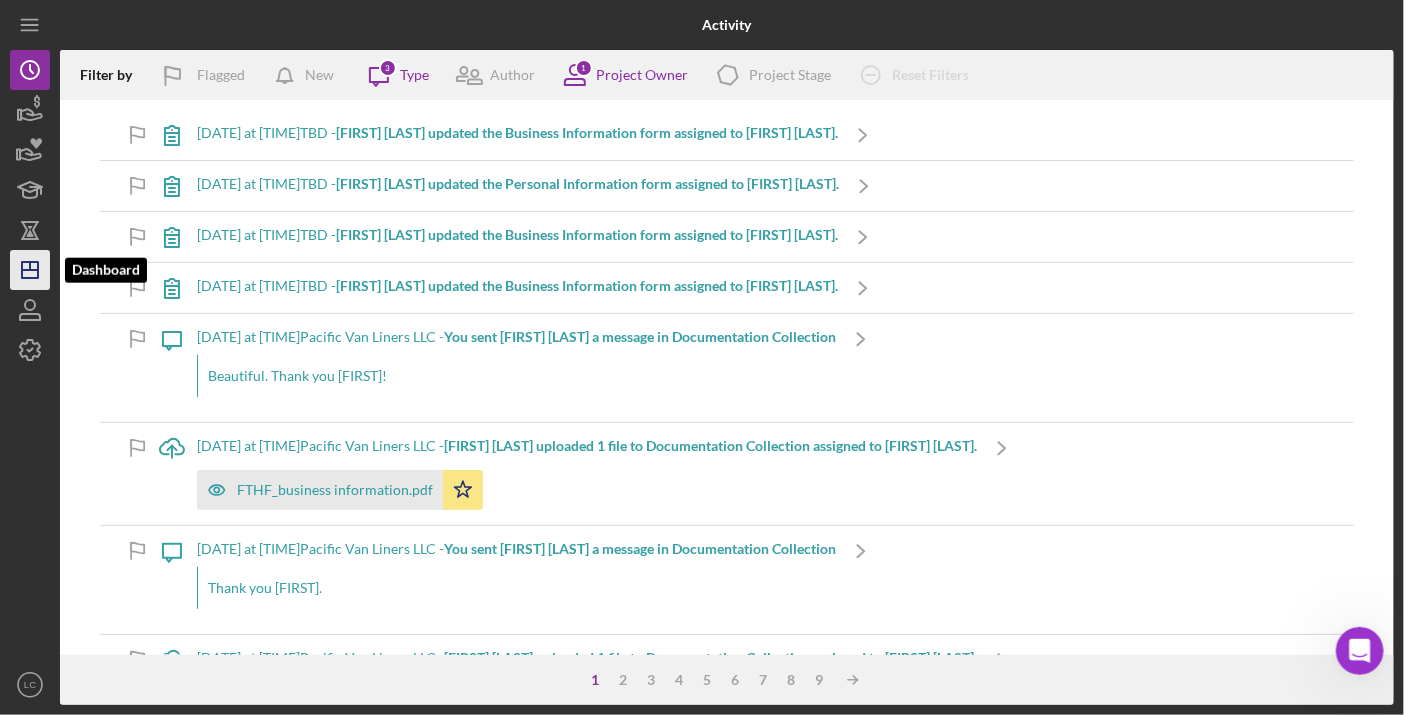 click on "Icon/Dashboard" 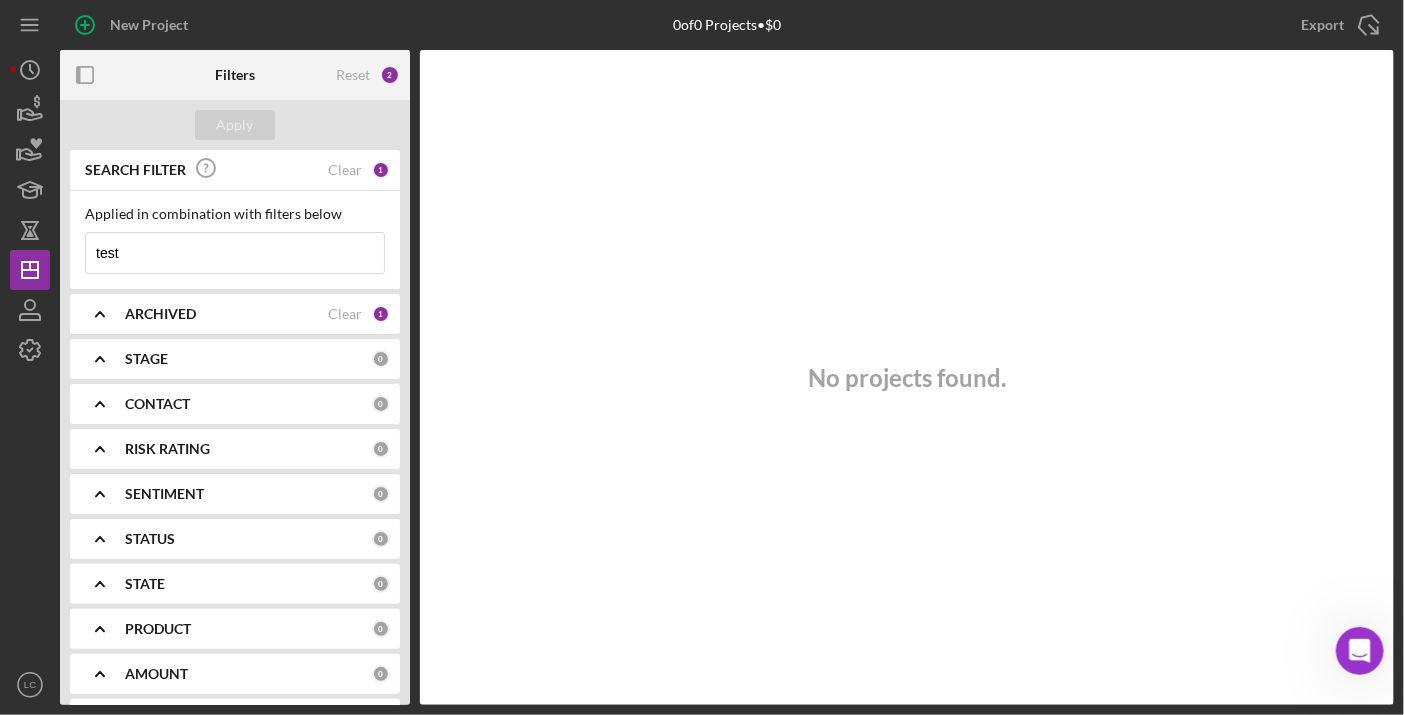 type 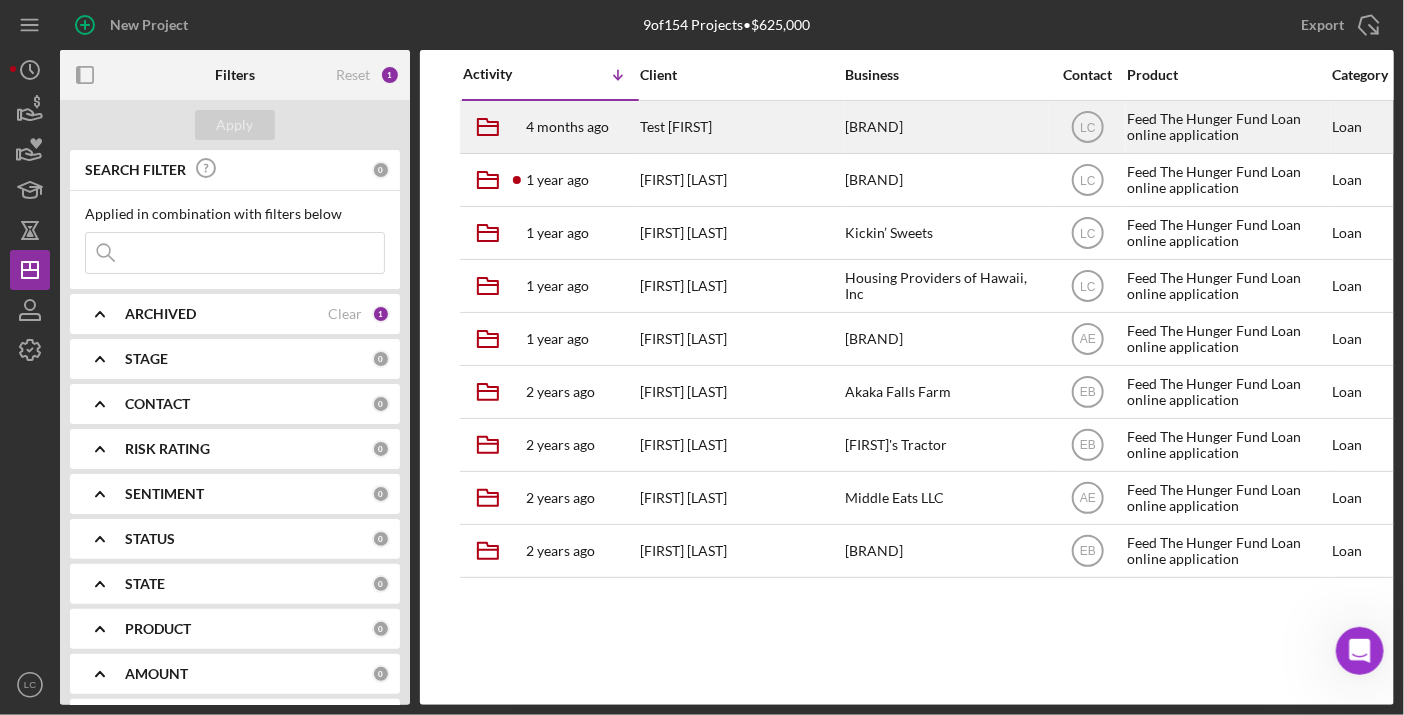 click on "Test [FIRST]" at bounding box center [740, 127] 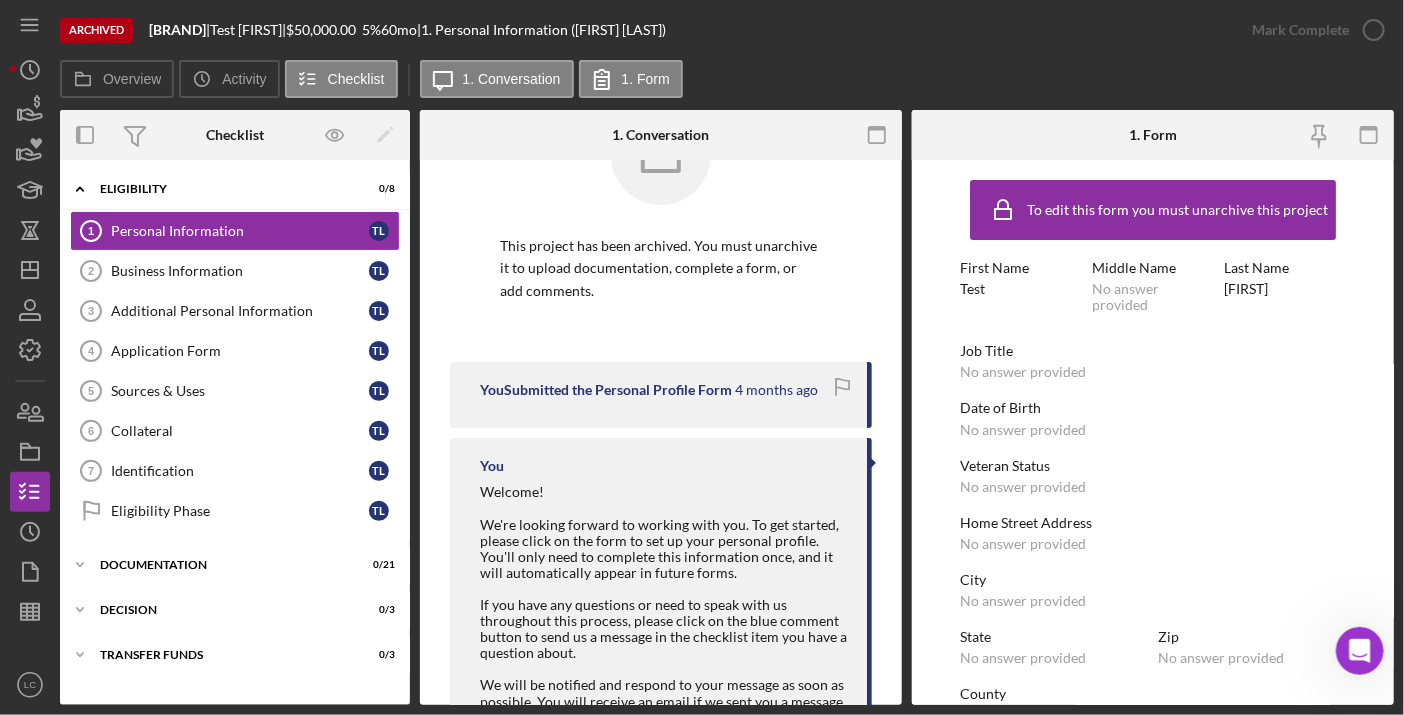 scroll, scrollTop: 87, scrollLeft: 0, axis: vertical 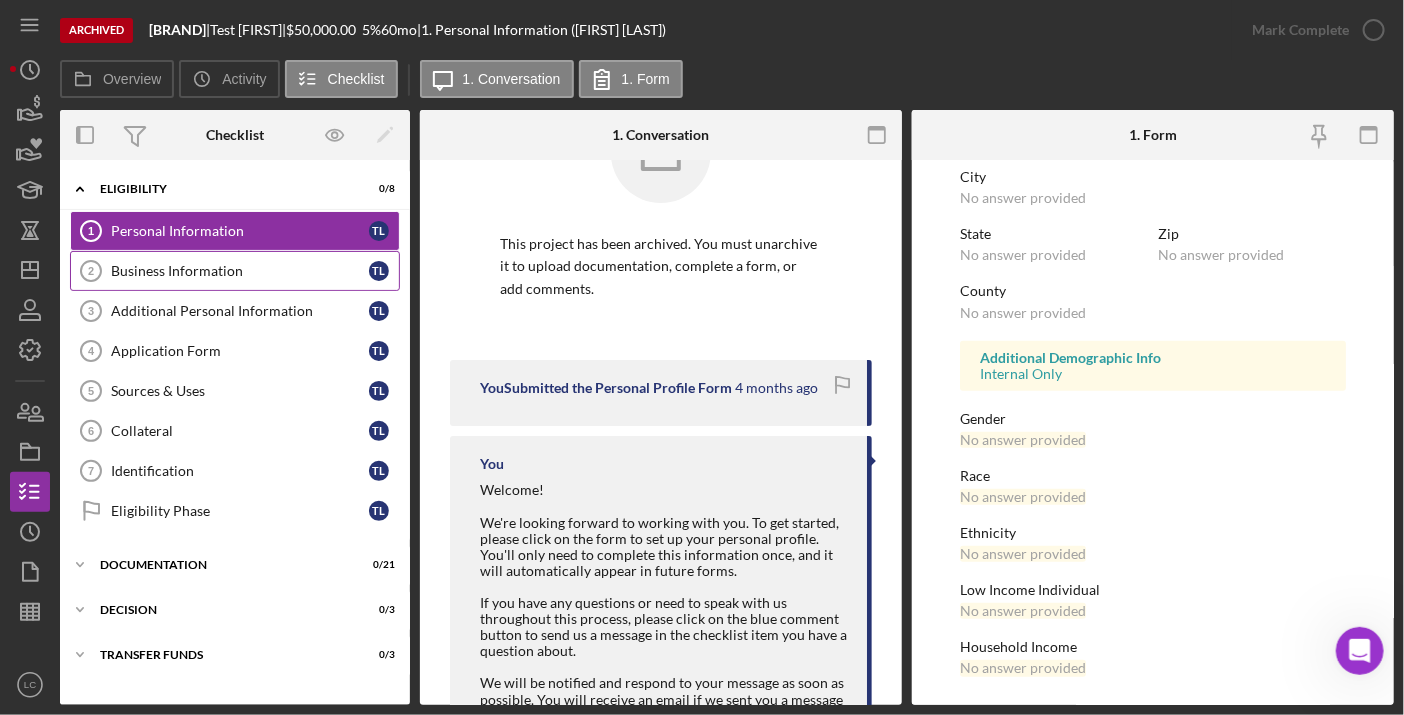 click on "Business Information" at bounding box center (240, 271) 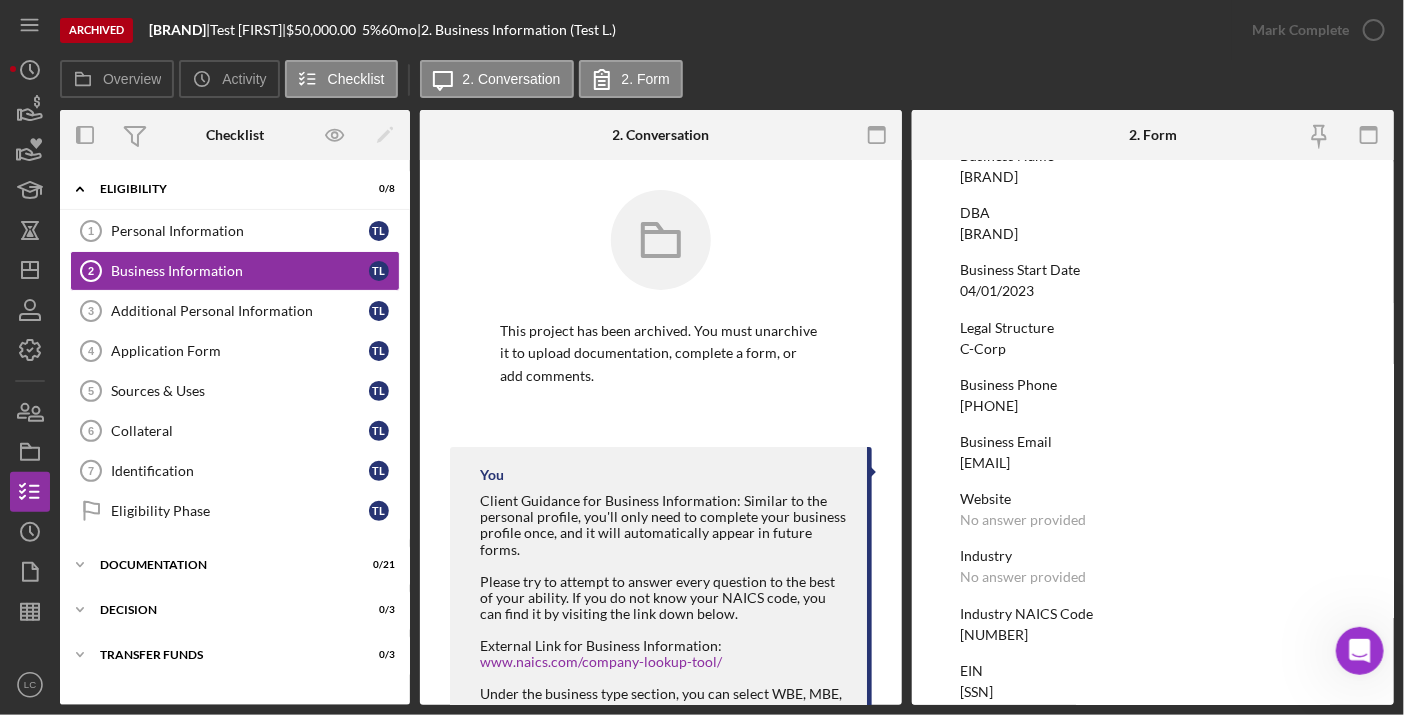 scroll, scrollTop: 68, scrollLeft: 0, axis: vertical 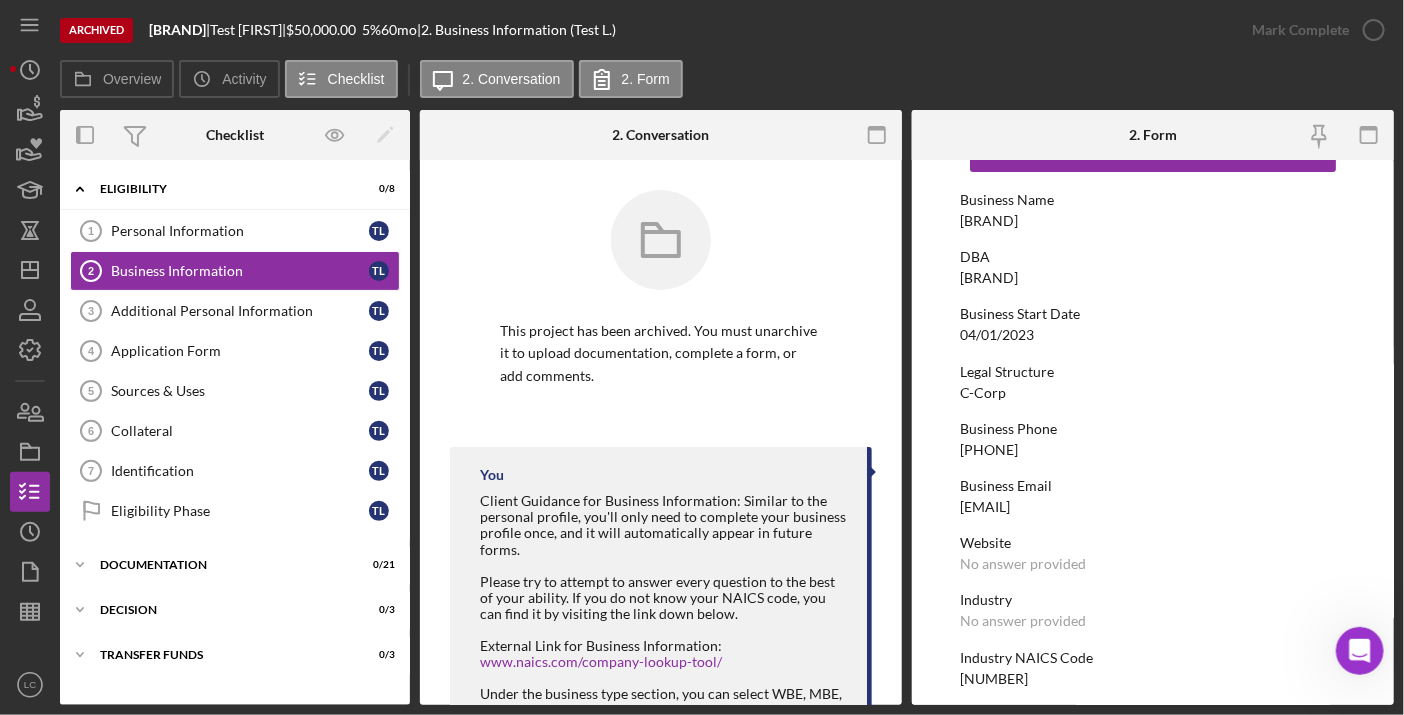 click on "To edit this form you must unarchive this project Business Name [BRAND] DBA [BRAND] Business Start Date 04/01/2023 Legal Structure C-Corp Business Phone [PHONE] Business Email [EMAIL] Website No answer provided Industry No answer provided Industry NAICS Code 424420 EIN [SSN] Ownership Business Ownership Type No answer provided Do you own 100% of the business? No answer provided Business Street Address 5955 Haleola St City Honolulu State No answer provided Zip 96821 County Hawaii Is your Mailing Address the same as your Business Address? Yes Do you own or lease your business premisses? Owned Annual Gross Revenue $100,000 Number of Full-Time Employees 2 Number of Part-Time Employees 1 Additional Demographic Info Internal Only Low Income Owned No" at bounding box center (1153, 846) 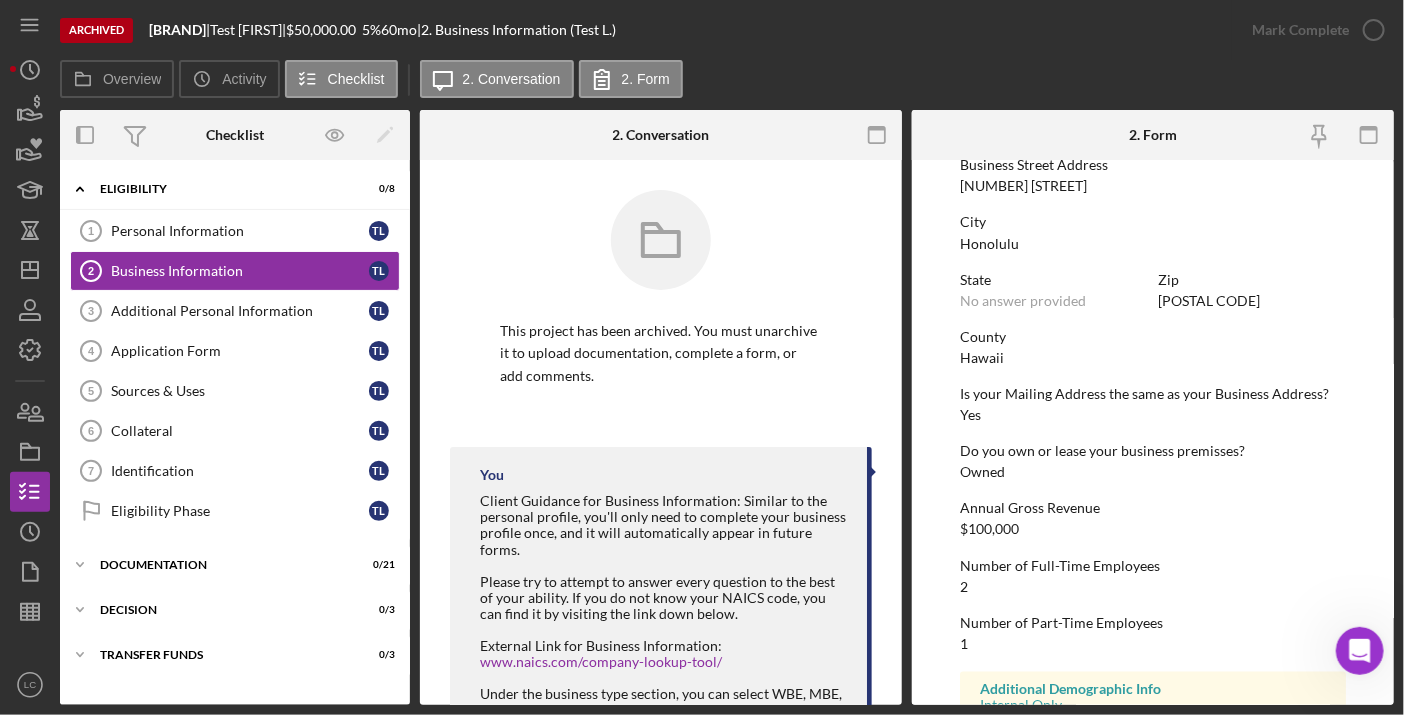 scroll, scrollTop: 962, scrollLeft: 0, axis: vertical 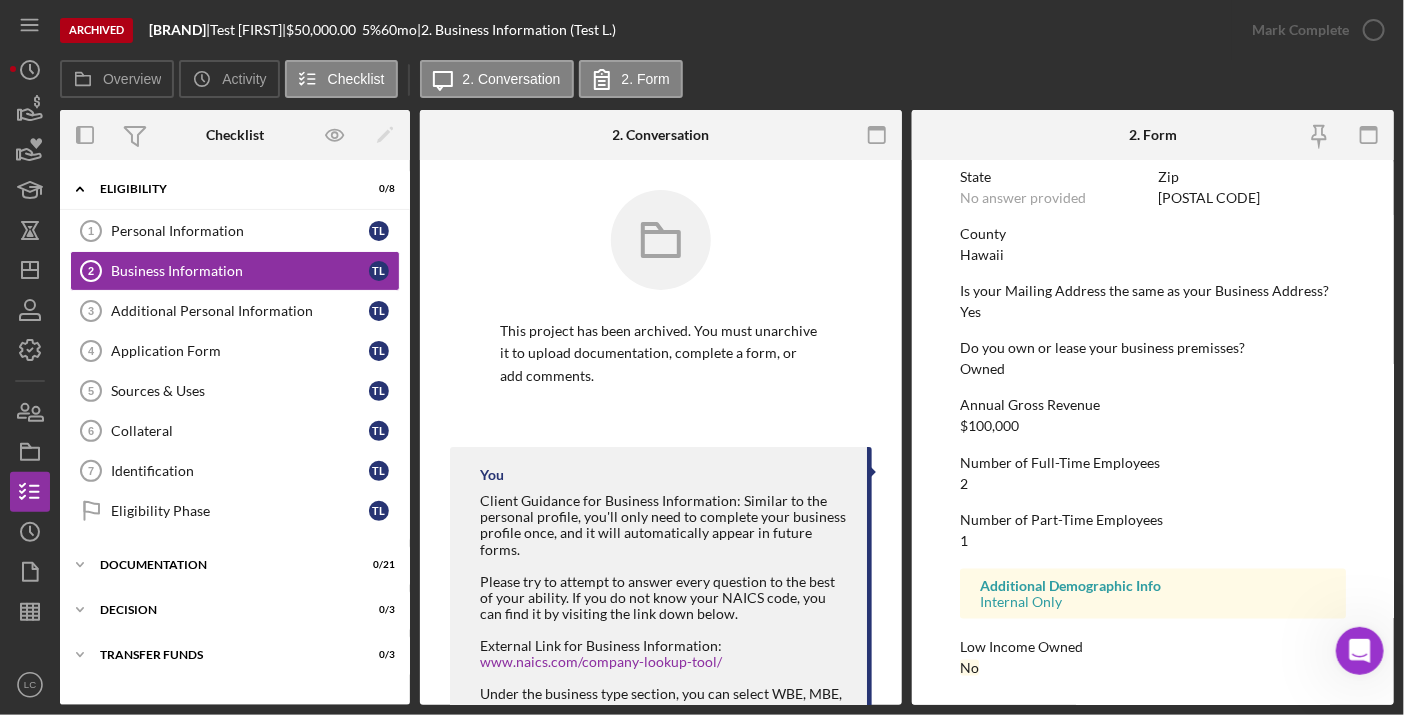 click on "Additional Demographic Info Internal Only" at bounding box center [1153, 594] 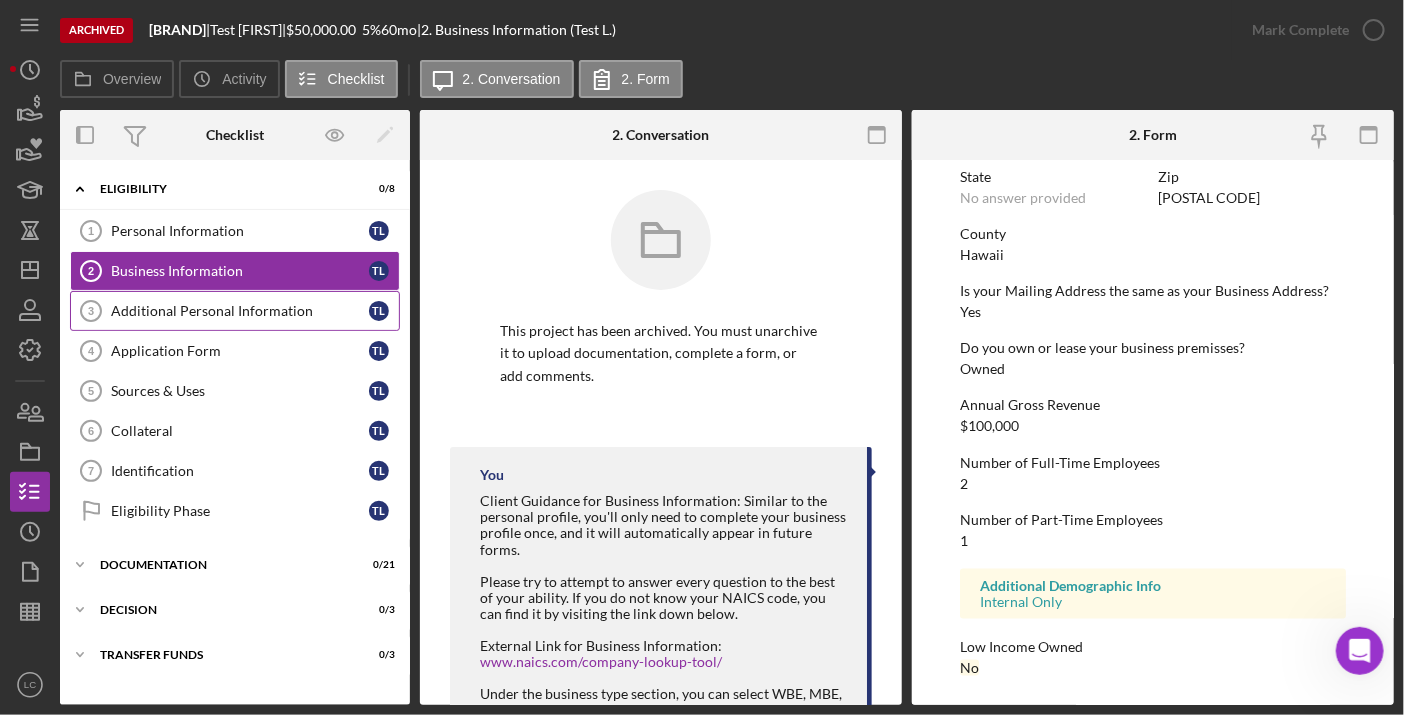 click on "Additional Personal Information 3 Additional Personal Information T L" at bounding box center (235, 311) 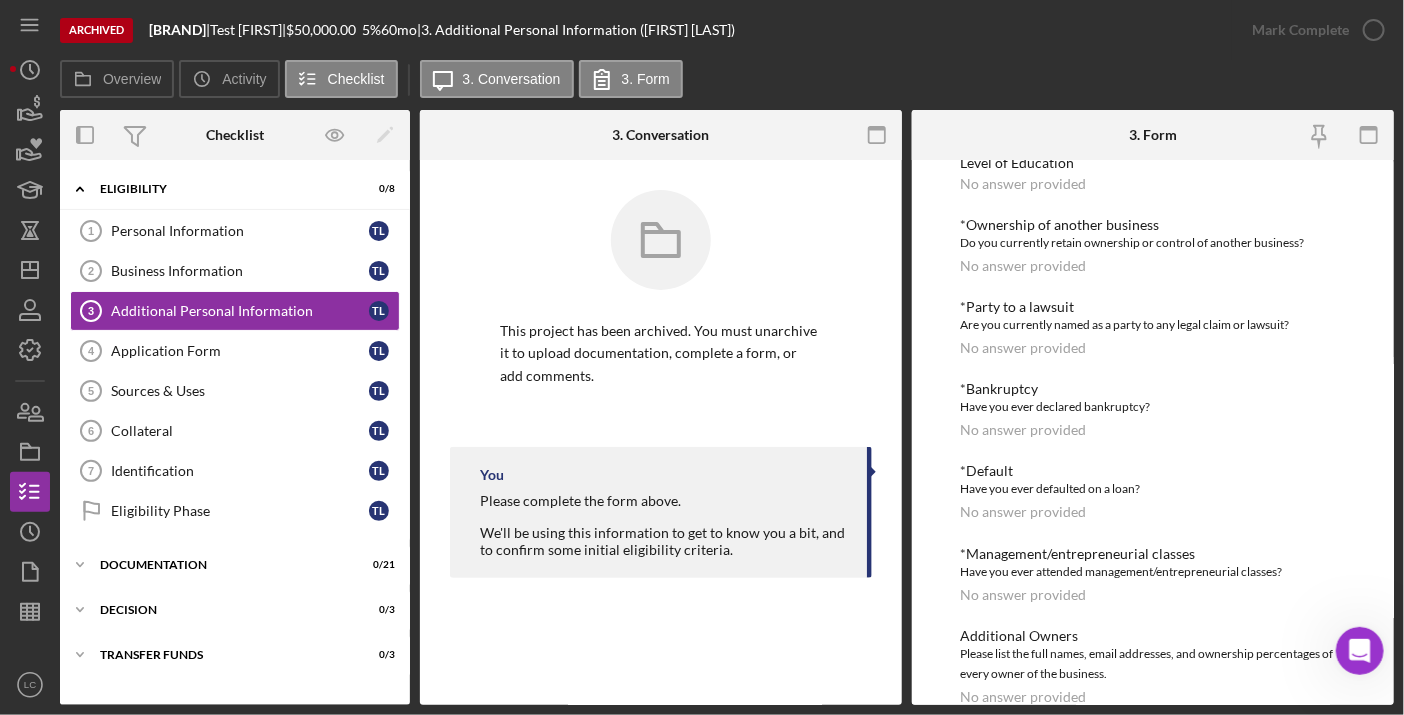 scroll, scrollTop: 341, scrollLeft: 0, axis: vertical 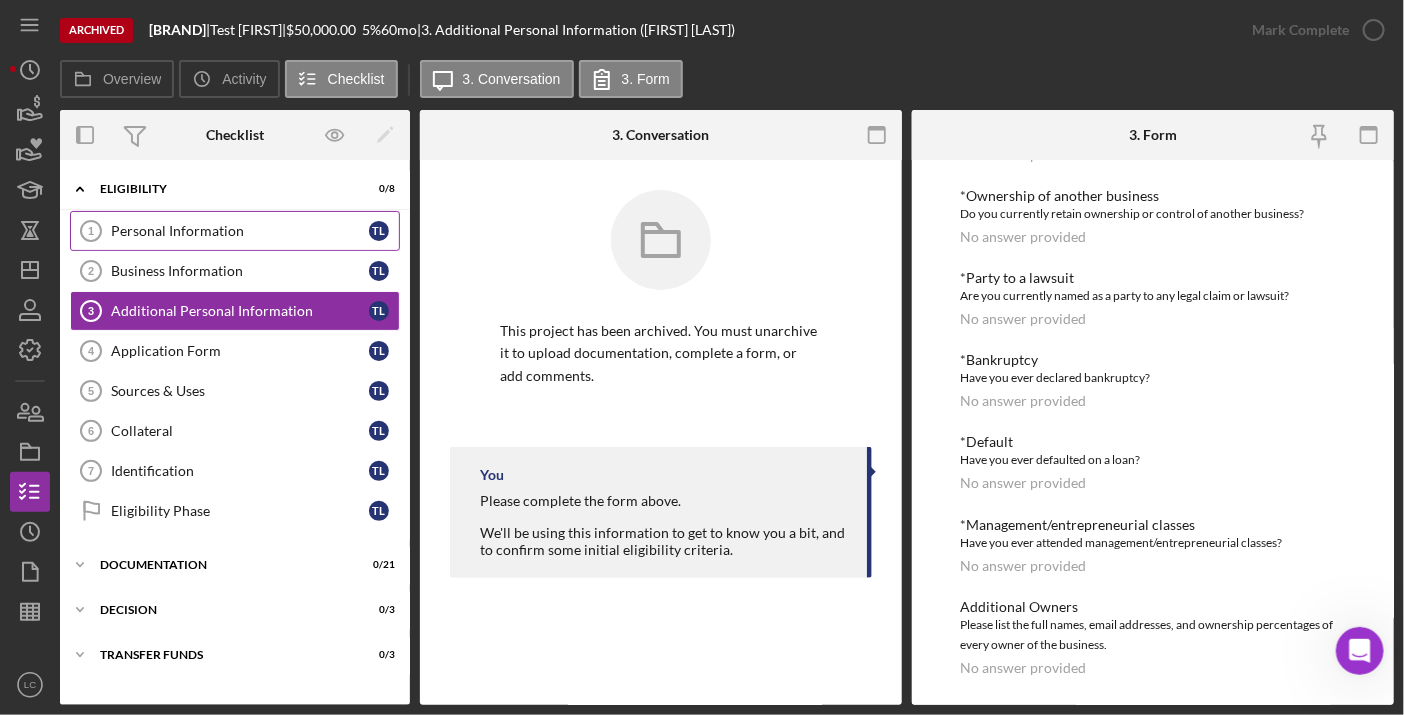 click on "Personal Information" at bounding box center (240, 231) 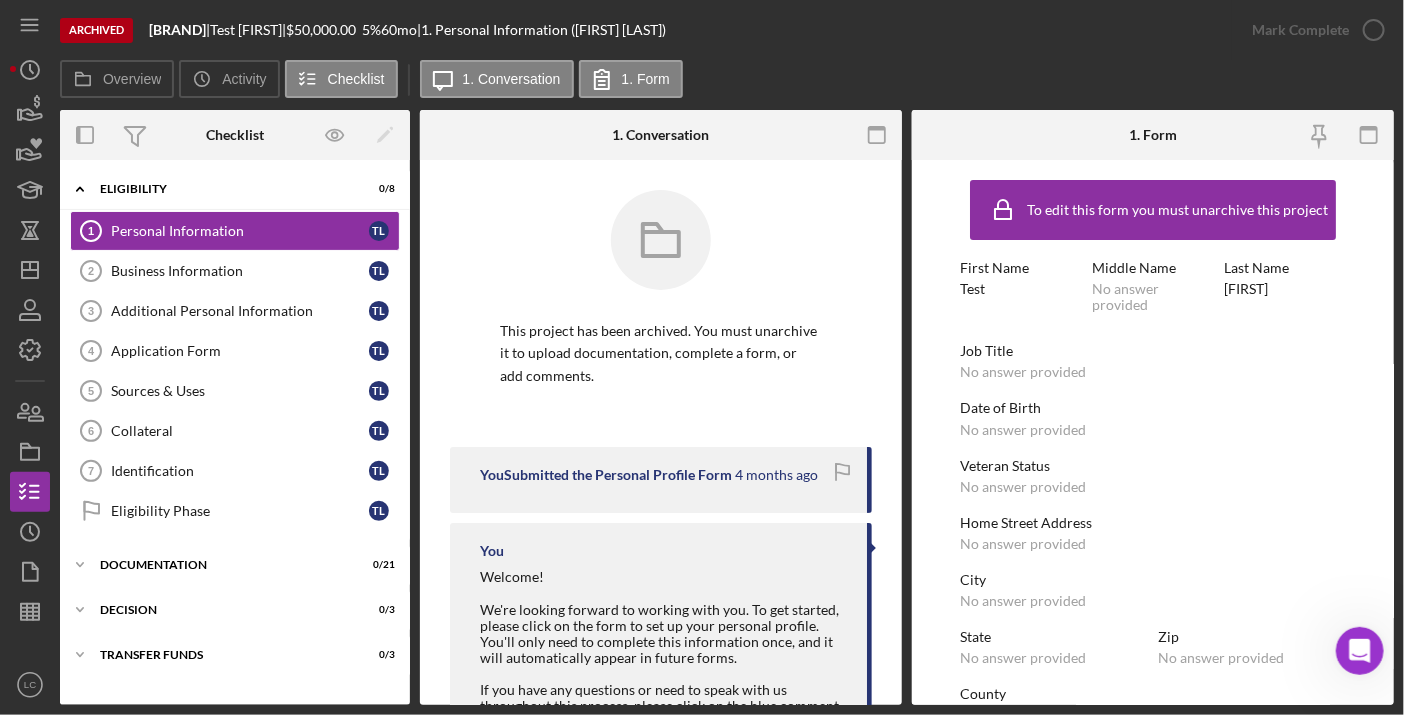 click on "To edit this form you must unarchive this project" at bounding box center (1178, 210) 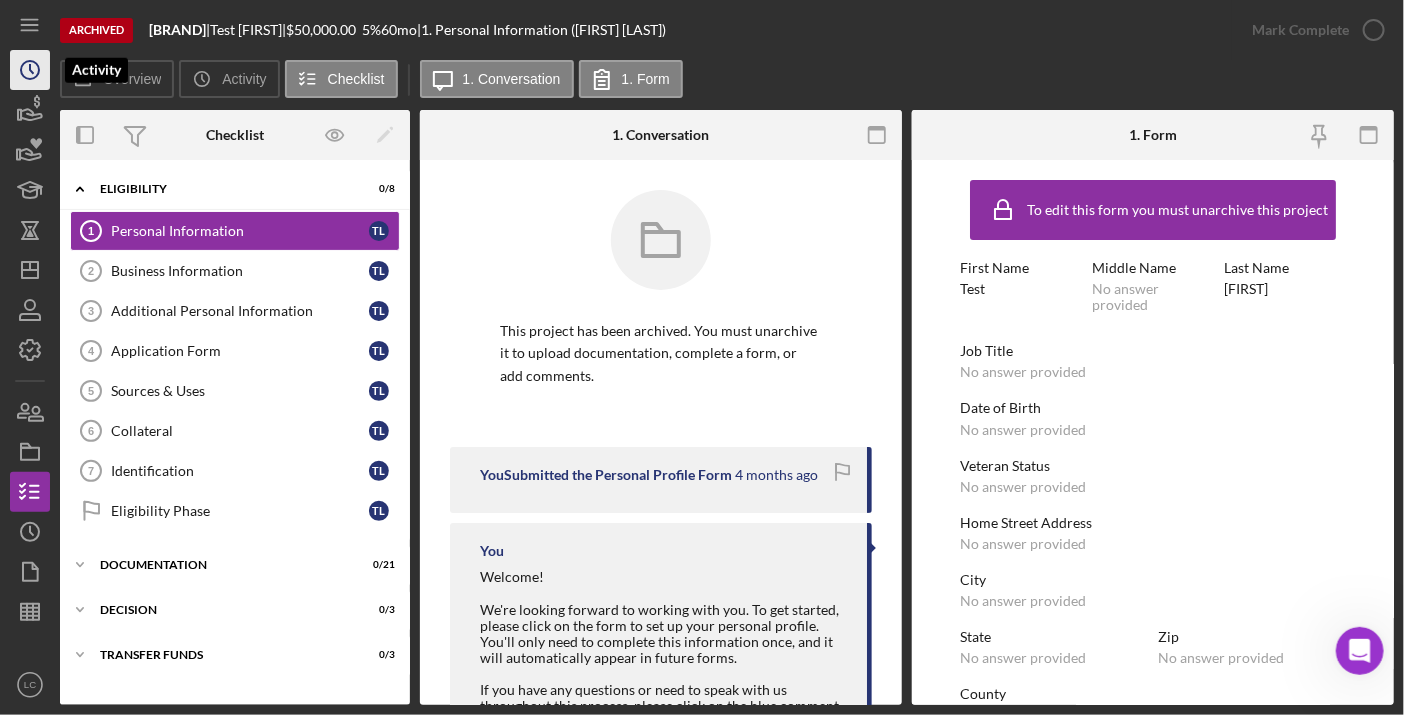 click on "Icon/History" 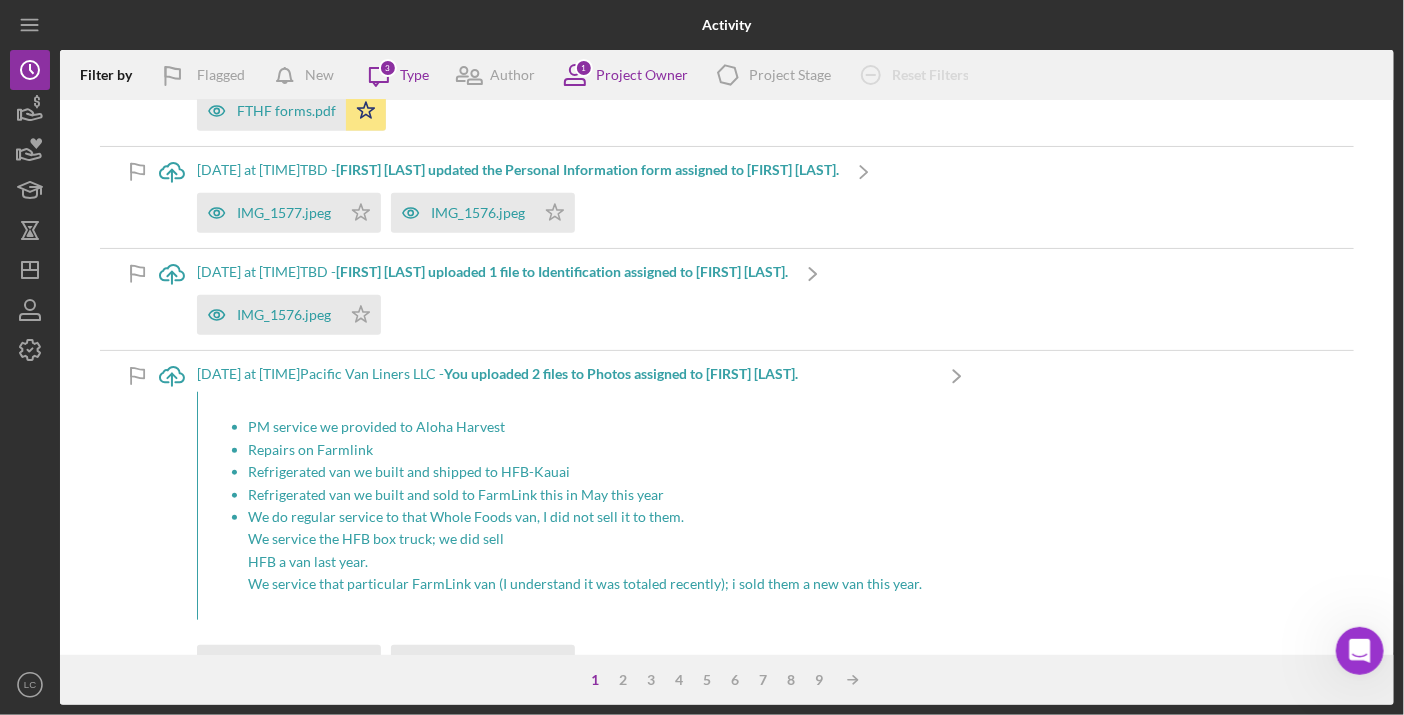 scroll, scrollTop: 0, scrollLeft: 0, axis: both 